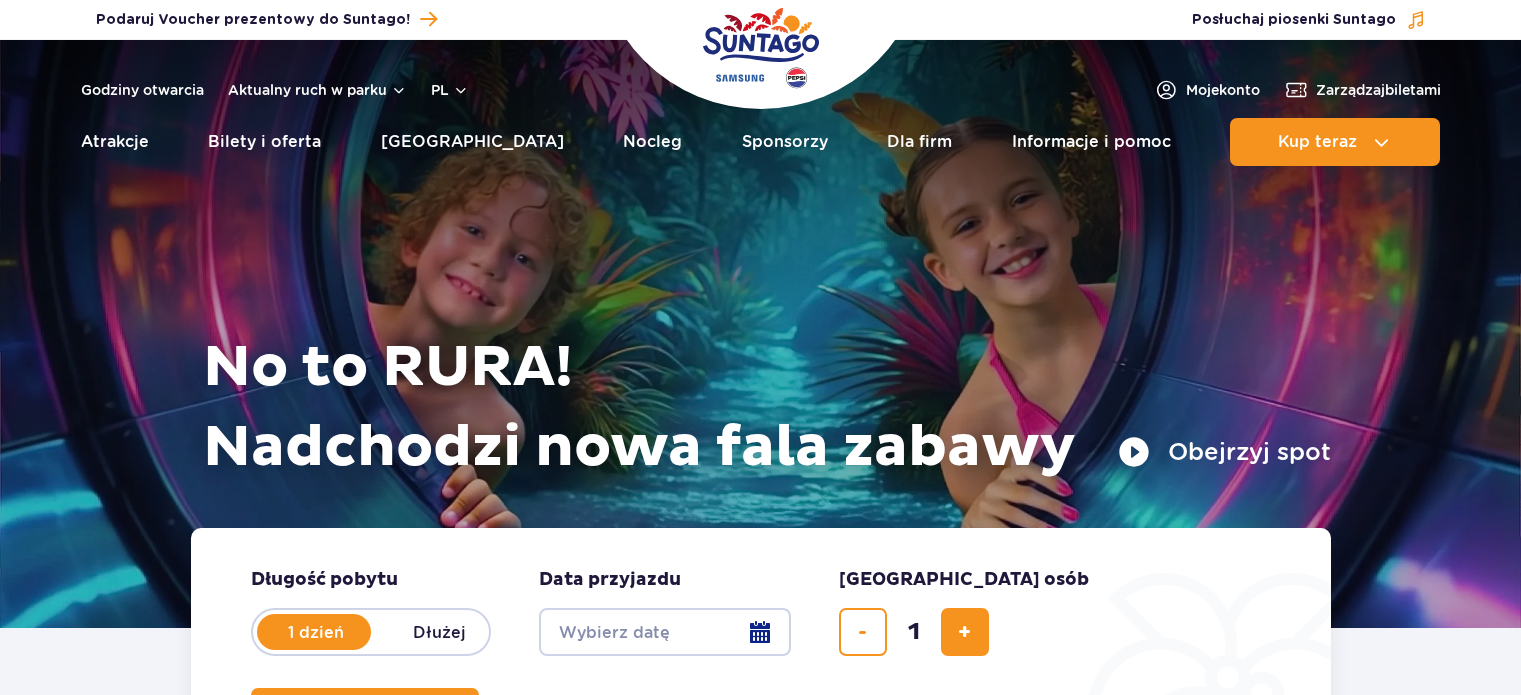 scroll, scrollTop: 0, scrollLeft: 0, axis: both 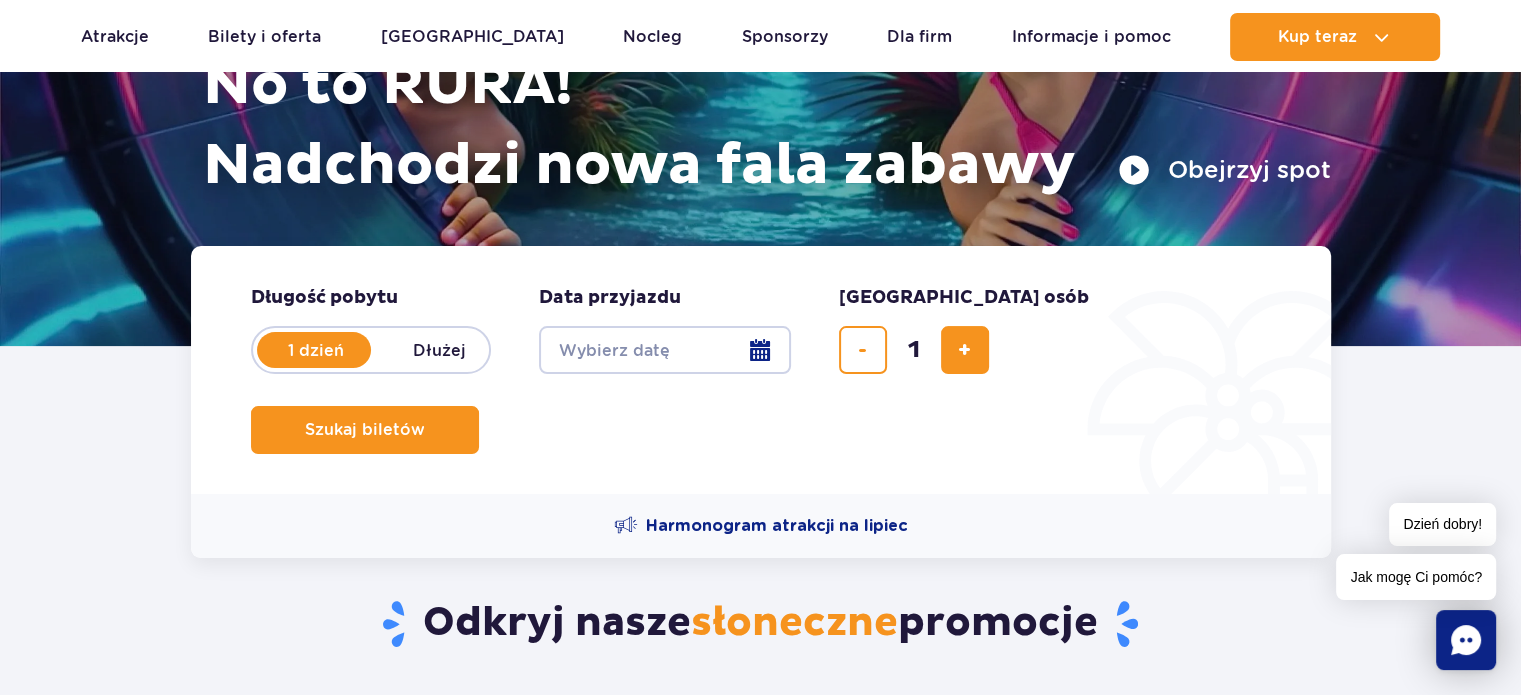 click on "Date from" at bounding box center (665, 350) 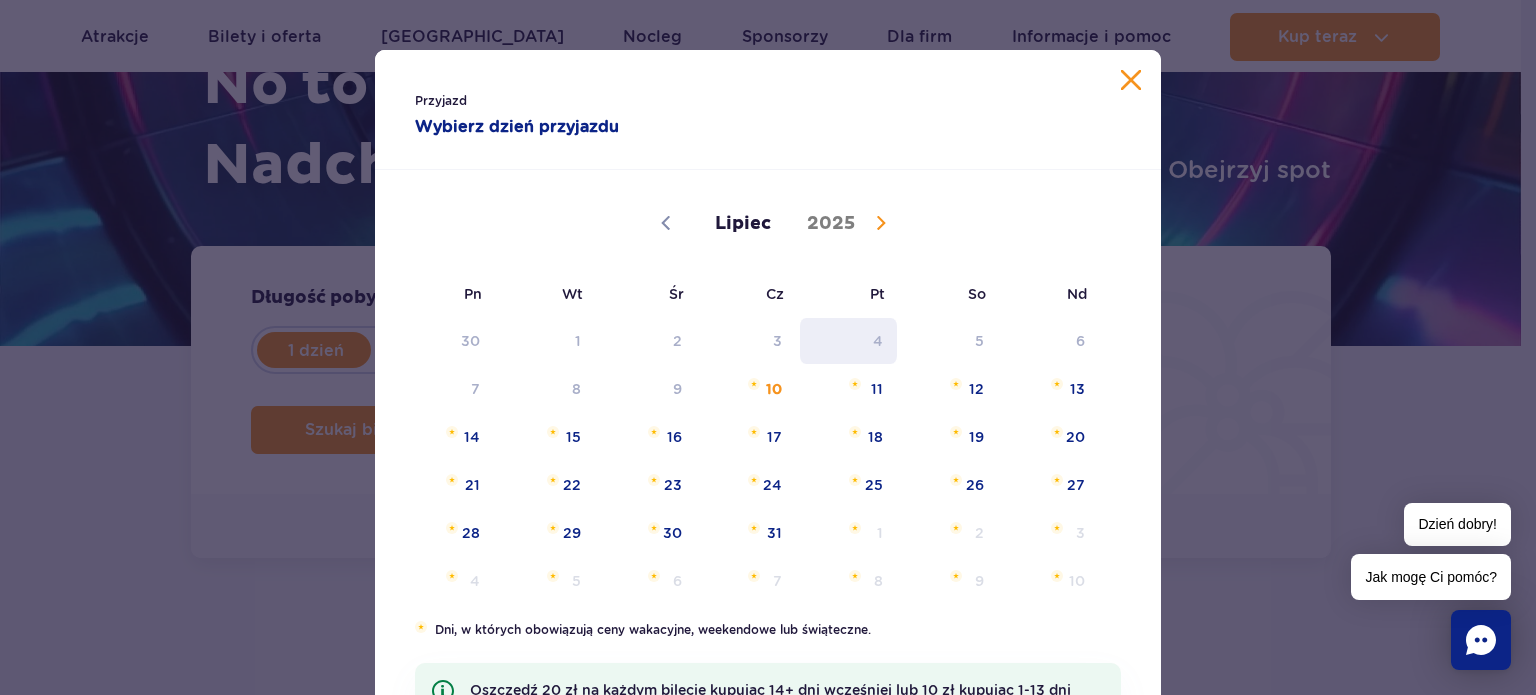 click on "4" at bounding box center [848, 341] 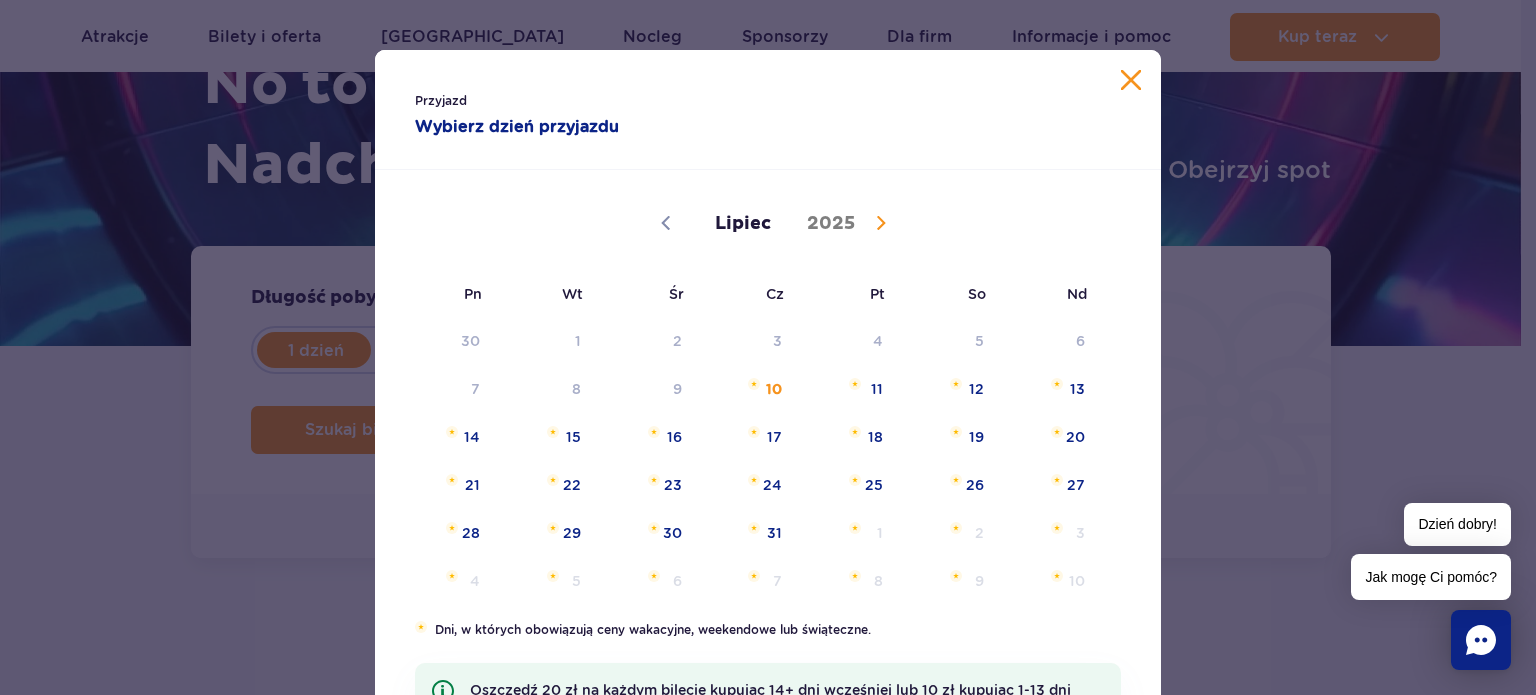 click at bounding box center [1131, 80] 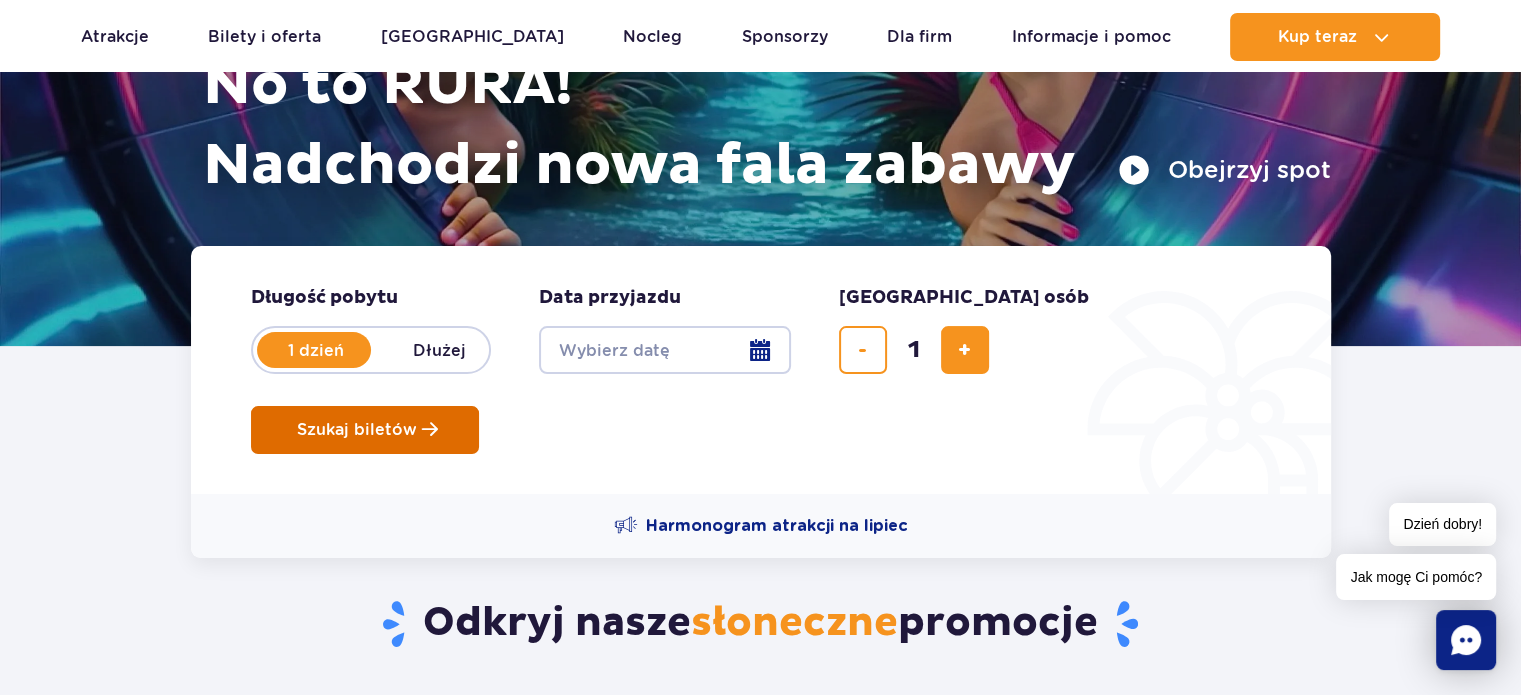 click on "Szukaj biletów" at bounding box center (357, 430) 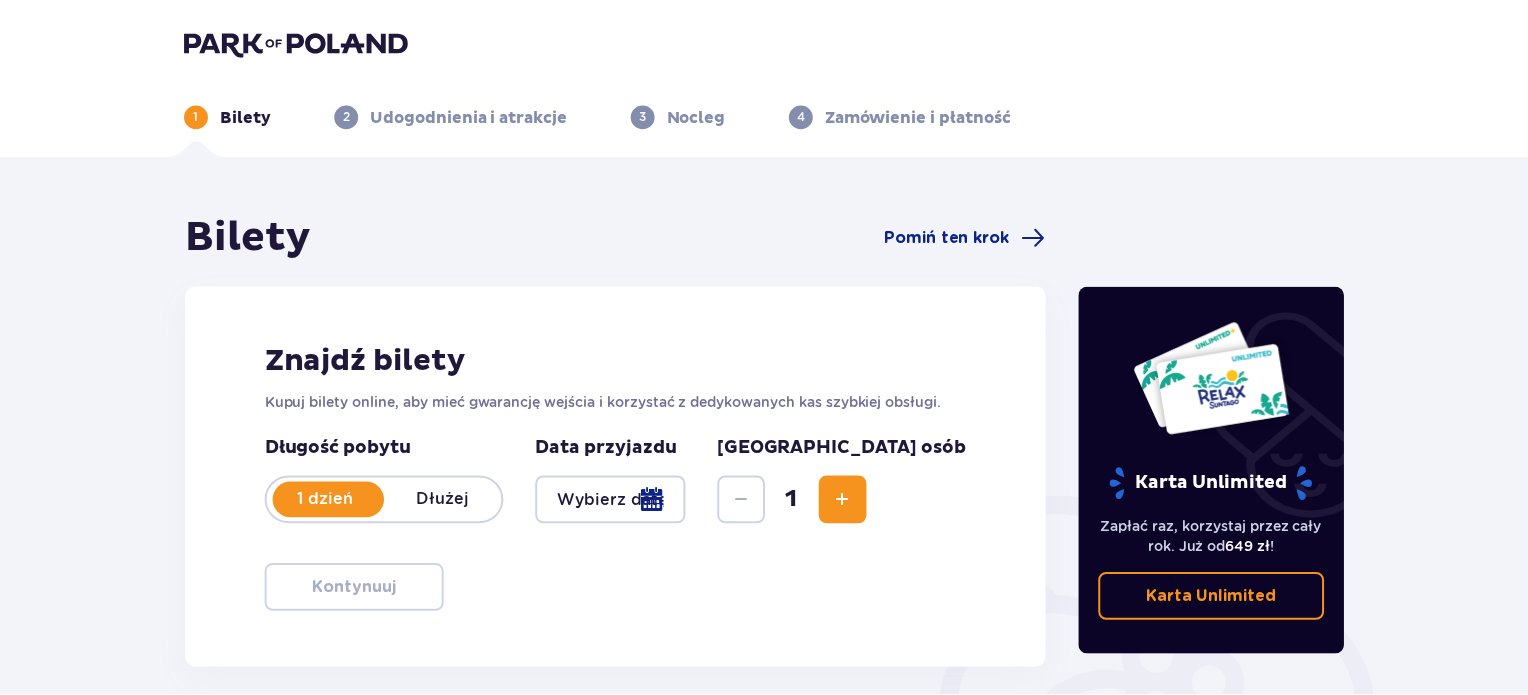 scroll, scrollTop: 0, scrollLeft: 0, axis: both 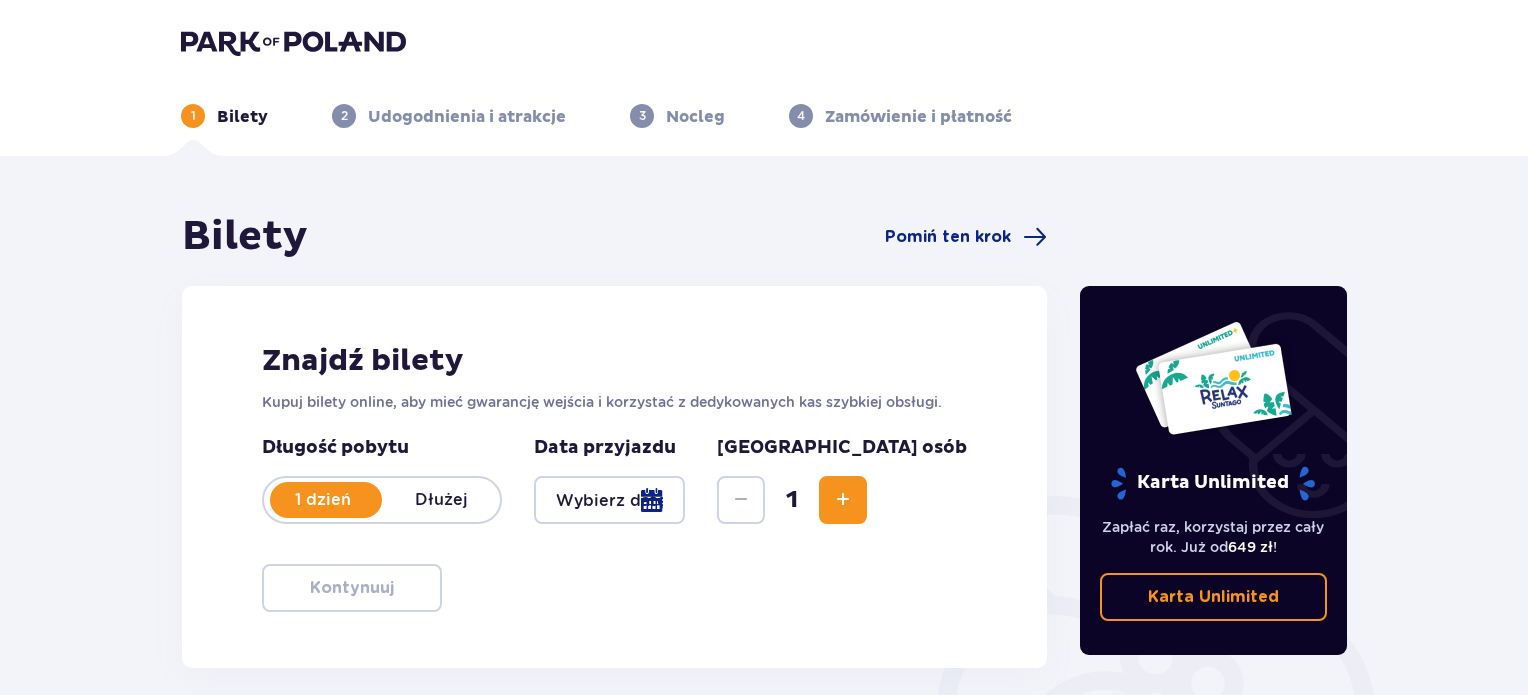 click at bounding box center (609, 500) 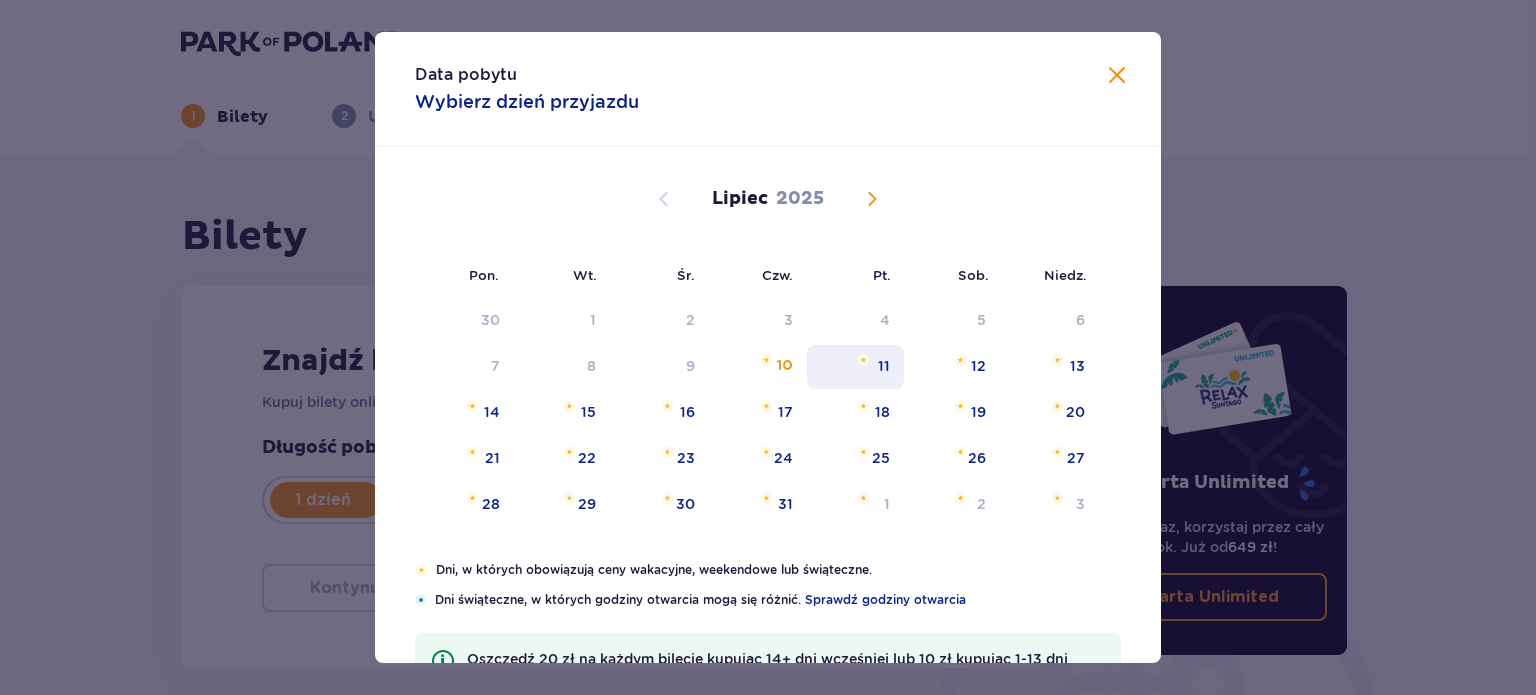 click on "11" at bounding box center [884, 366] 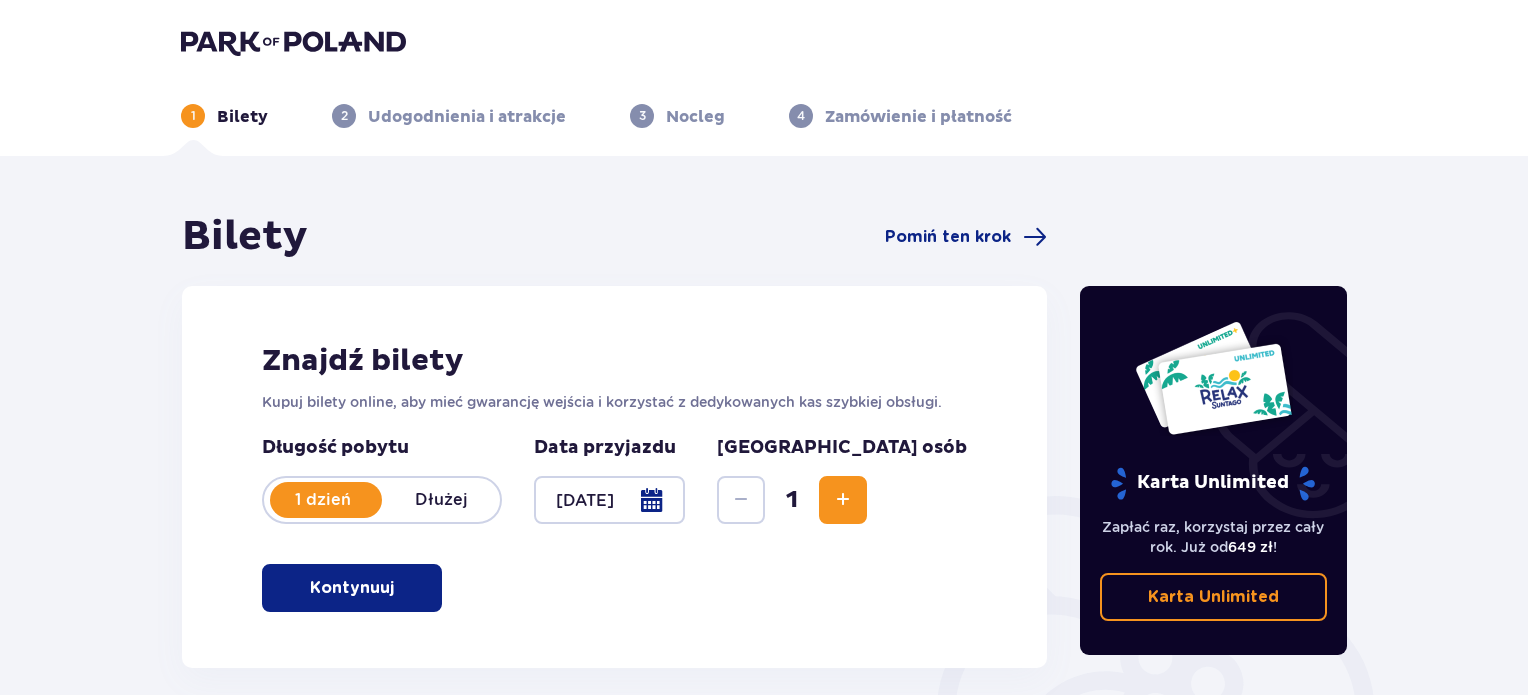 click at bounding box center [843, 500] 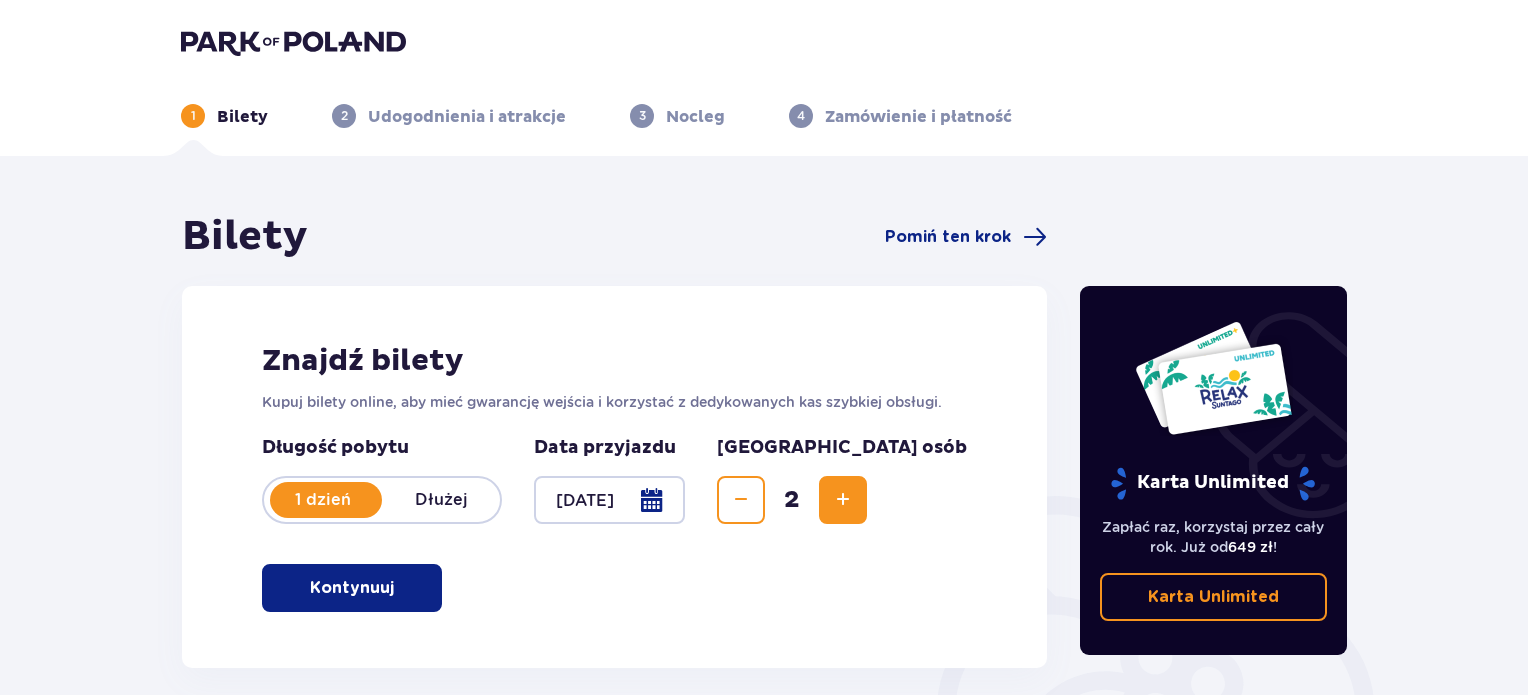 click at bounding box center [843, 500] 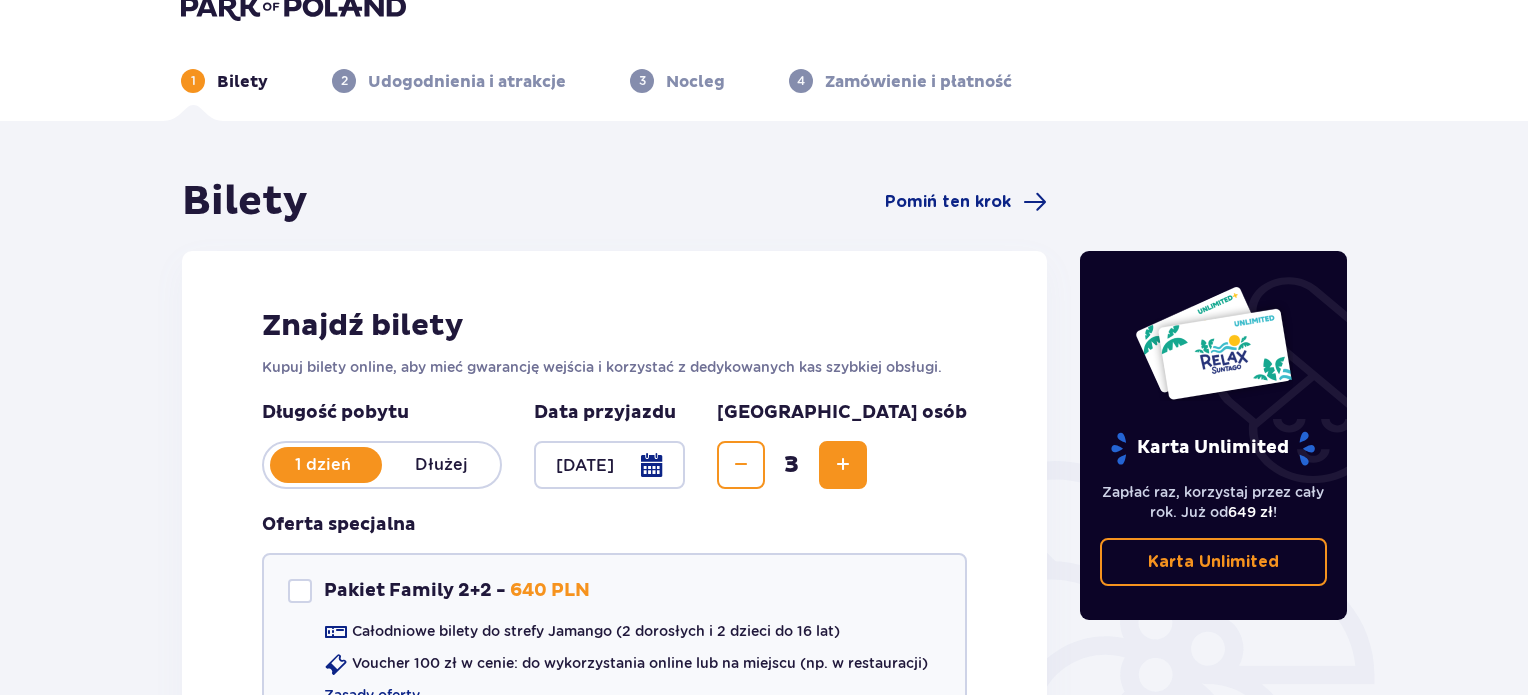 scroll, scrollTop: 0, scrollLeft: 0, axis: both 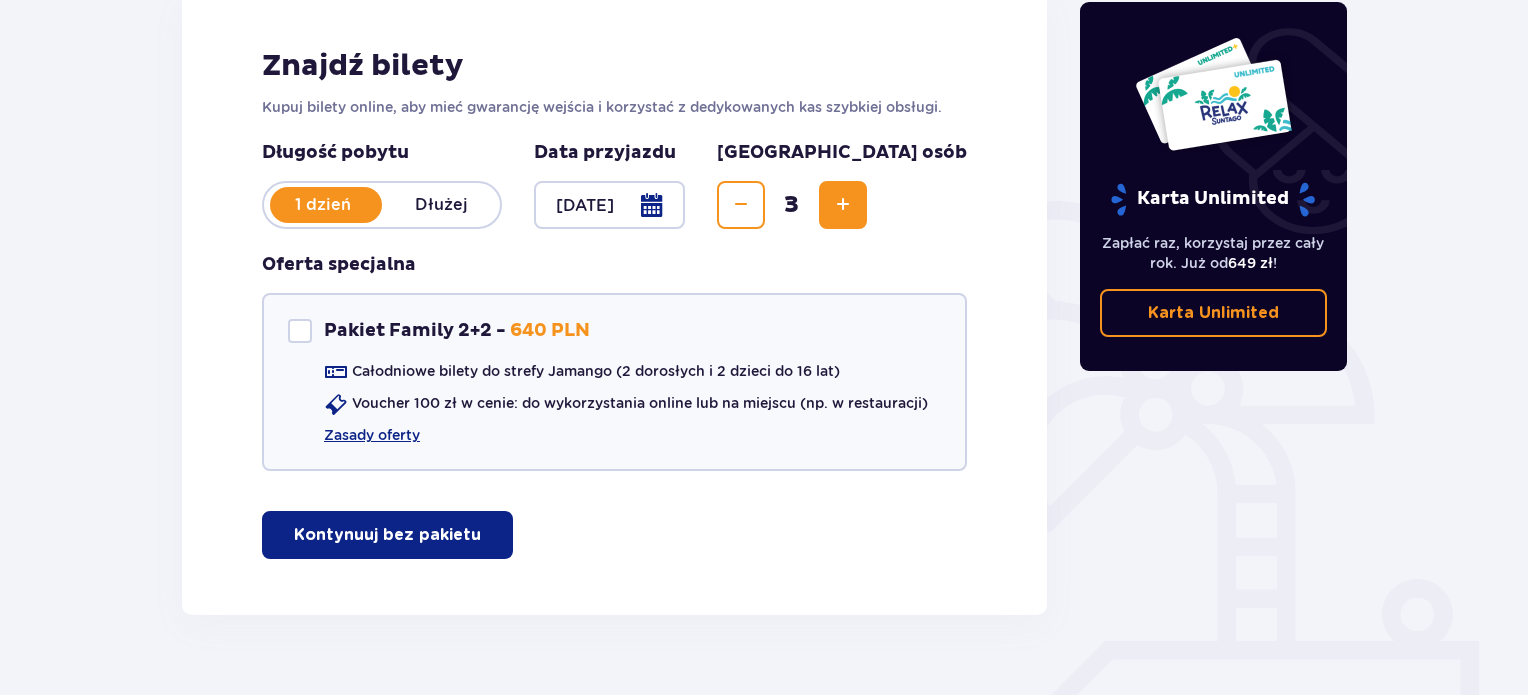 click at bounding box center (741, 205) 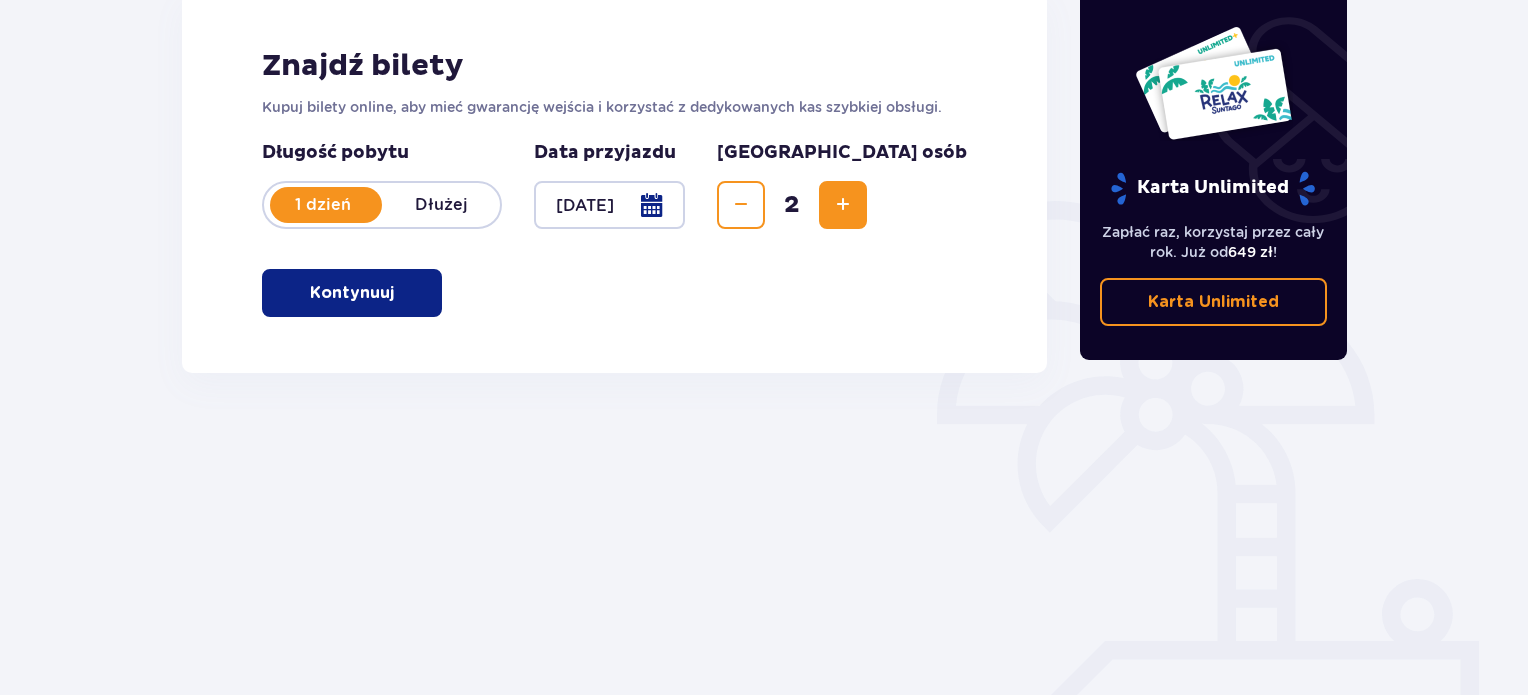 click at bounding box center (741, 205) 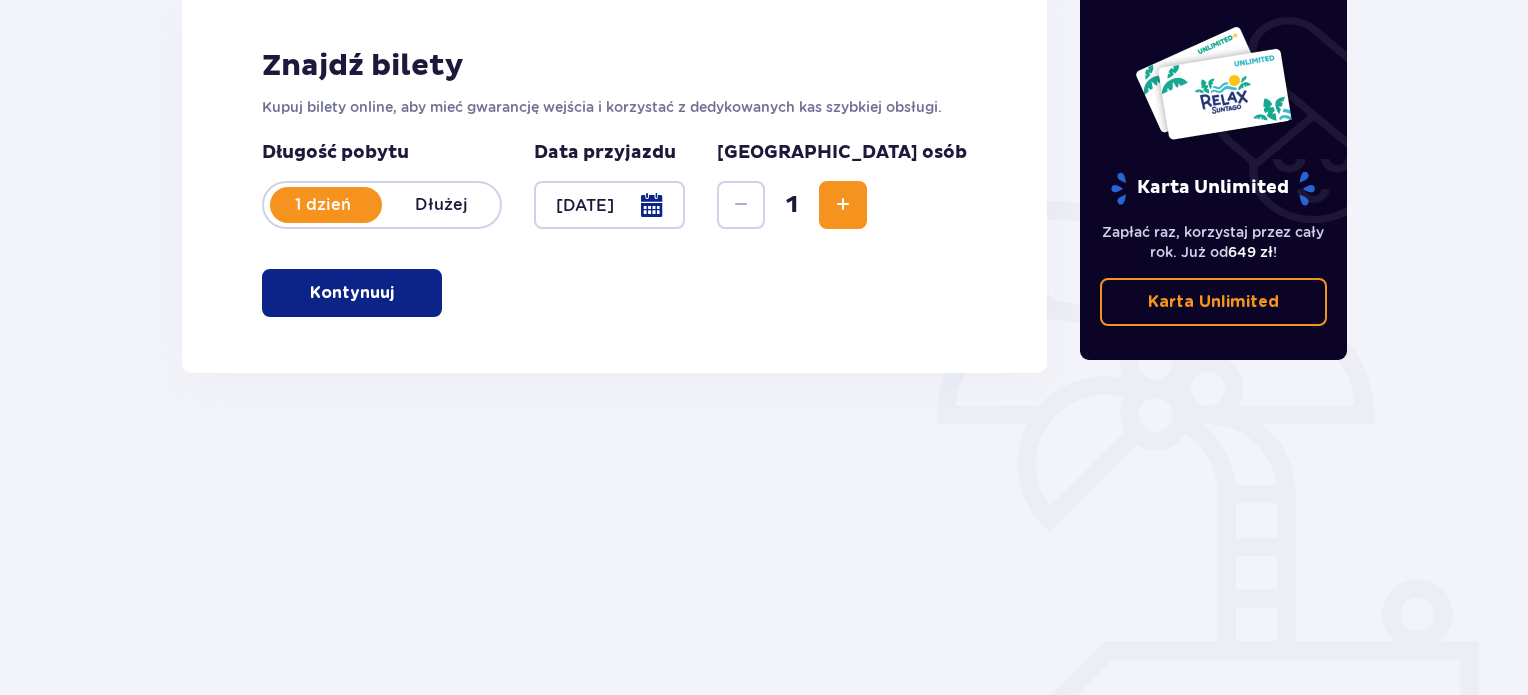 click on "Kontynuuj" at bounding box center (352, 293) 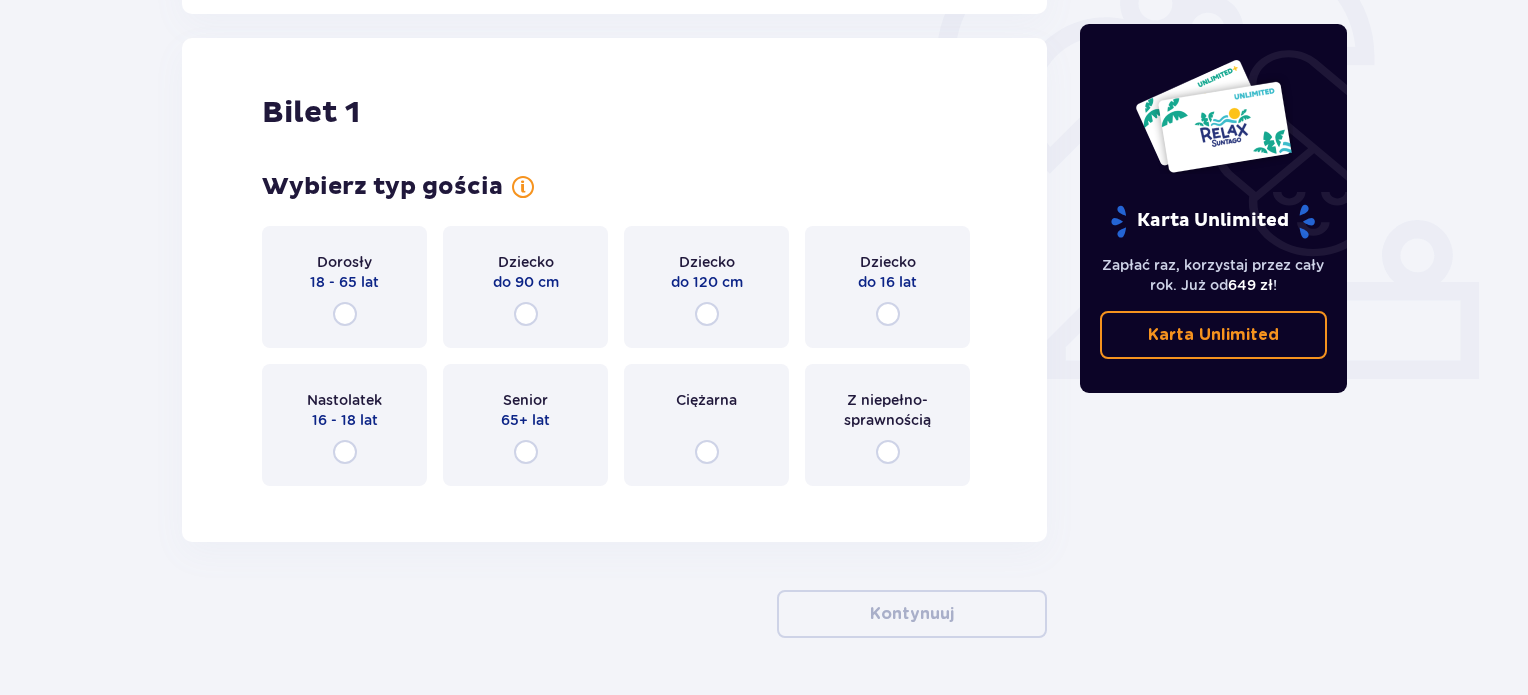 scroll, scrollTop: 668, scrollLeft: 0, axis: vertical 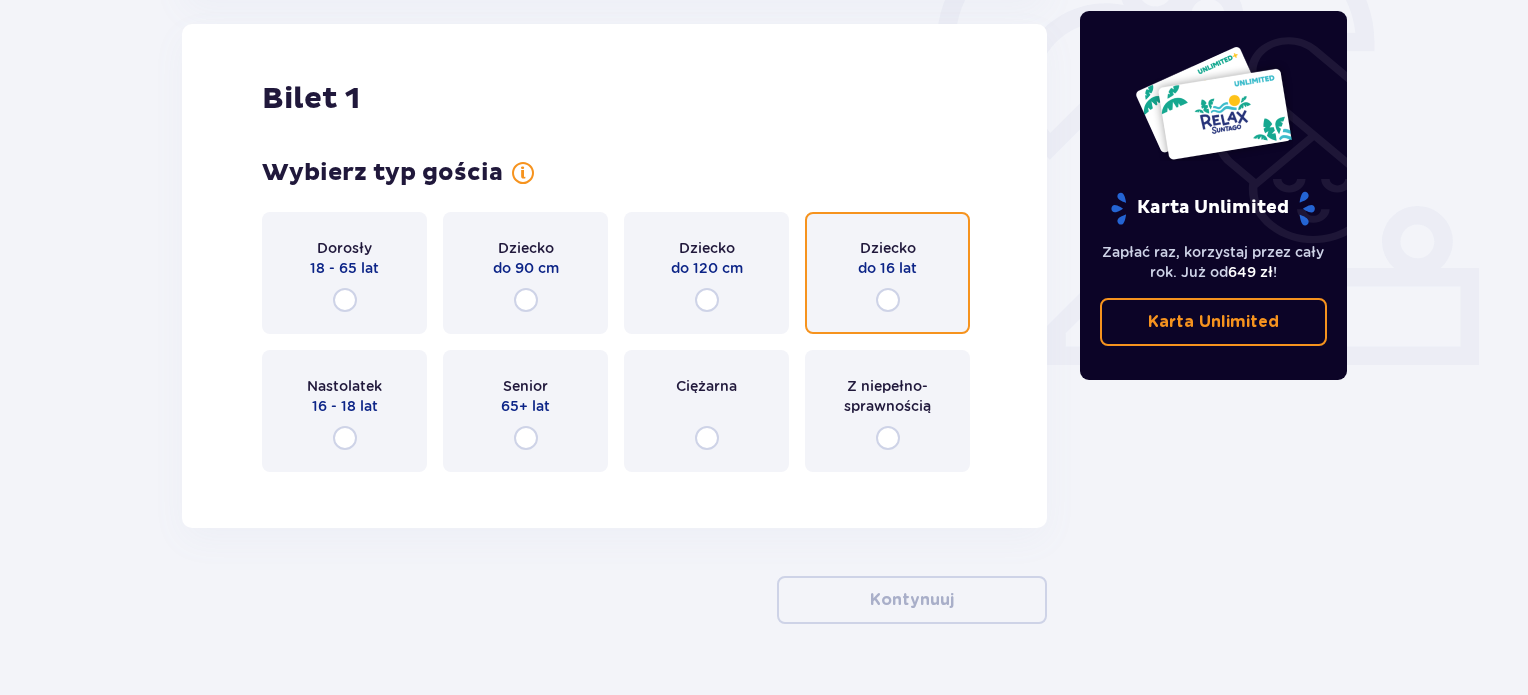 click at bounding box center (888, 300) 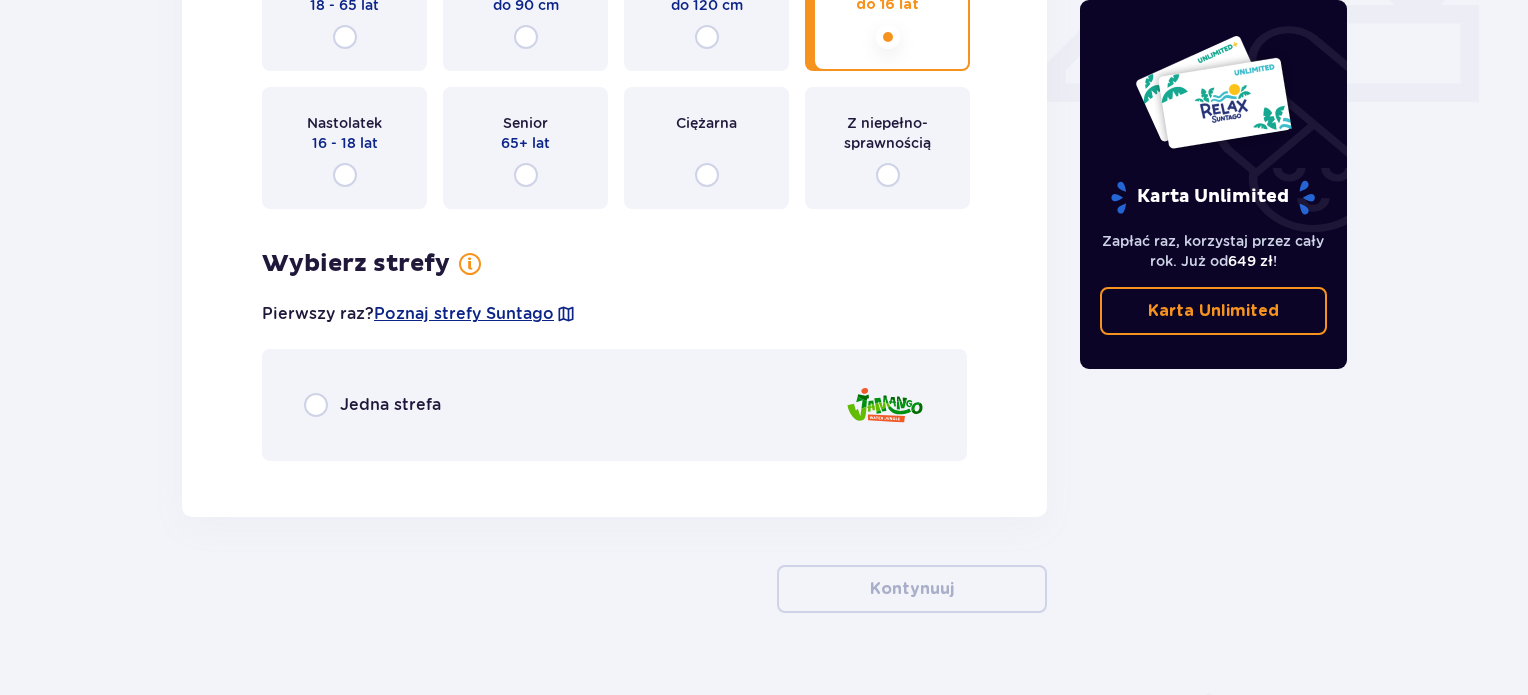 scroll, scrollTop: 968, scrollLeft: 0, axis: vertical 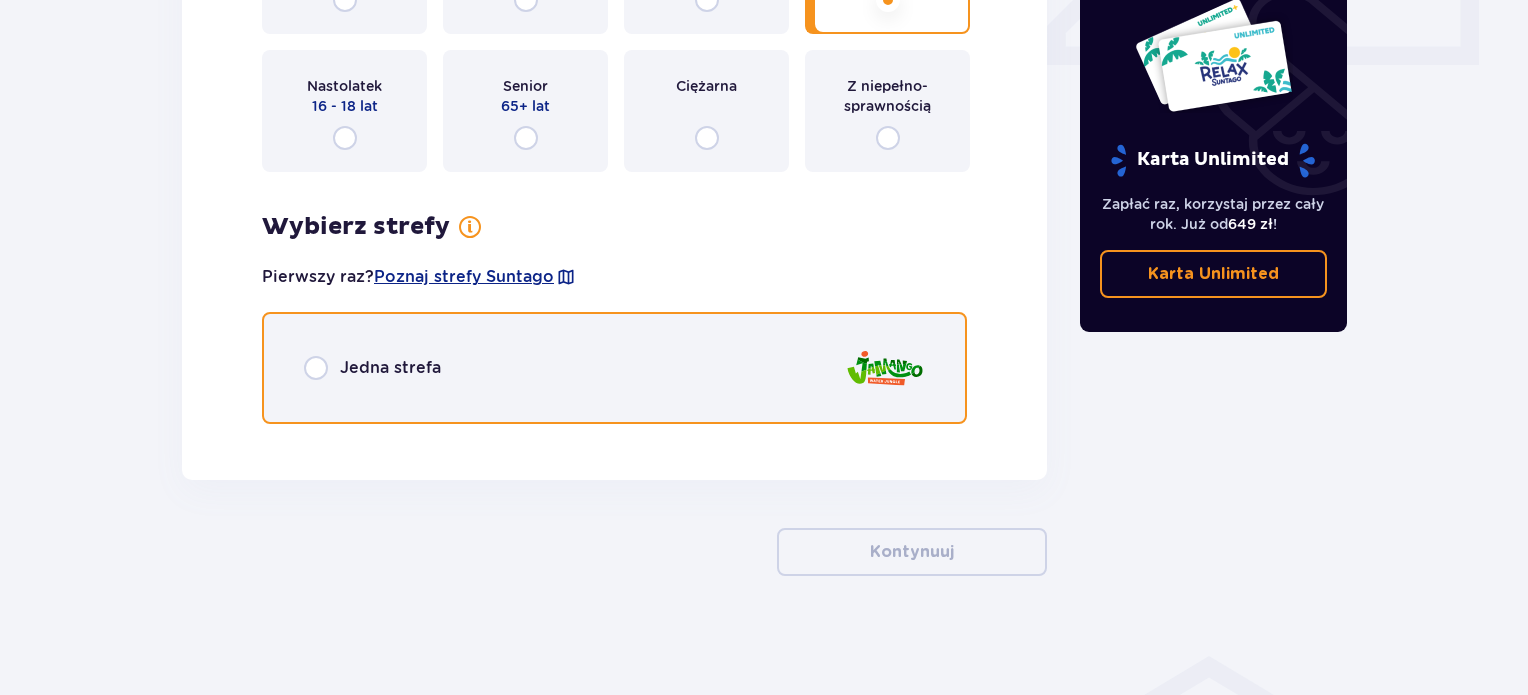 click at bounding box center (316, 368) 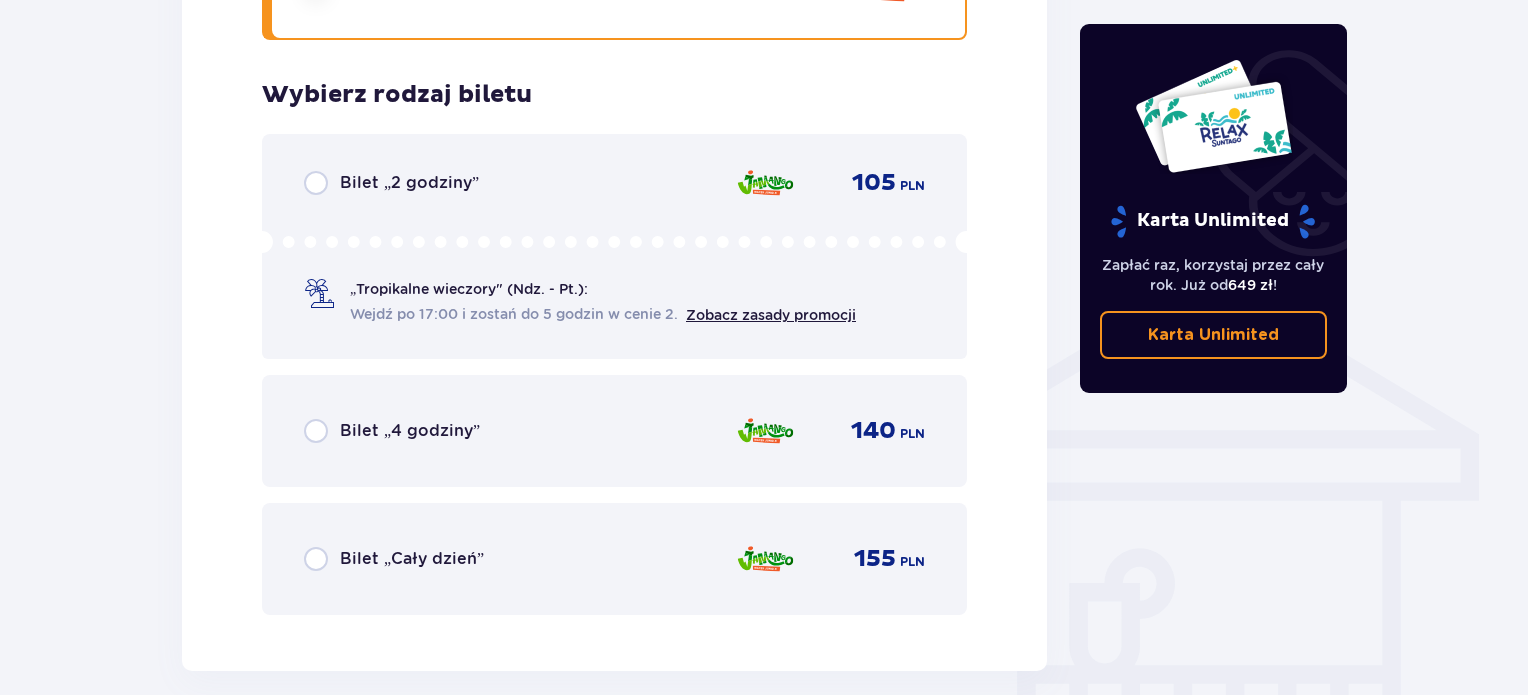 scroll, scrollTop: 1408, scrollLeft: 0, axis: vertical 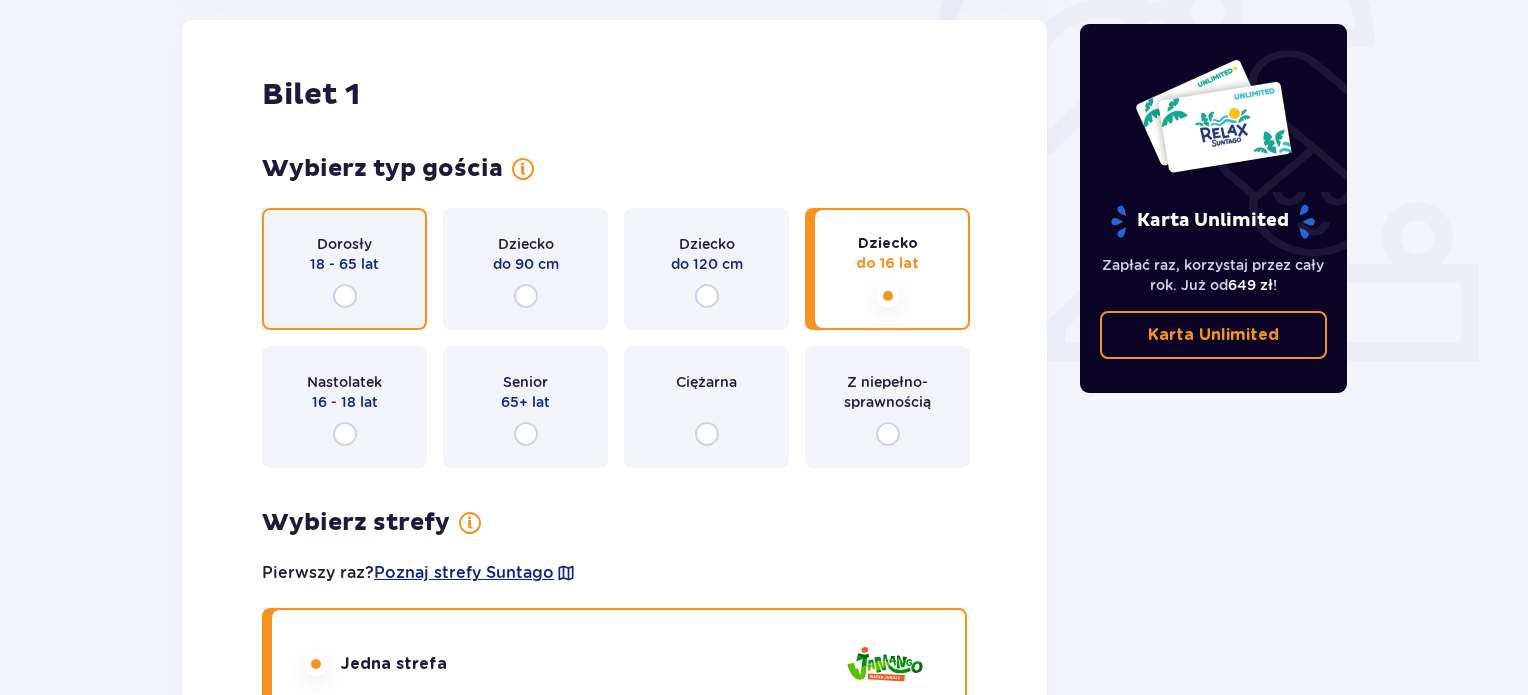 click at bounding box center (345, 296) 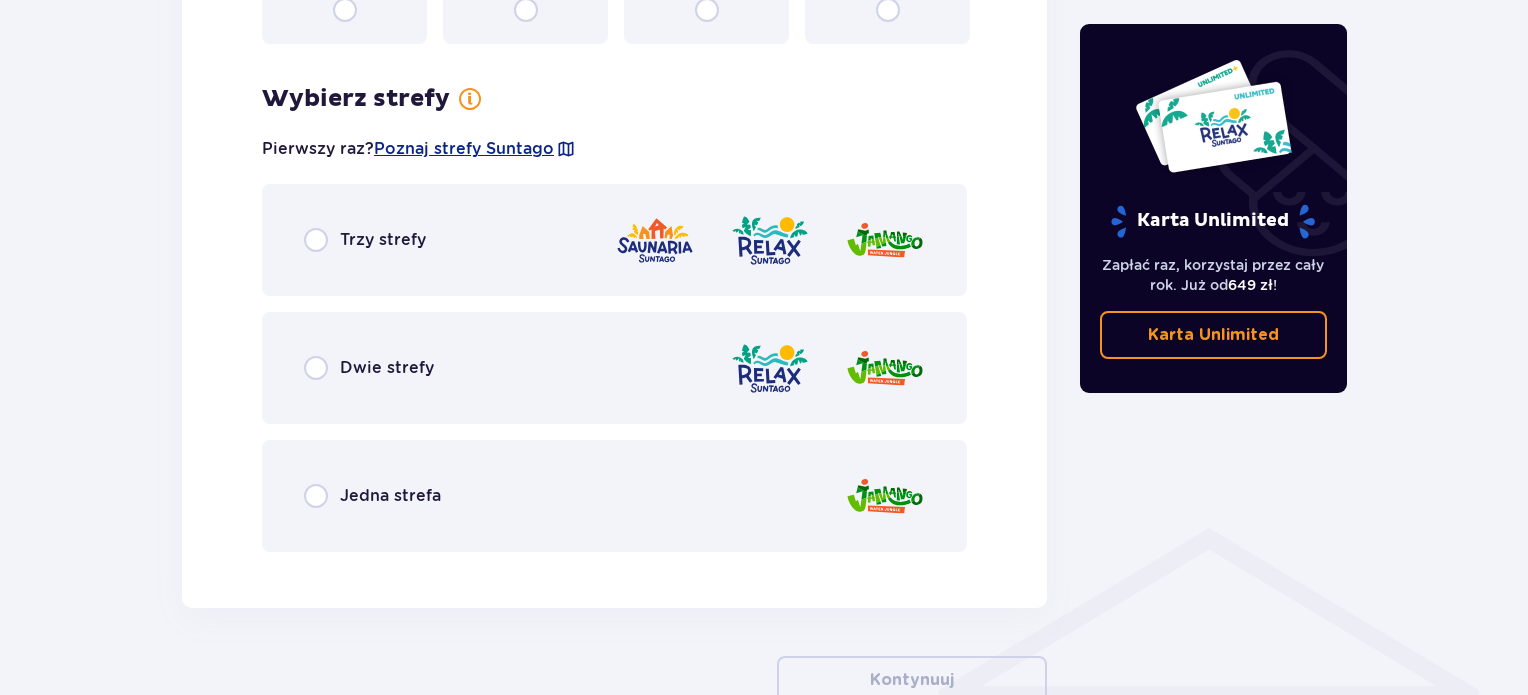 scroll, scrollTop: 1156, scrollLeft: 0, axis: vertical 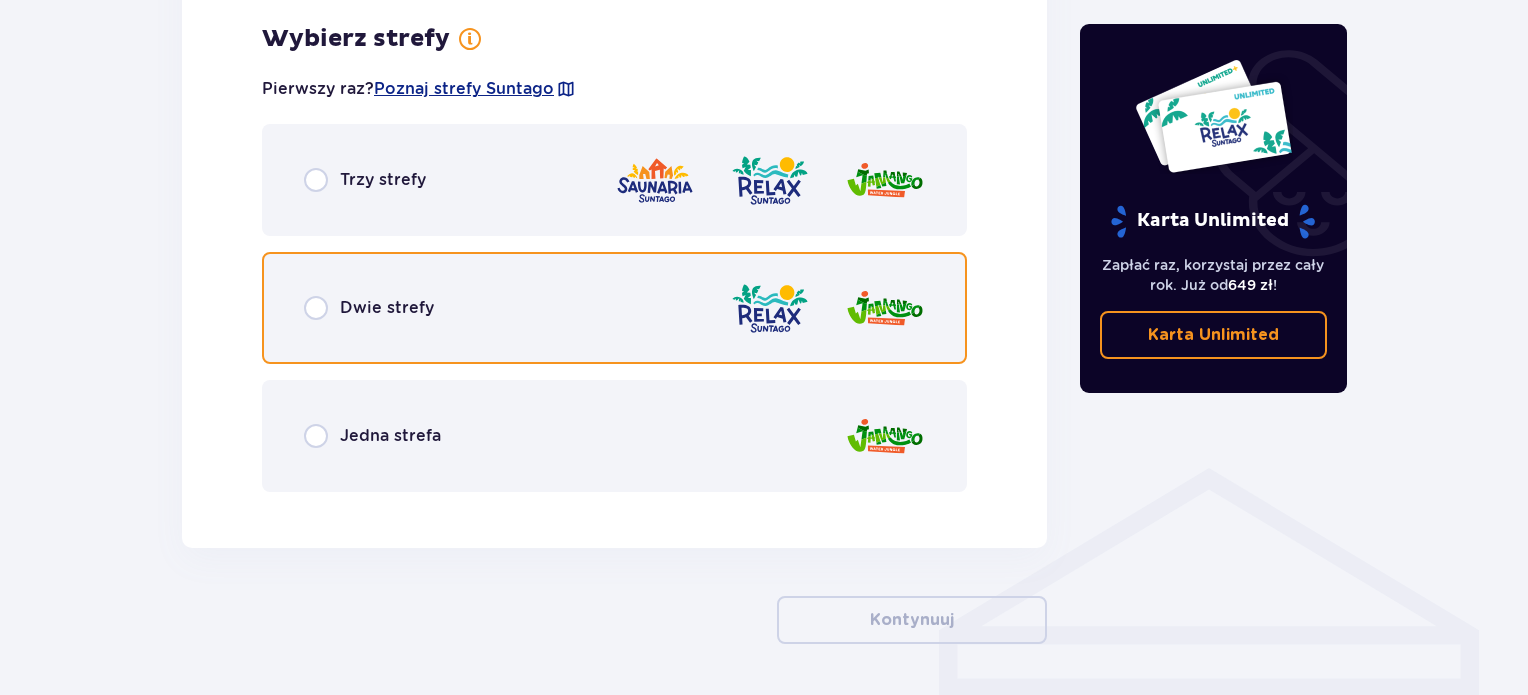 click at bounding box center (316, 308) 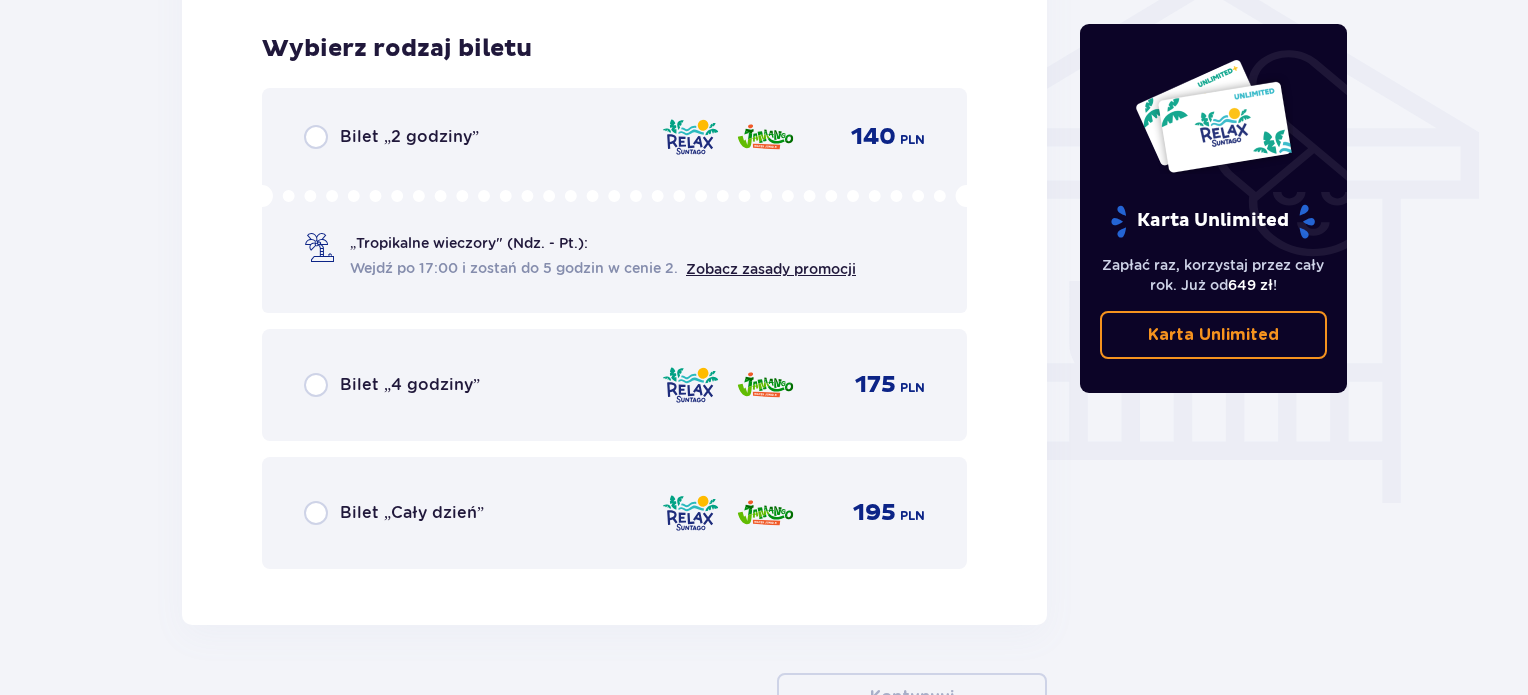 scroll, scrollTop: 1664, scrollLeft: 0, axis: vertical 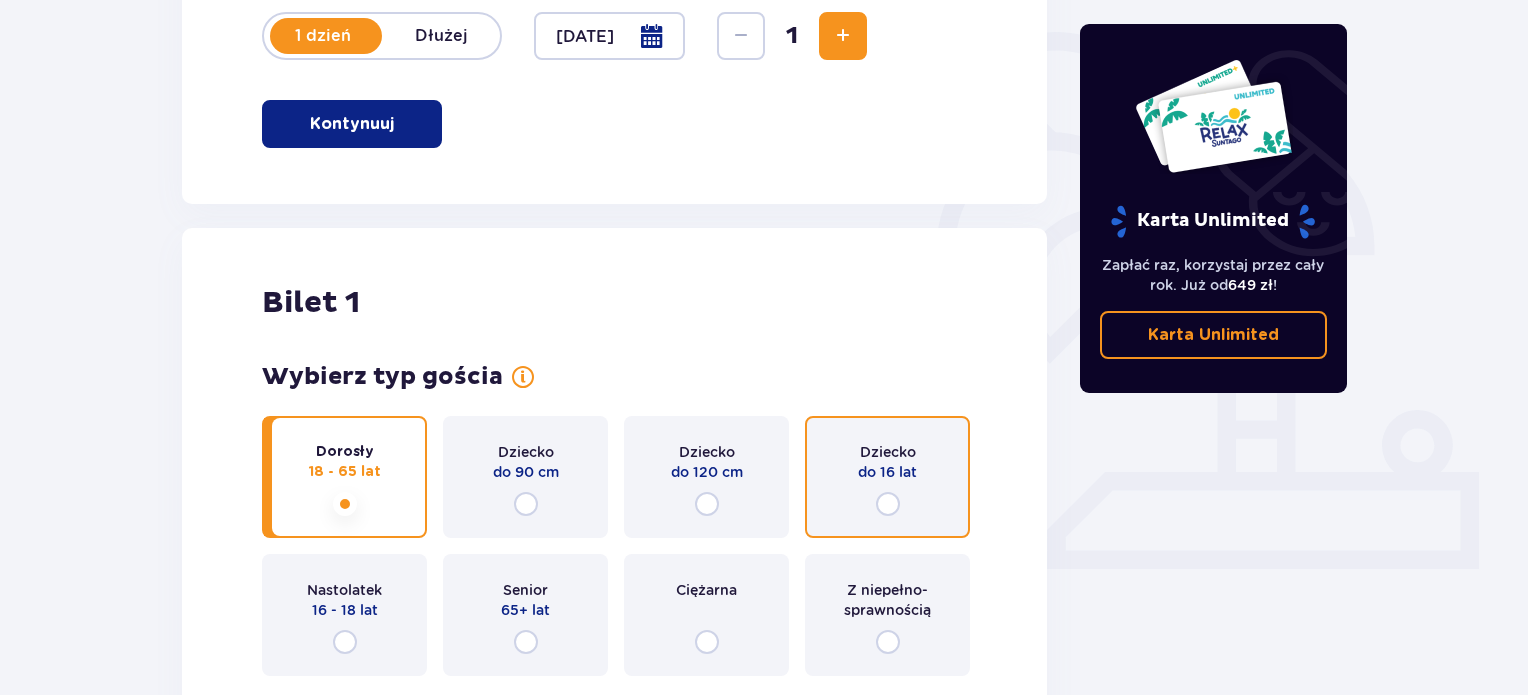 click at bounding box center (888, 504) 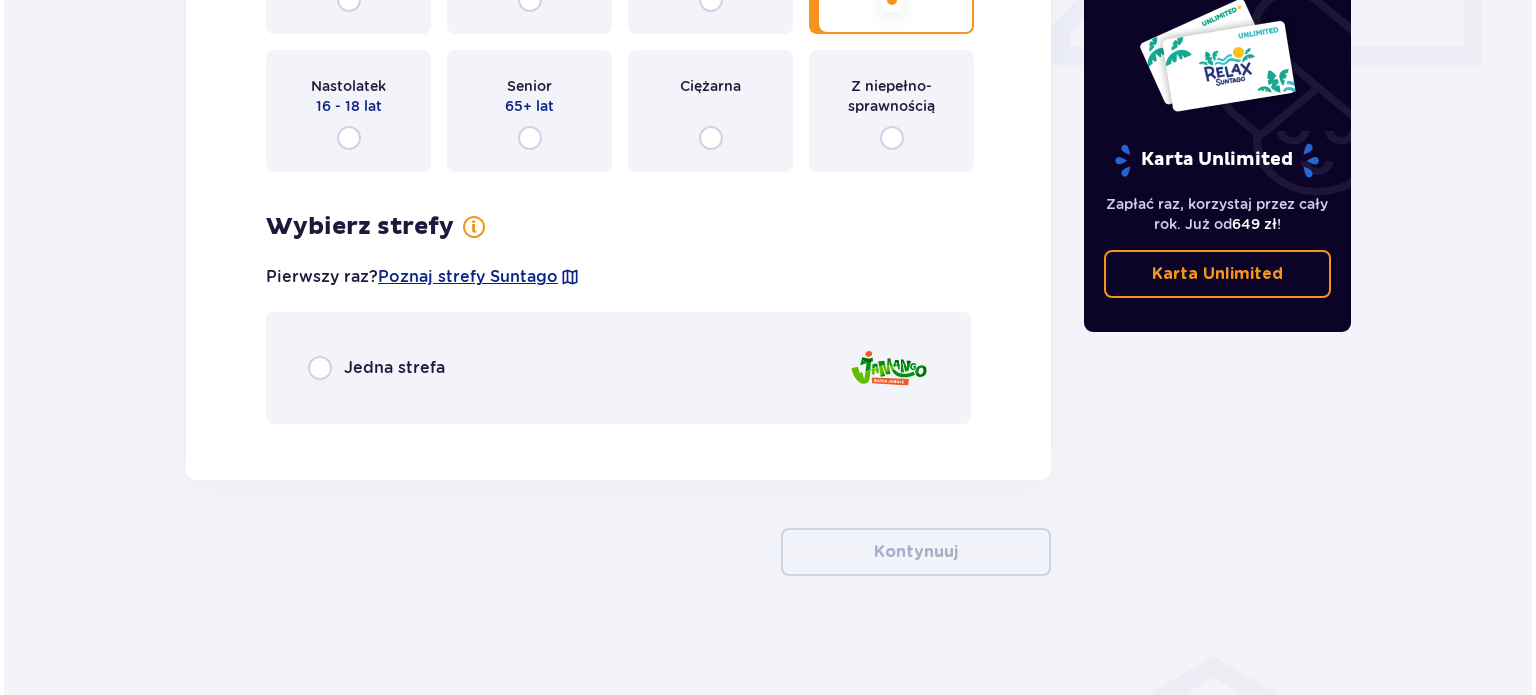 scroll, scrollTop: 968, scrollLeft: 0, axis: vertical 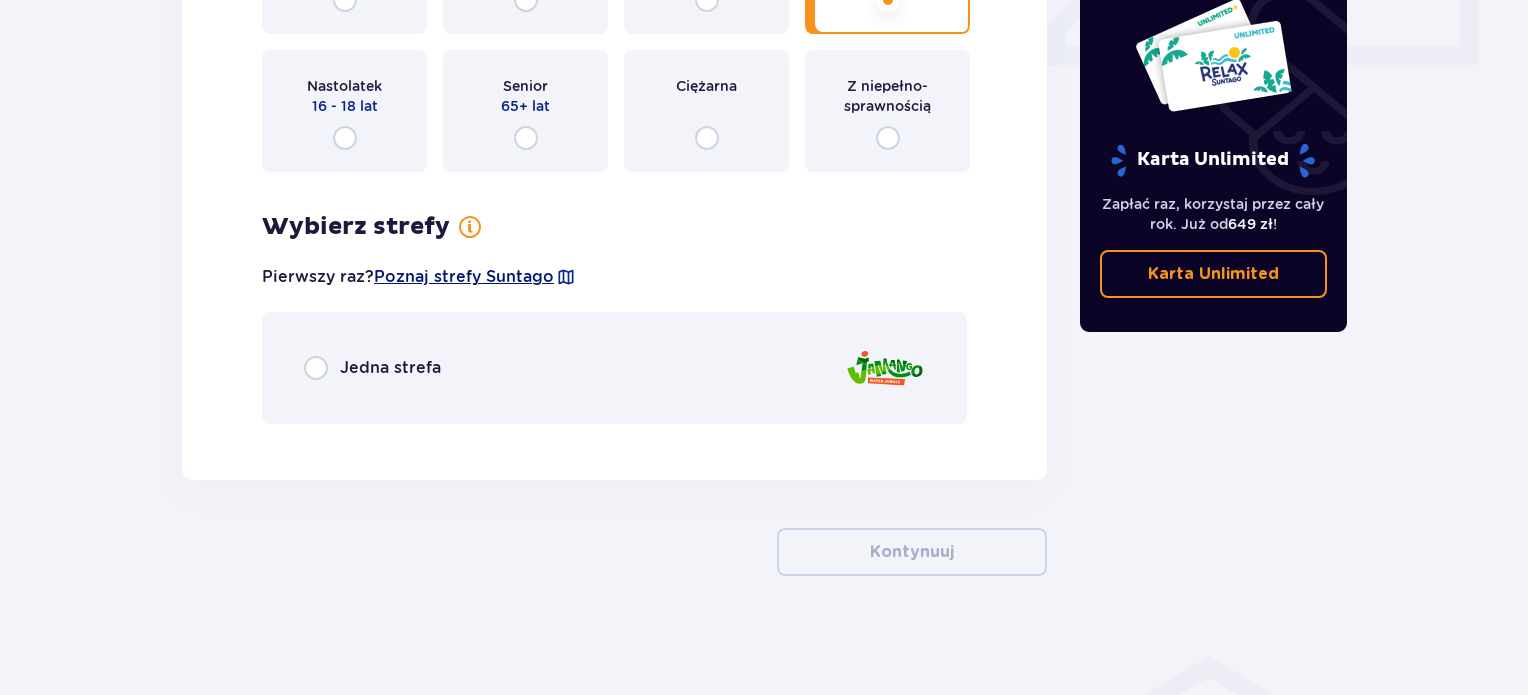 click on "Poznaj strefy Suntago" at bounding box center [464, 277] 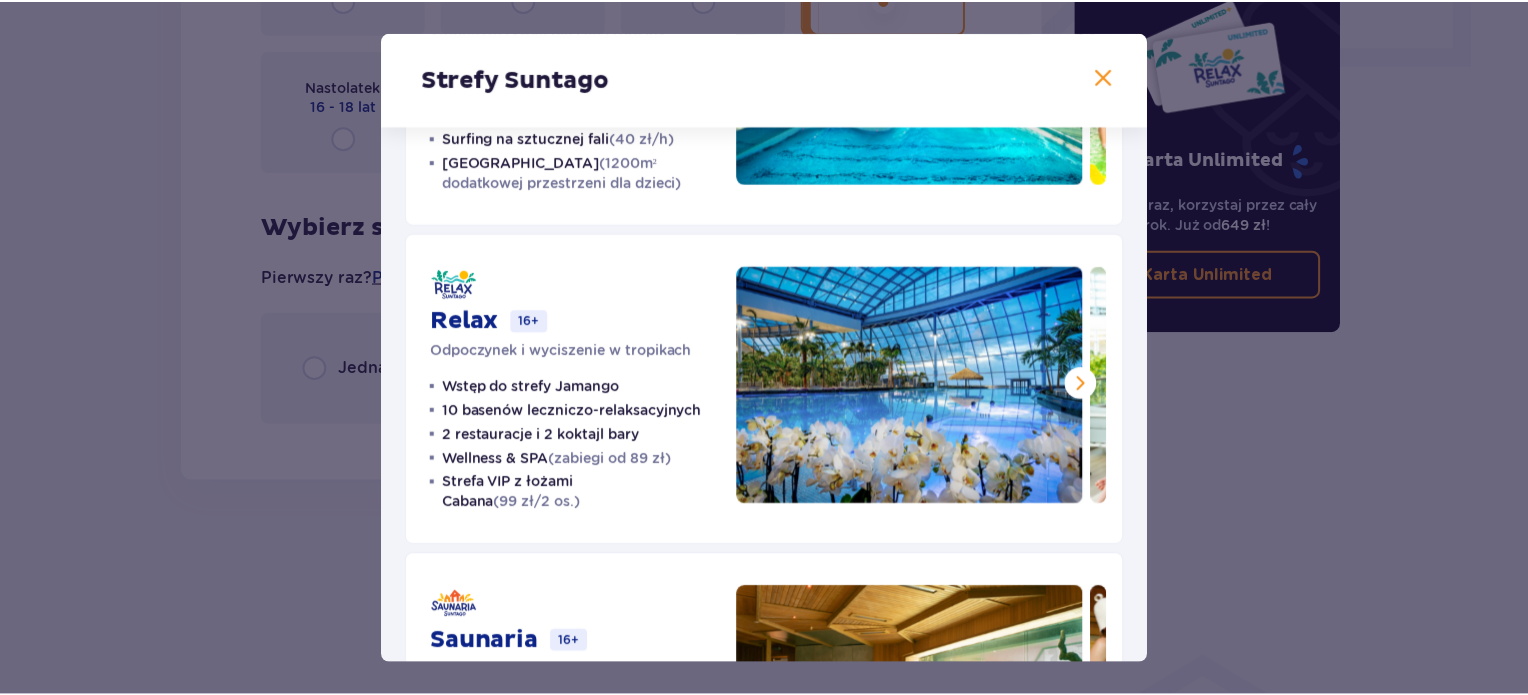 scroll, scrollTop: 32, scrollLeft: 0, axis: vertical 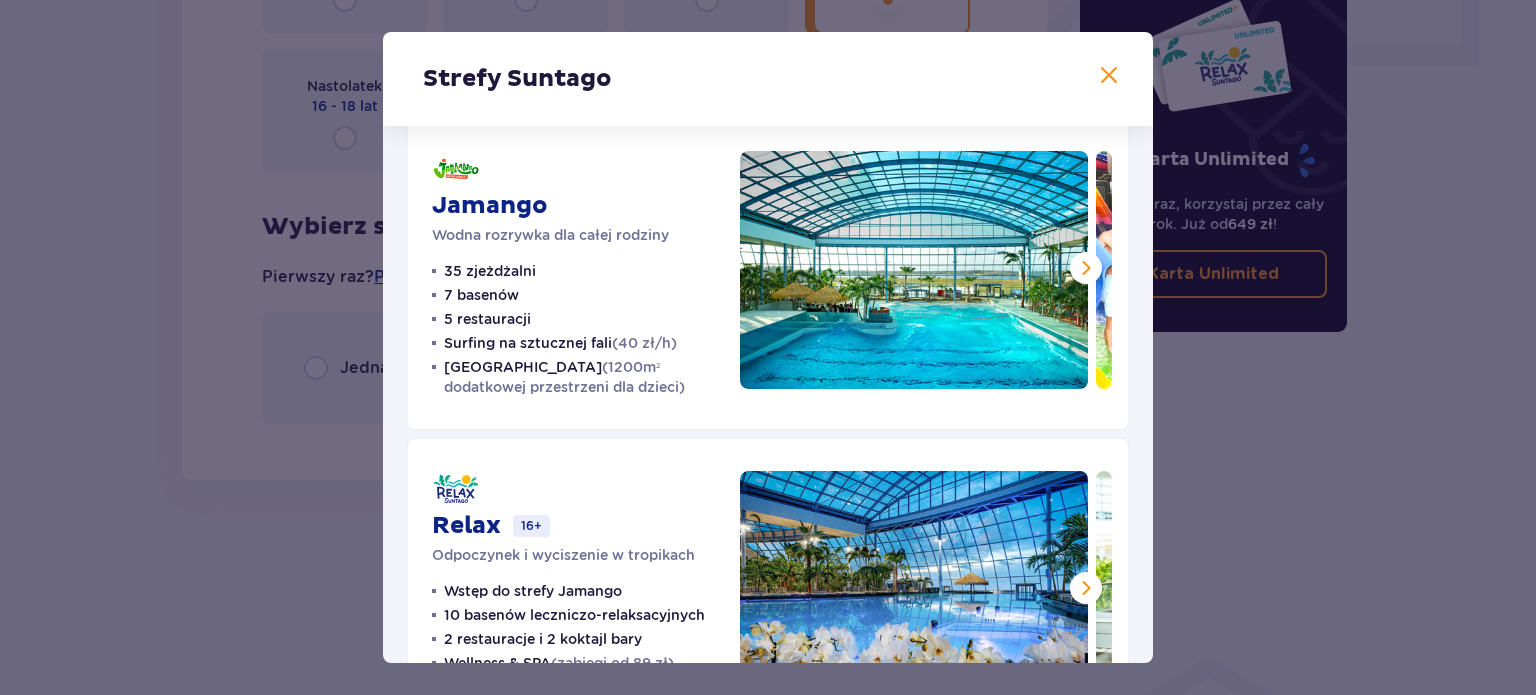 click at bounding box center [1109, 76] 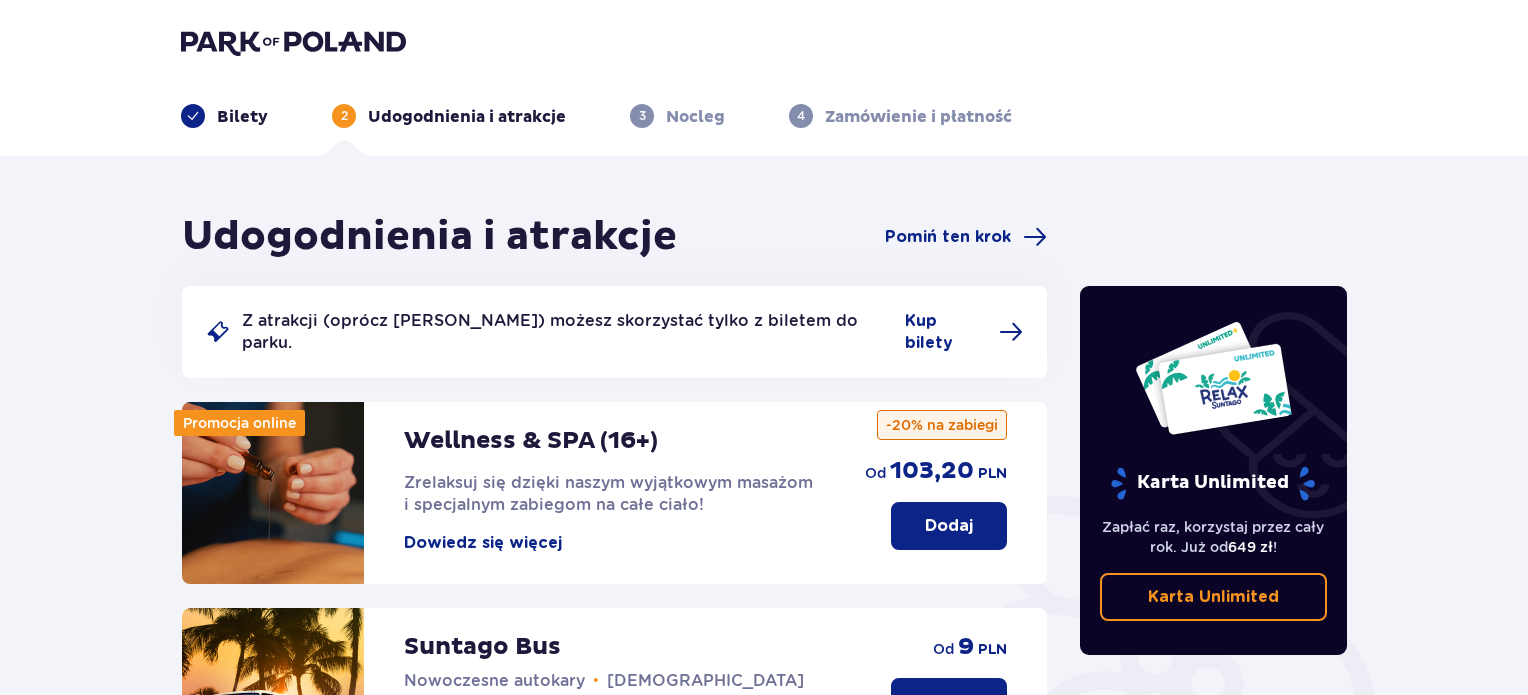 scroll, scrollTop: 0, scrollLeft: 0, axis: both 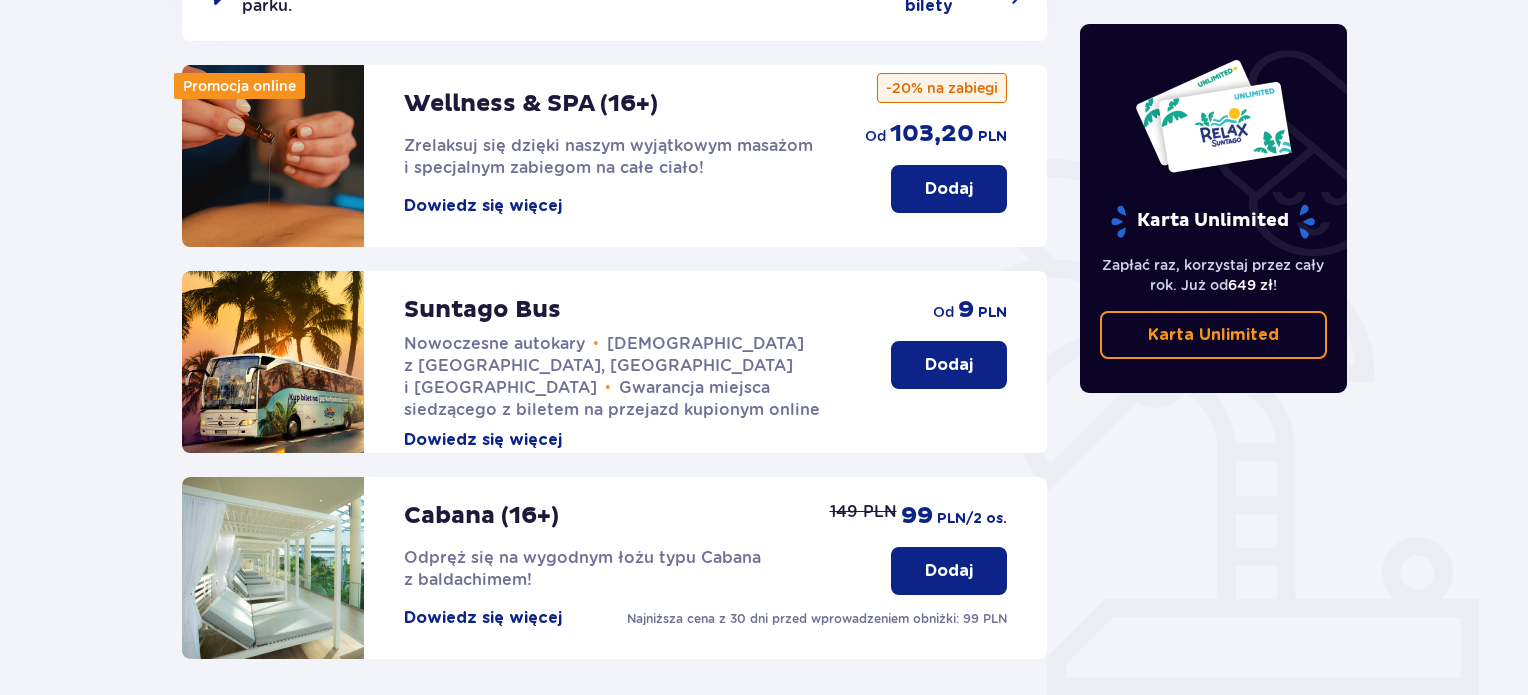 drag, startPoint x: 1522, startPoint y: 251, endPoint x: 1523, endPoint y: 344, distance: 93.00538 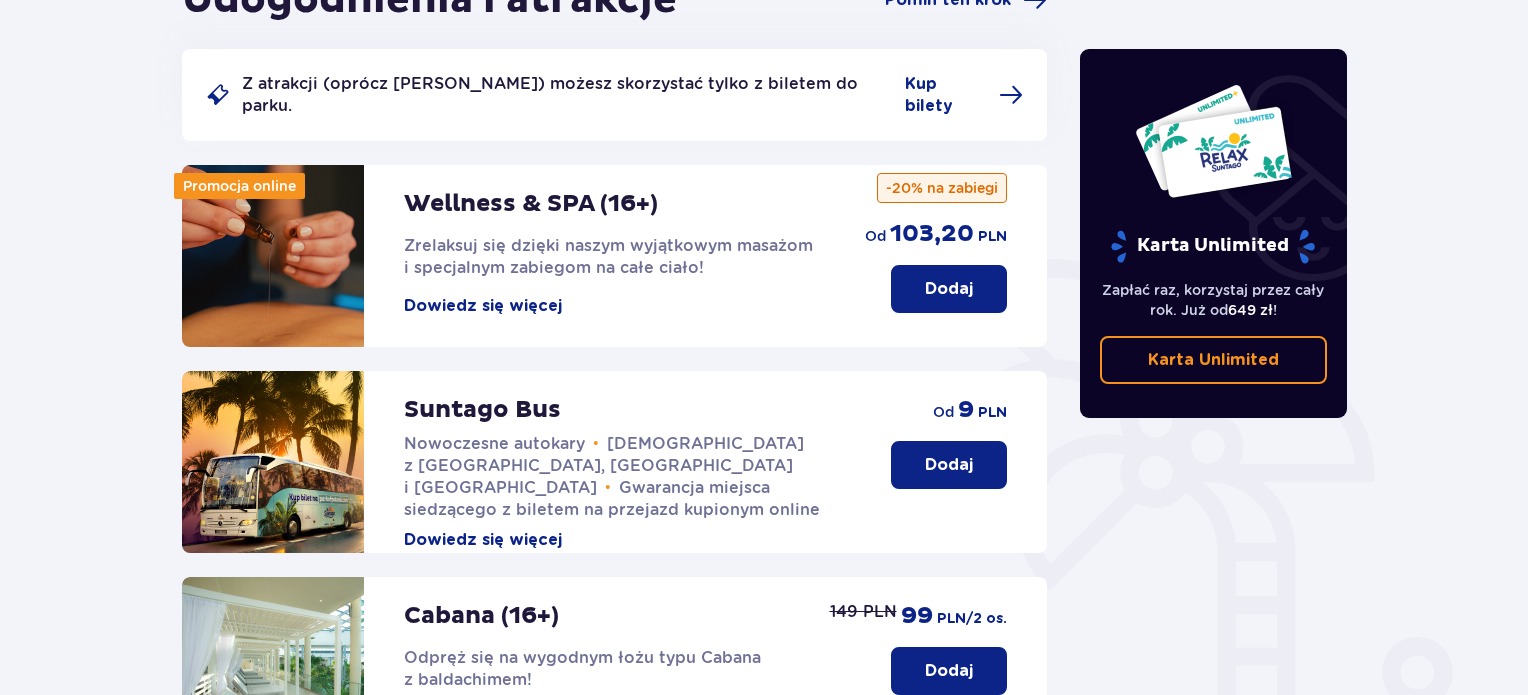 scroll, scrollTop: 0, scrollLeft: 0, axis: both 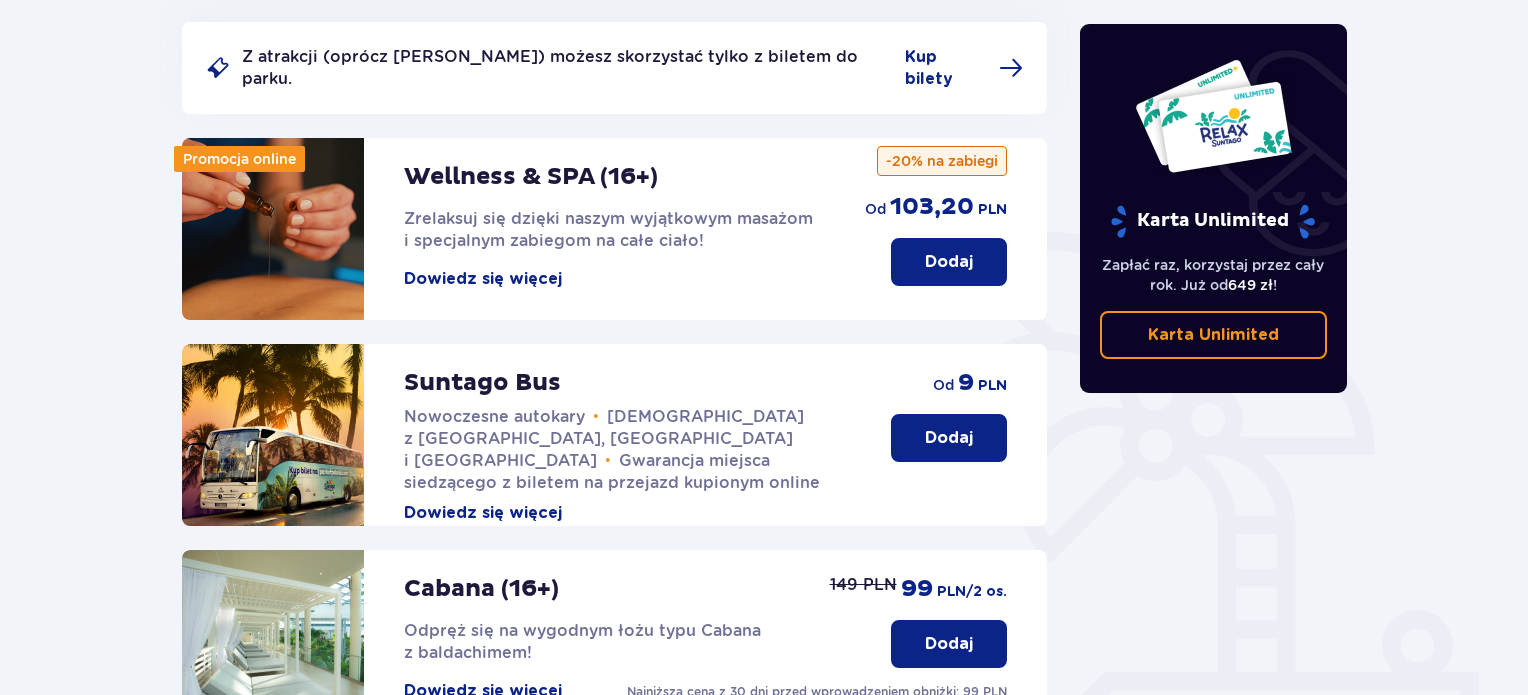 click on "Dowiedz się więcej" at bounding box center [483, 513] 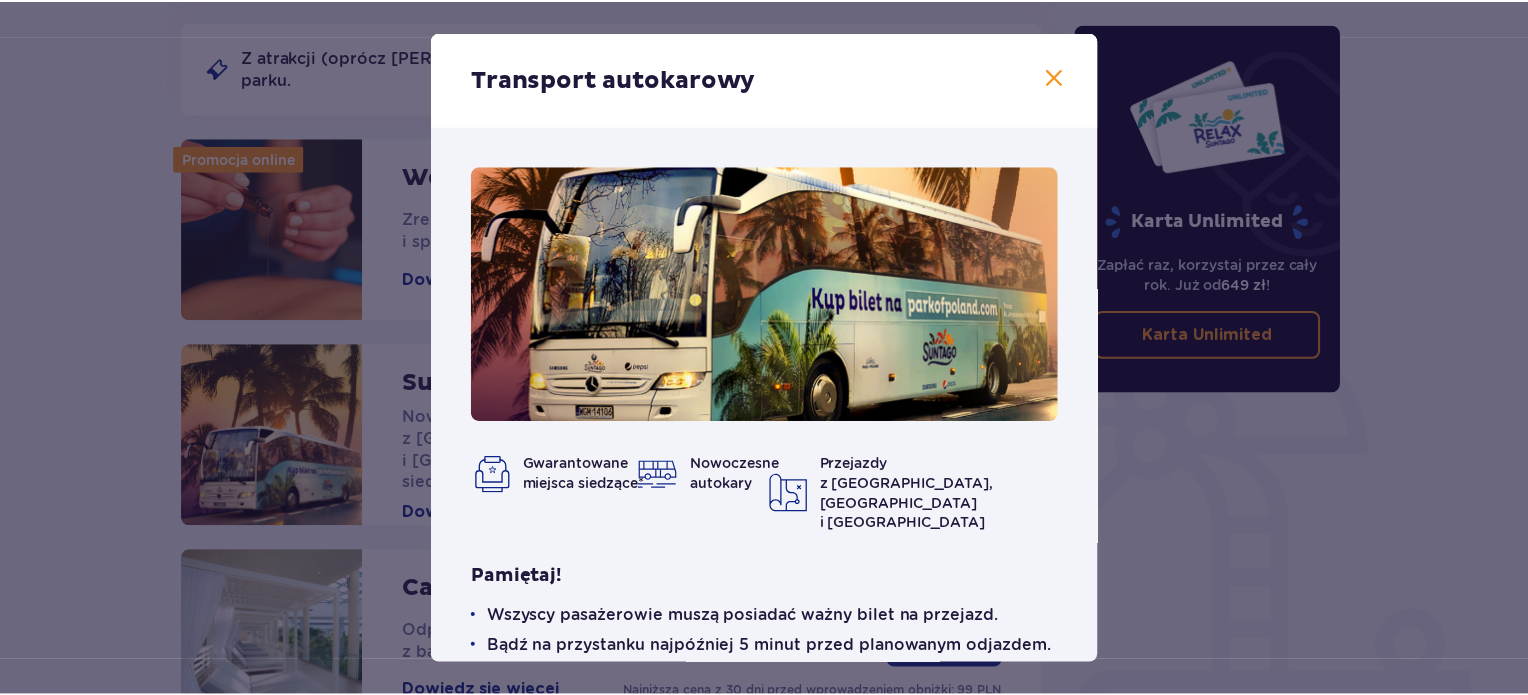 scroll, scrollTop: 109, scrollLeft: 0, axis: vertical 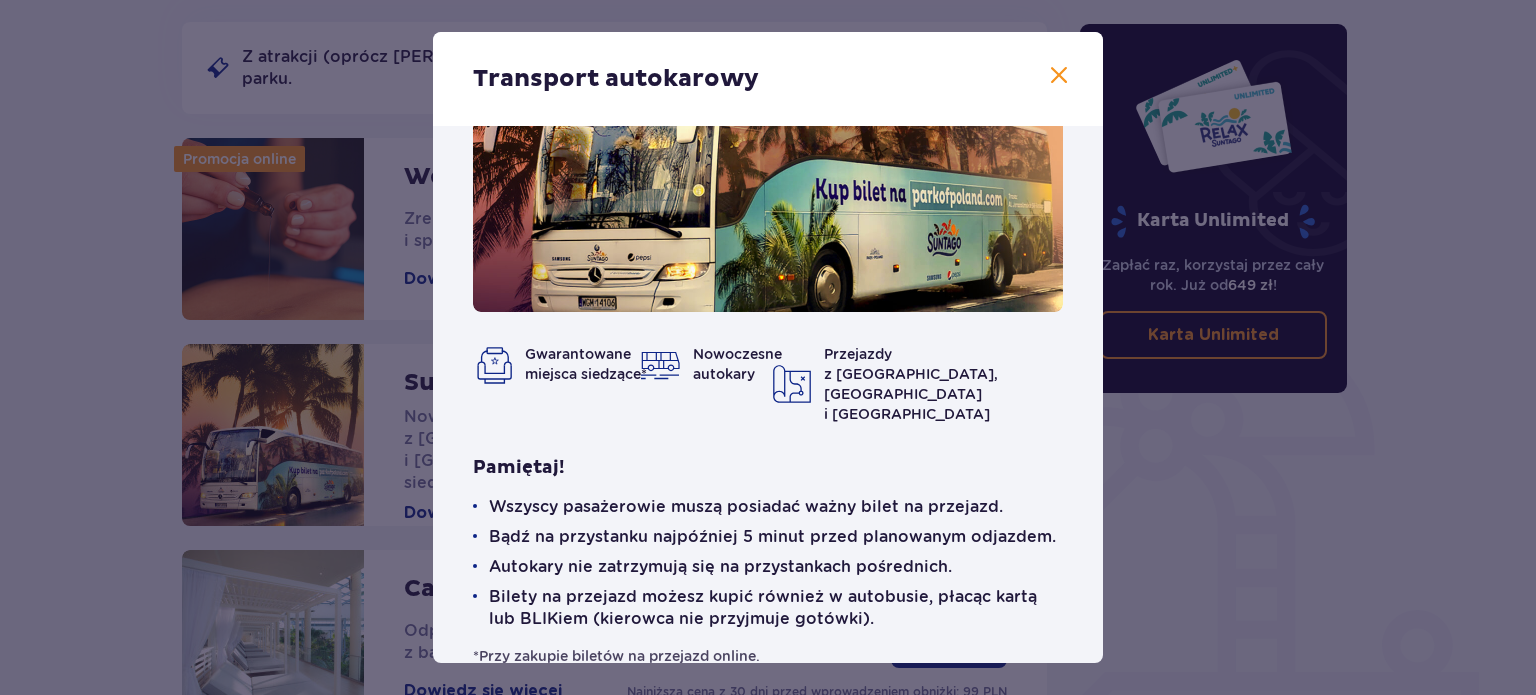 click on "Transport autokarowy" at bounding box center [768, 79] 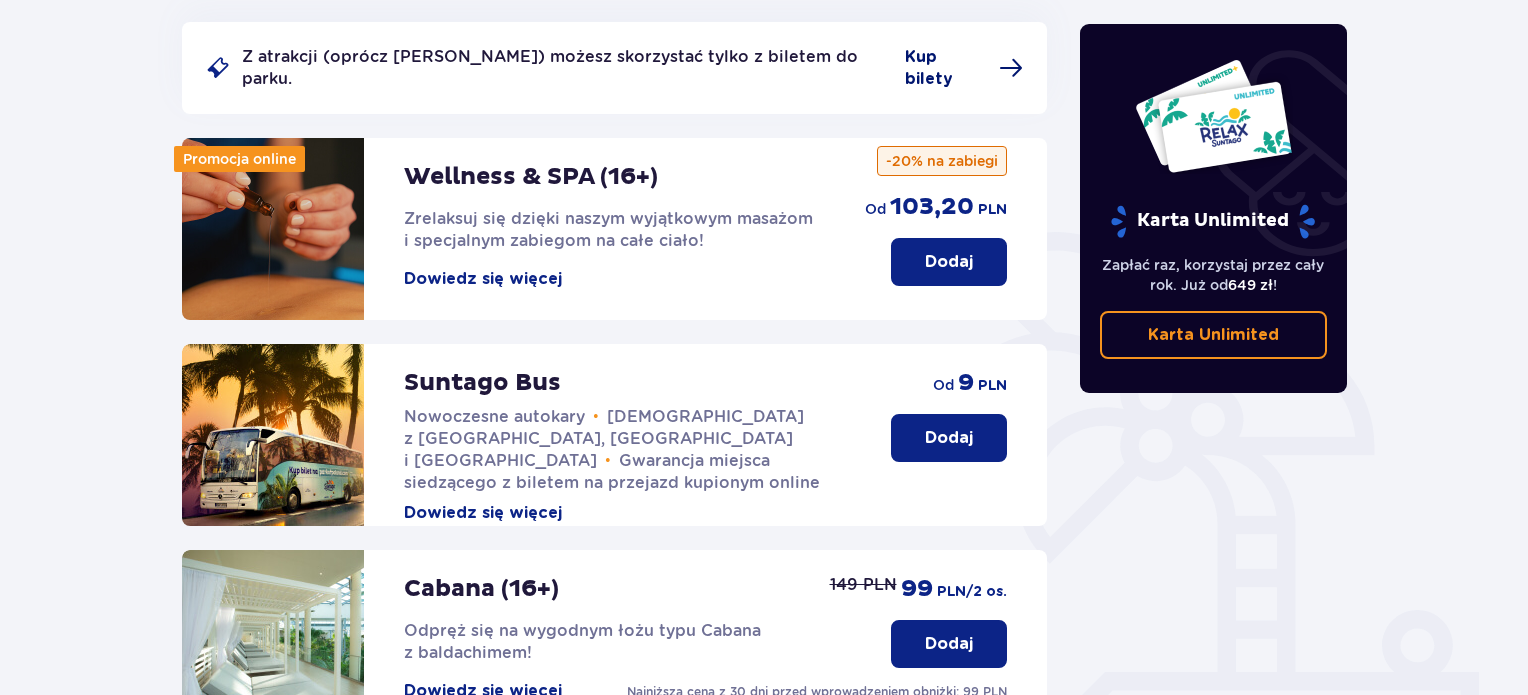 click on "Kup bilety" at bounding box center [946, 68] 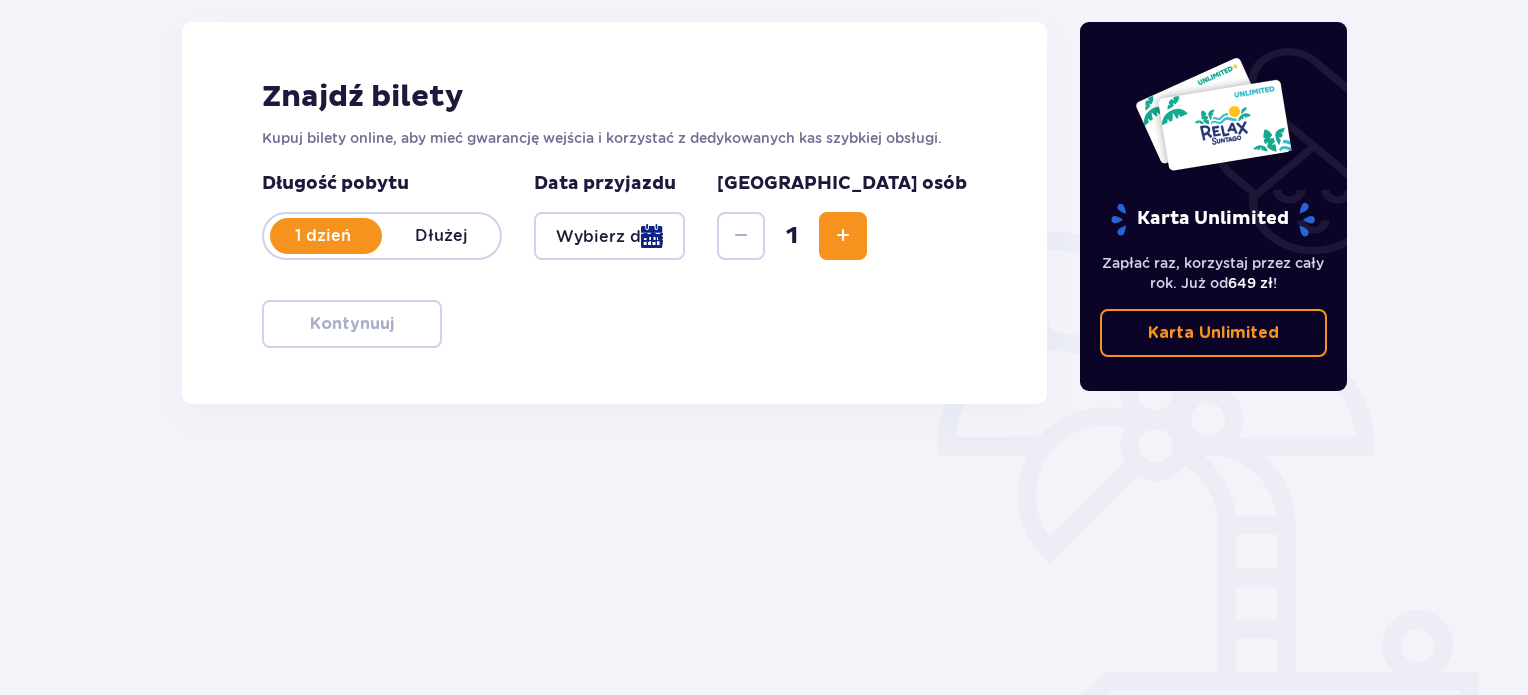 scroll, scrollTop: 0, scrollLeft: 0, axis: both 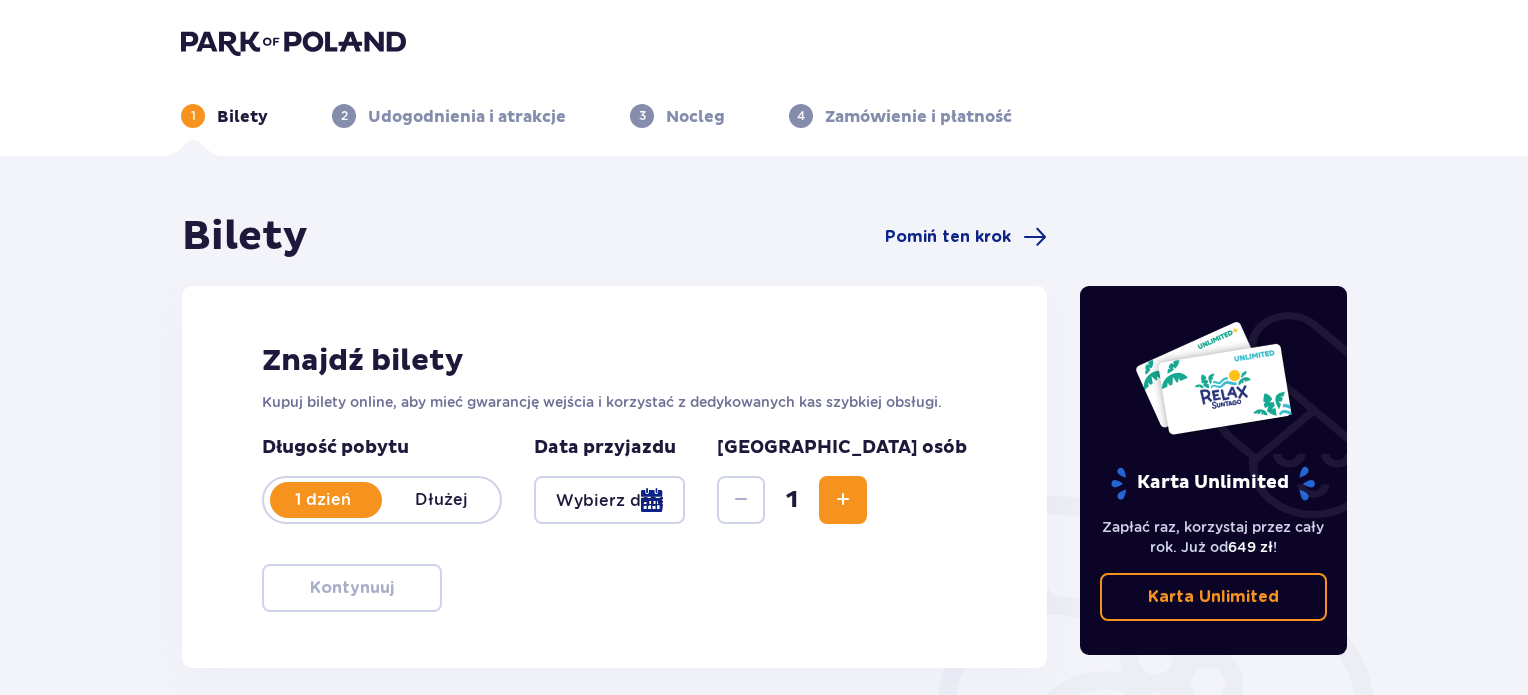 click at bounding box center (609, 500) 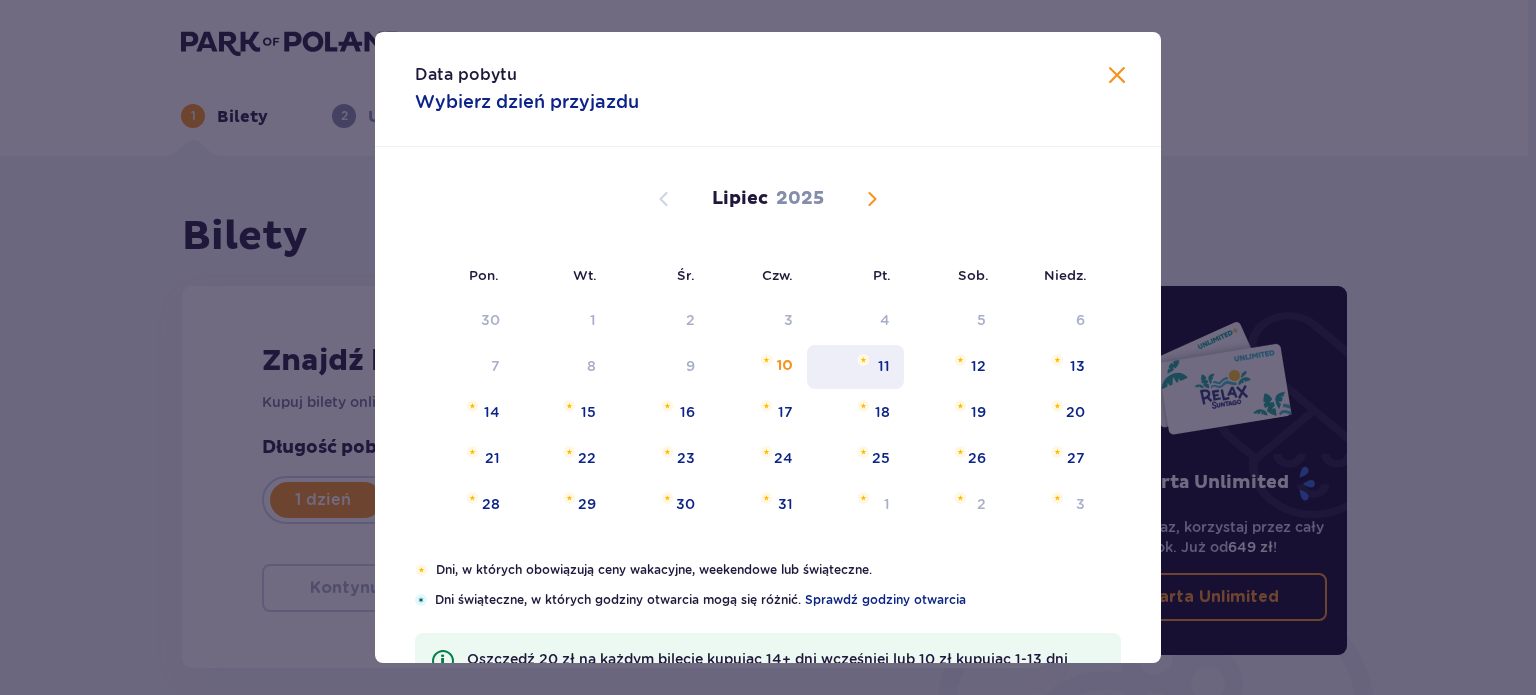 click on "11" at bounding box center [884, 366] 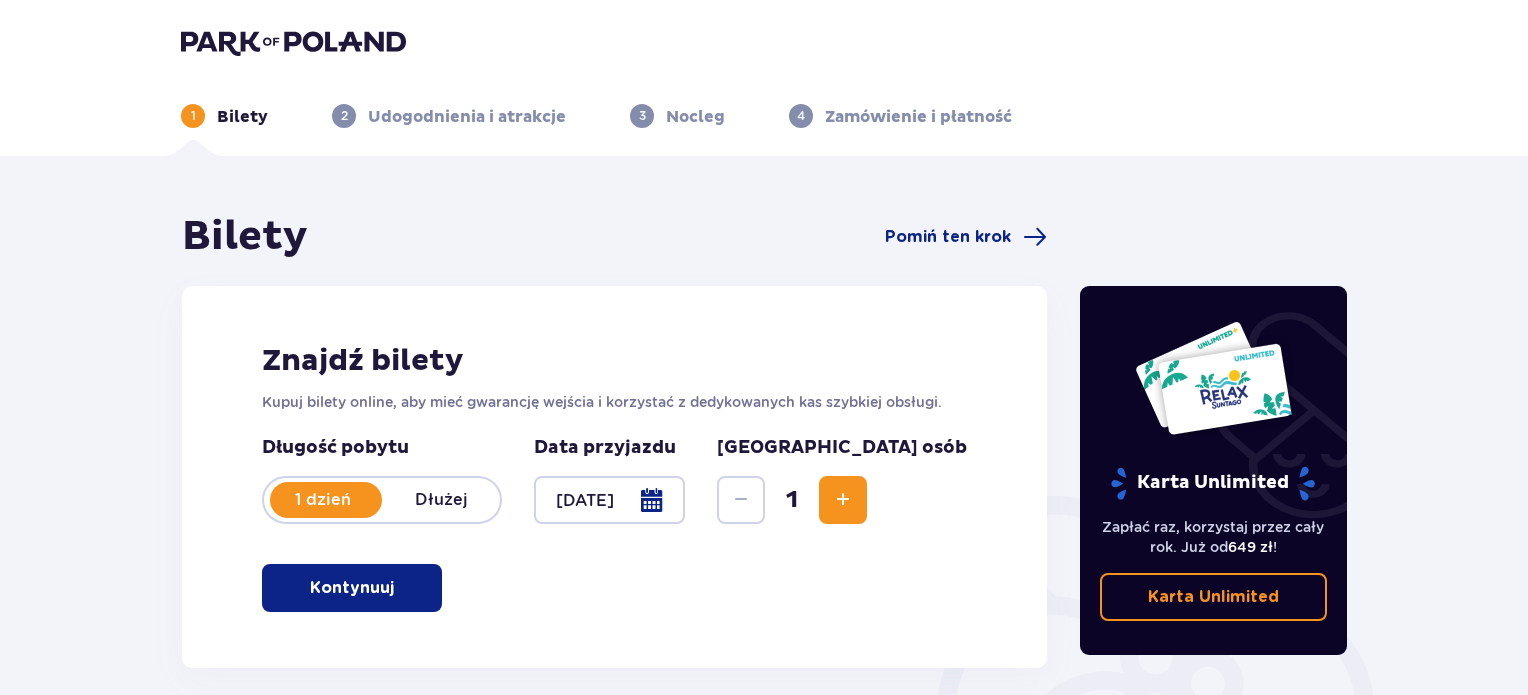 click at bounding box center [843, 500] 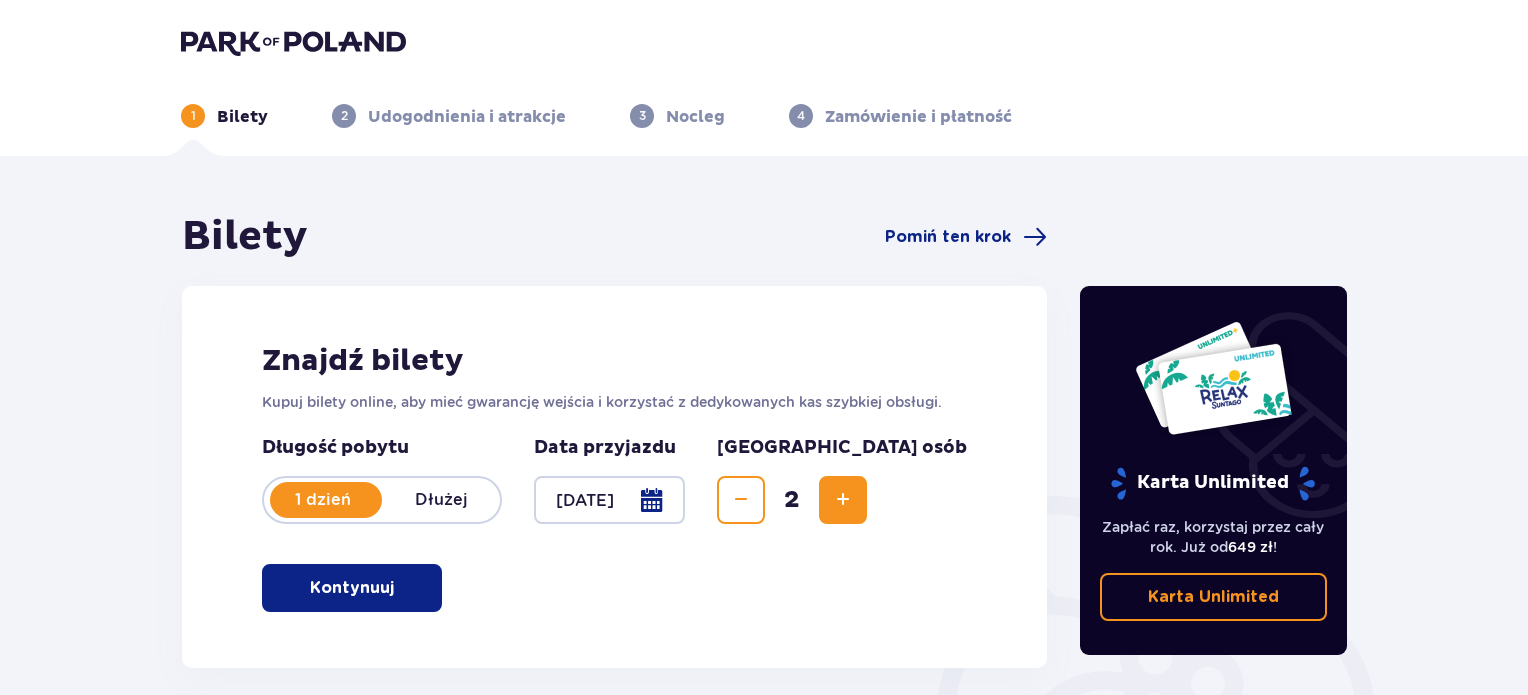 click at bounding box center [843, 500] 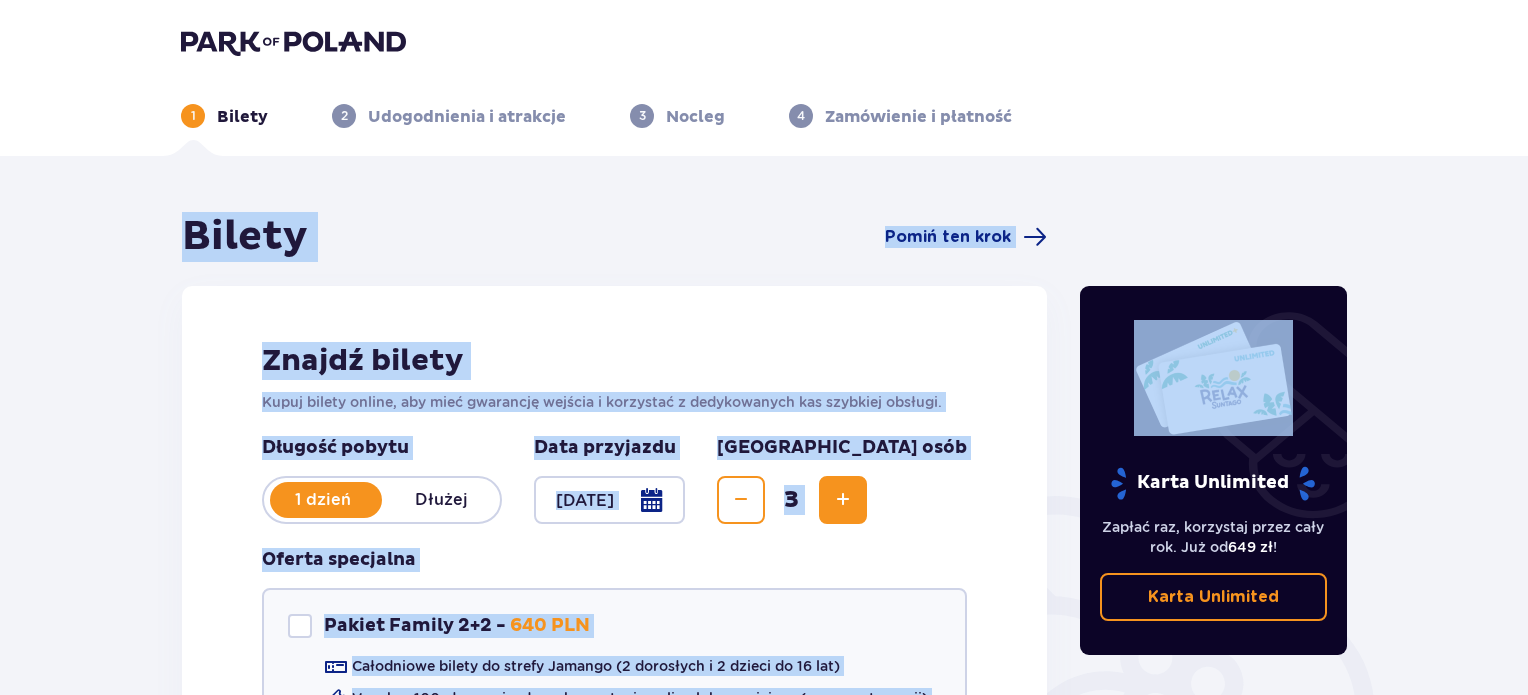 drag, startPoint x: 1527, startPoint y: 143, endPoint x: 1535, endPoint y: 279, distance: 136.23509 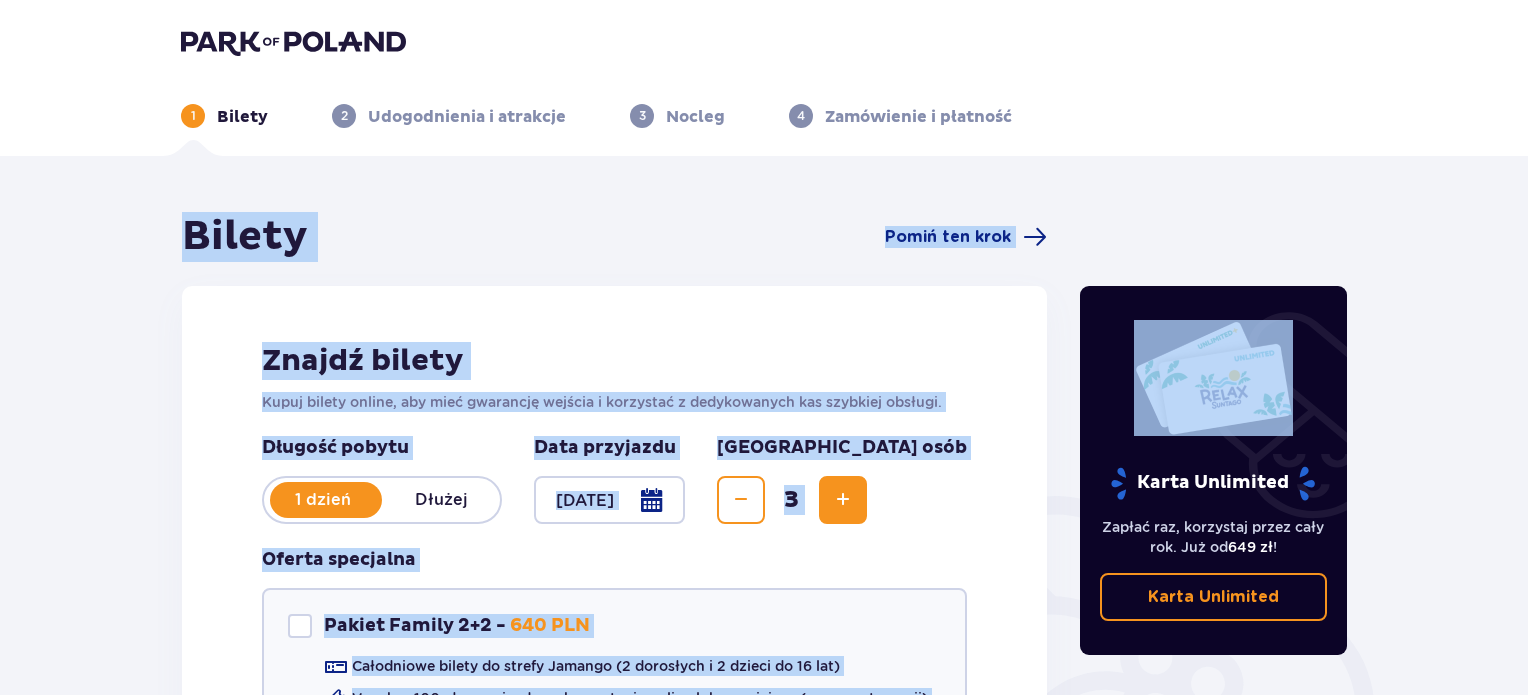 click on "Bilety Pomiń ten krok Znajdź bilety Kupuj bilety online, aby mieć gwarancję wejścia i korzystać z dedykowanych kas szybkiej obsługi. Długość pobytu 1 dzień Dłużej Data przyjazdu 11.07.25 Liczba osób 3 Oferta specjalna Pakiet Family 2+2    -  640 PLN Całodniowe bilety do strefy Jamango (2 dorosłych i 2 dzieci do 16 lat) Voucher 100 zł w cenie: do wykorzystania online lub na miejscu (np. w restauracji) Zasady oferty Kontynuuj bez pakietu Karta Unlimited Zapłać raz, korzystaj przez cały rok. Już od  649 zł ! Karta Unlimited" at bounding box center [764, 593] 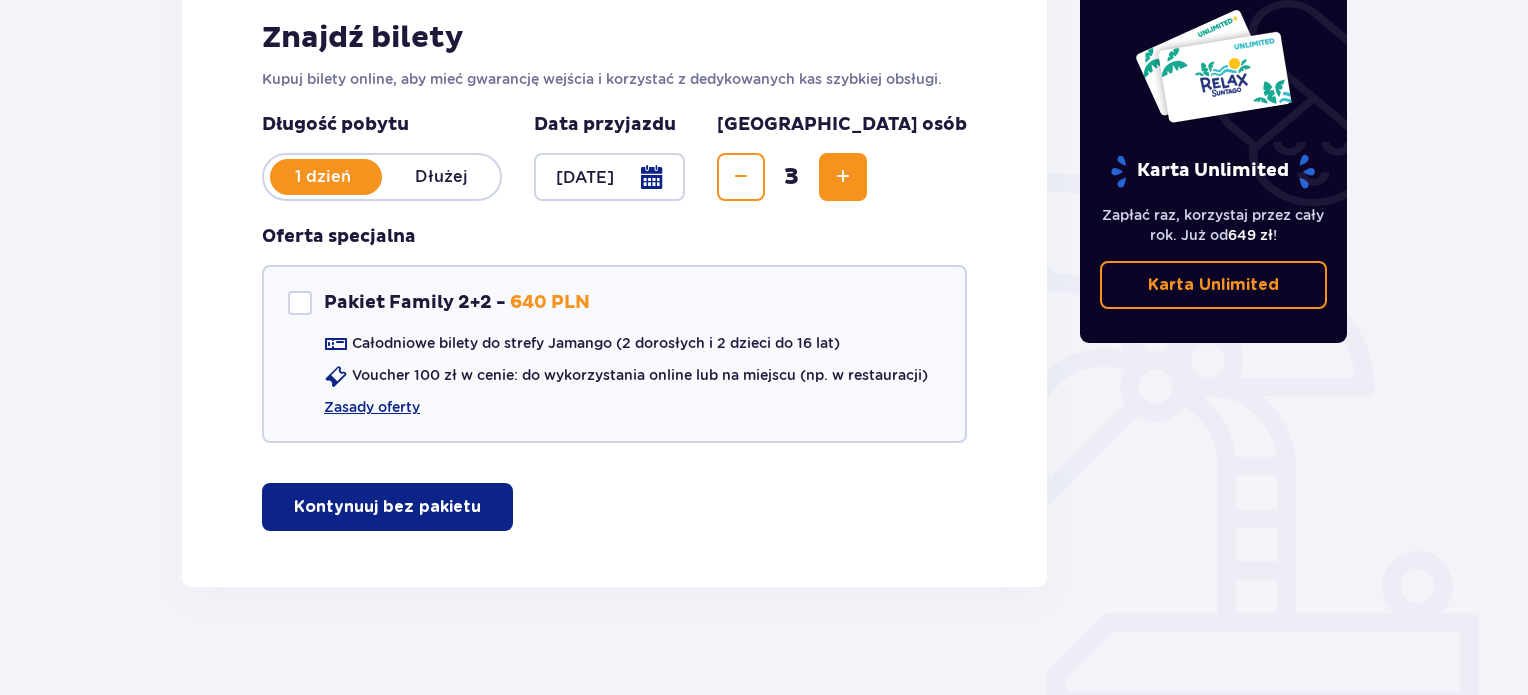 scroll, scrollTop: 334, scrollLeft: 0, axis: vertical 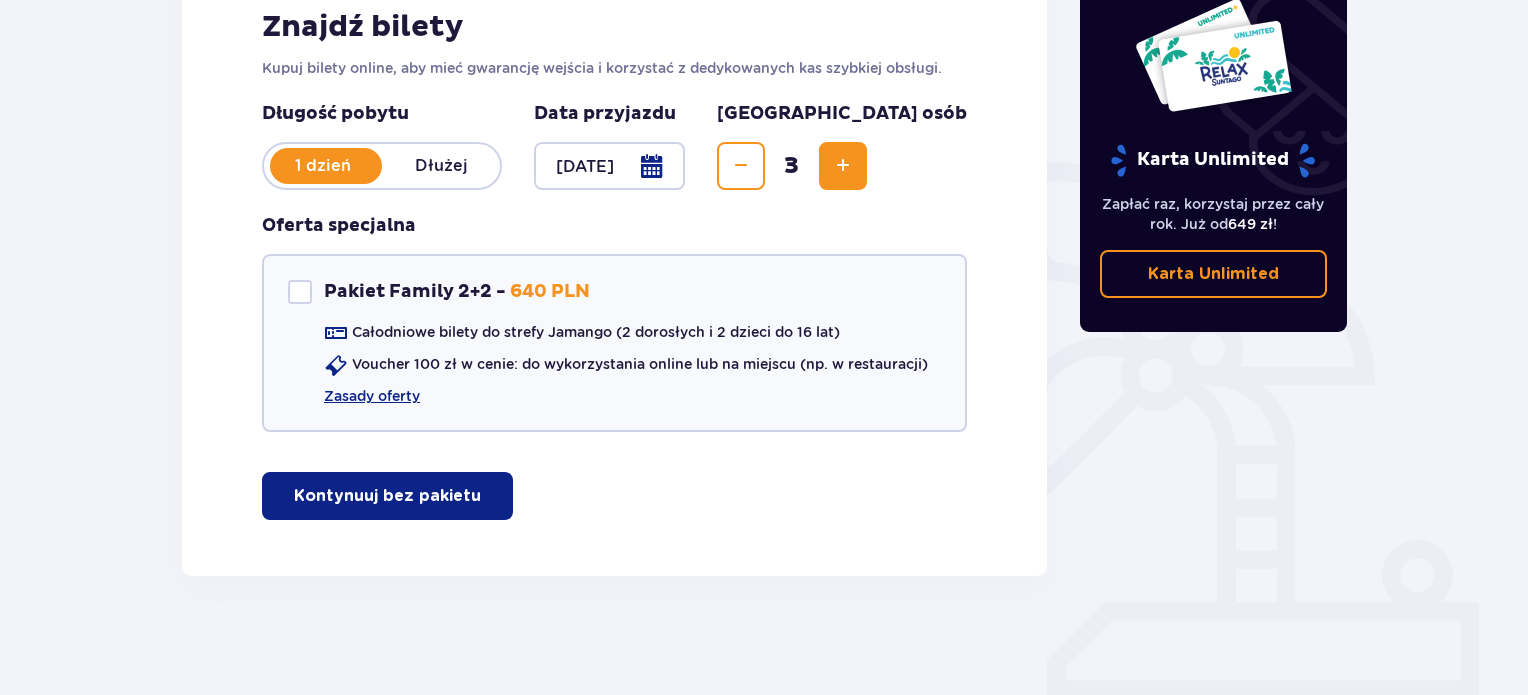 click on "Kontynuuj bez pakietu" at bounding box center [387, 496] 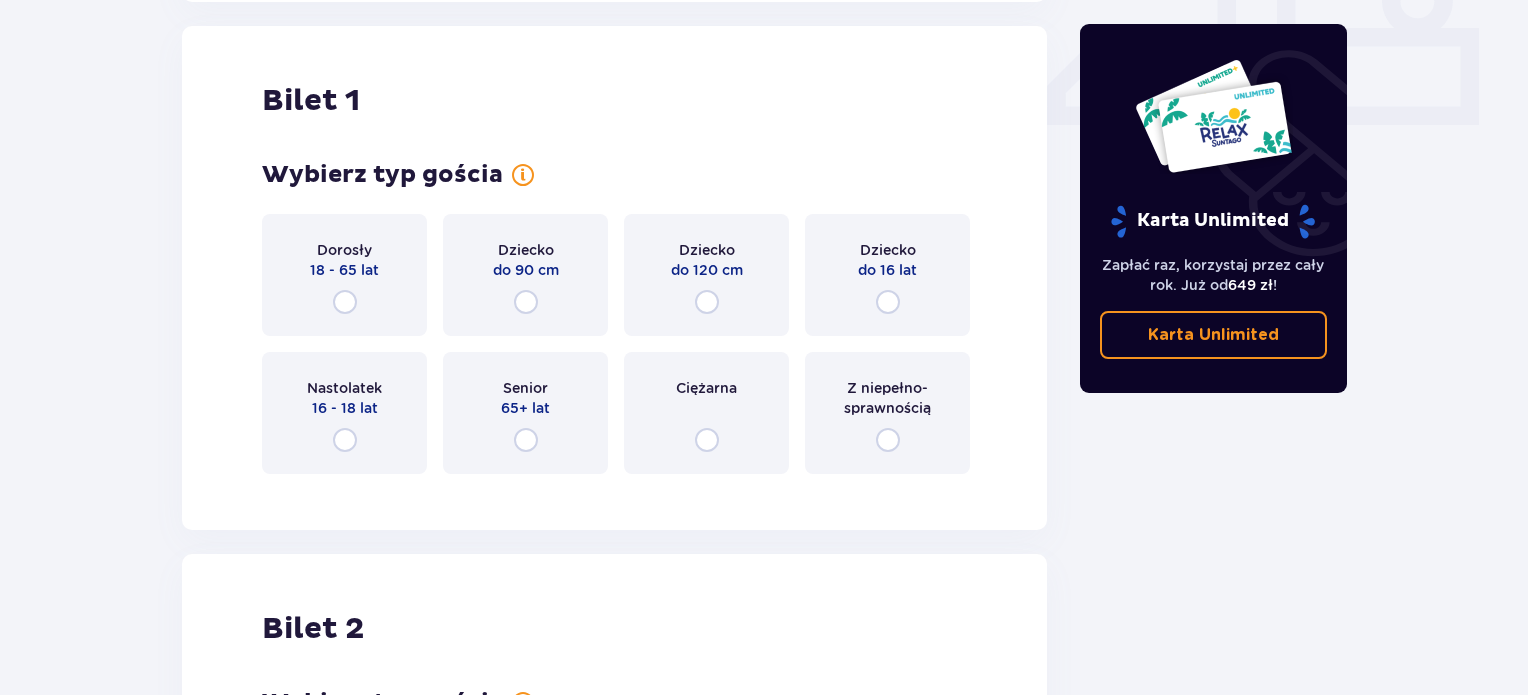 scroll, scrollTop: 909, scrollLeft: 0, axis: vertical 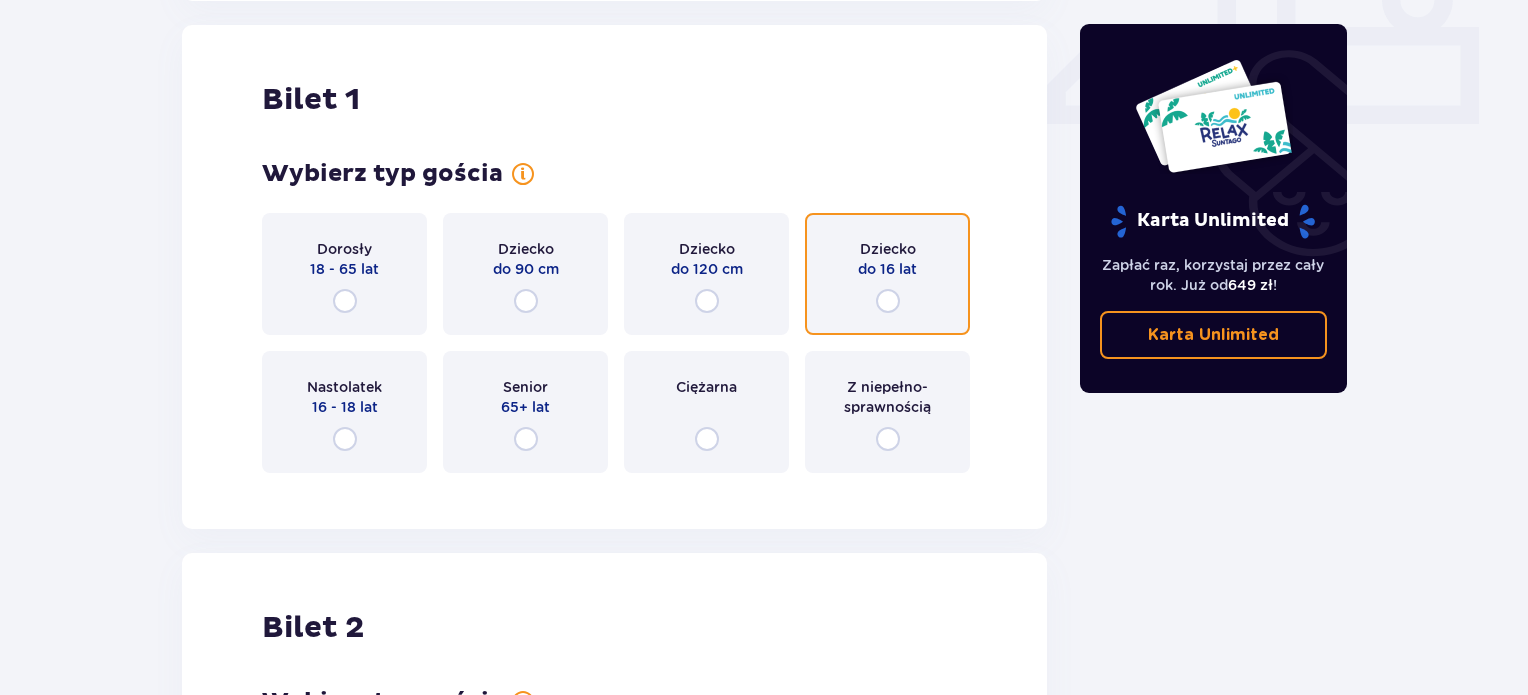 click at bounding box center (888, 301) 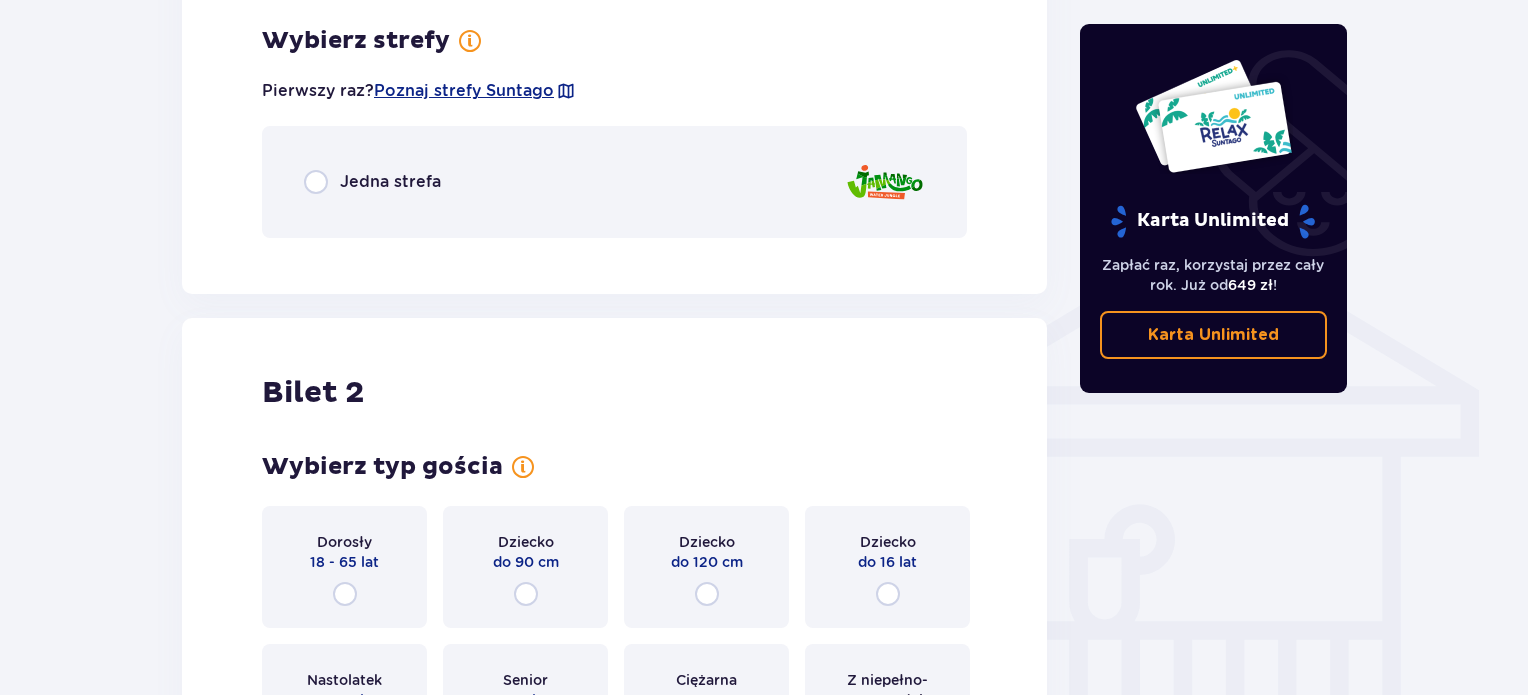scroll, scrollTop: 1397, scrollLeft: 0, axis: vertical 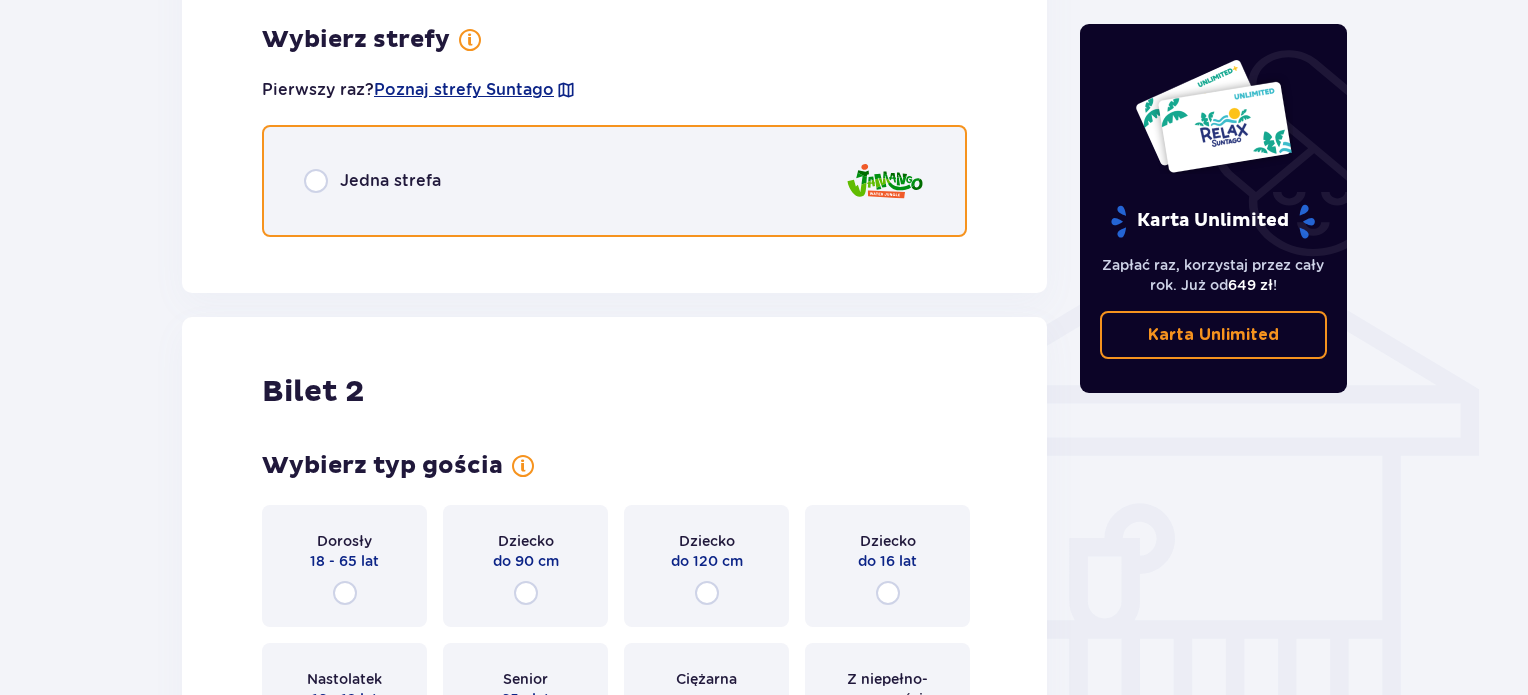 click at bounding box center [316, 181] 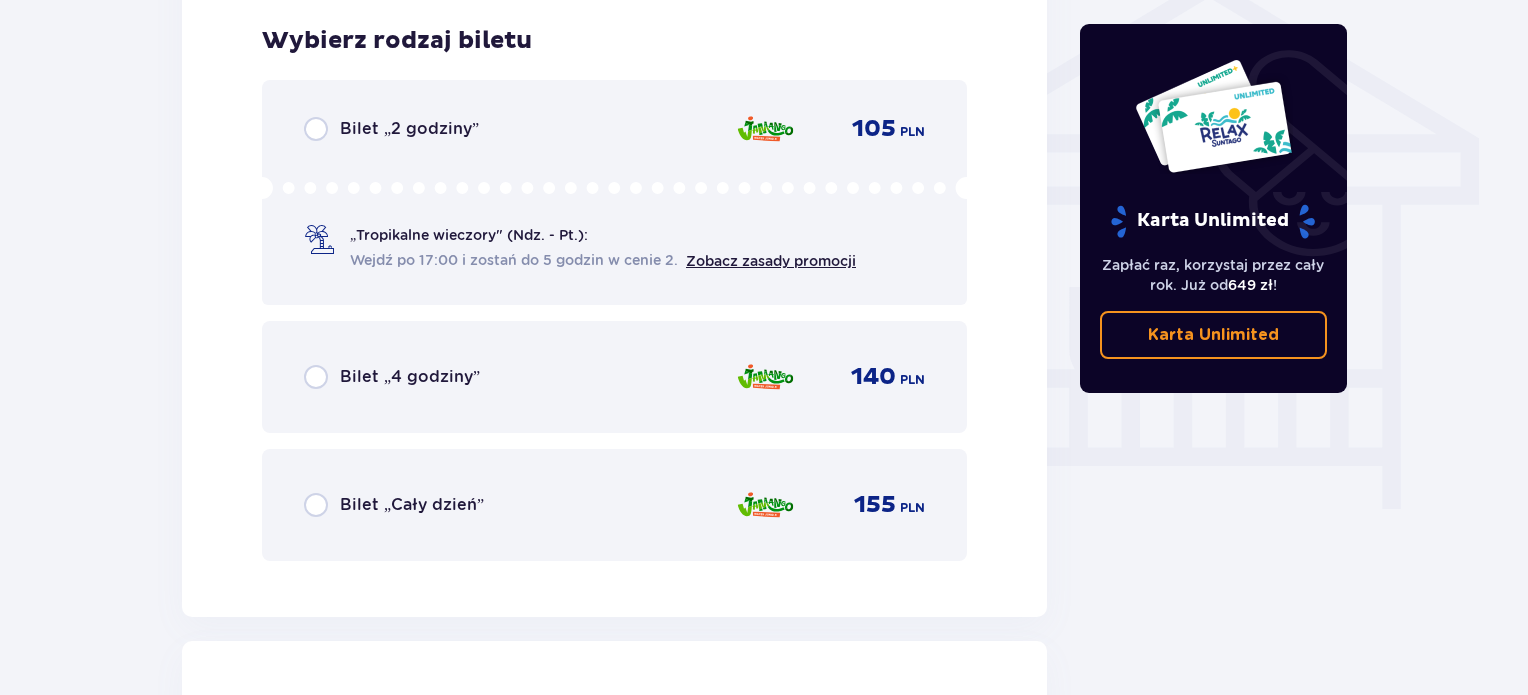 scroll, scrollTop: 1649, scrollLeft: 0, axis: vertical 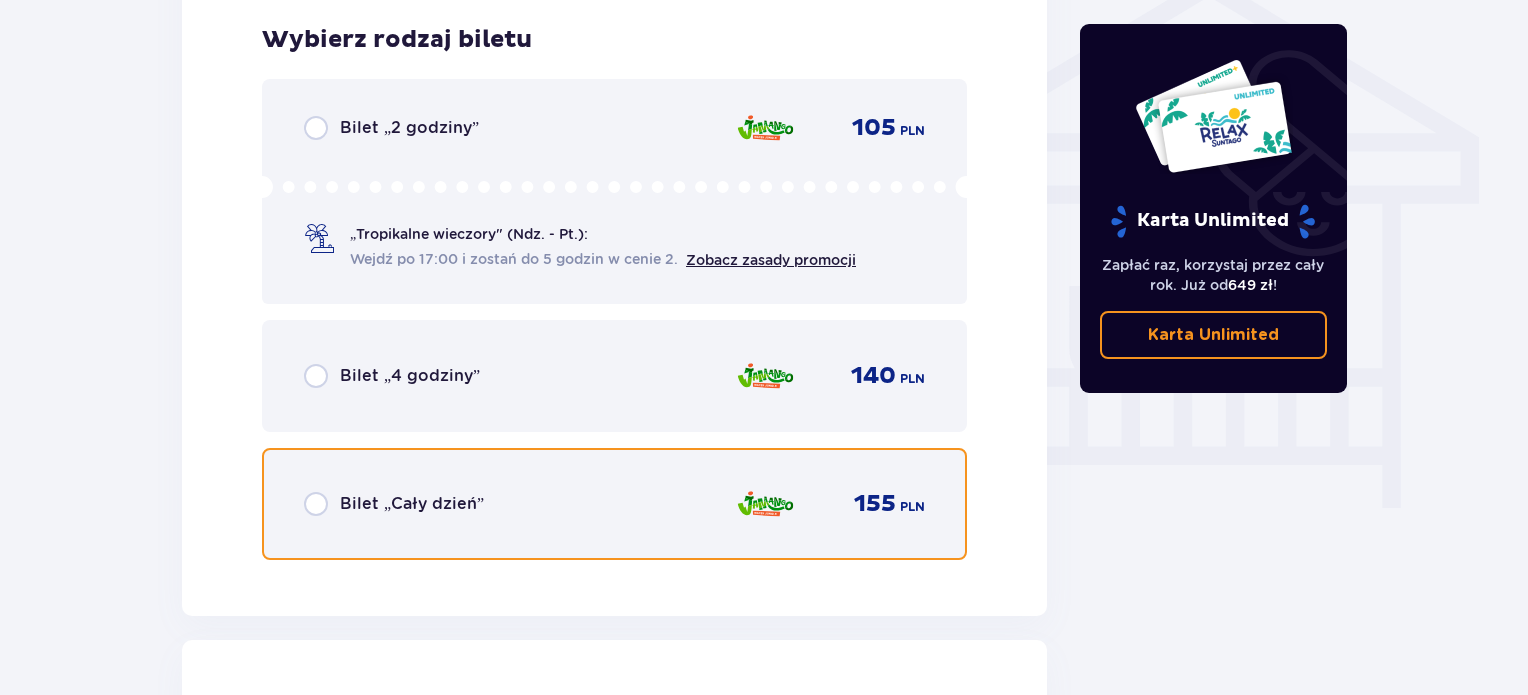 click at bounding box center (316, 504) 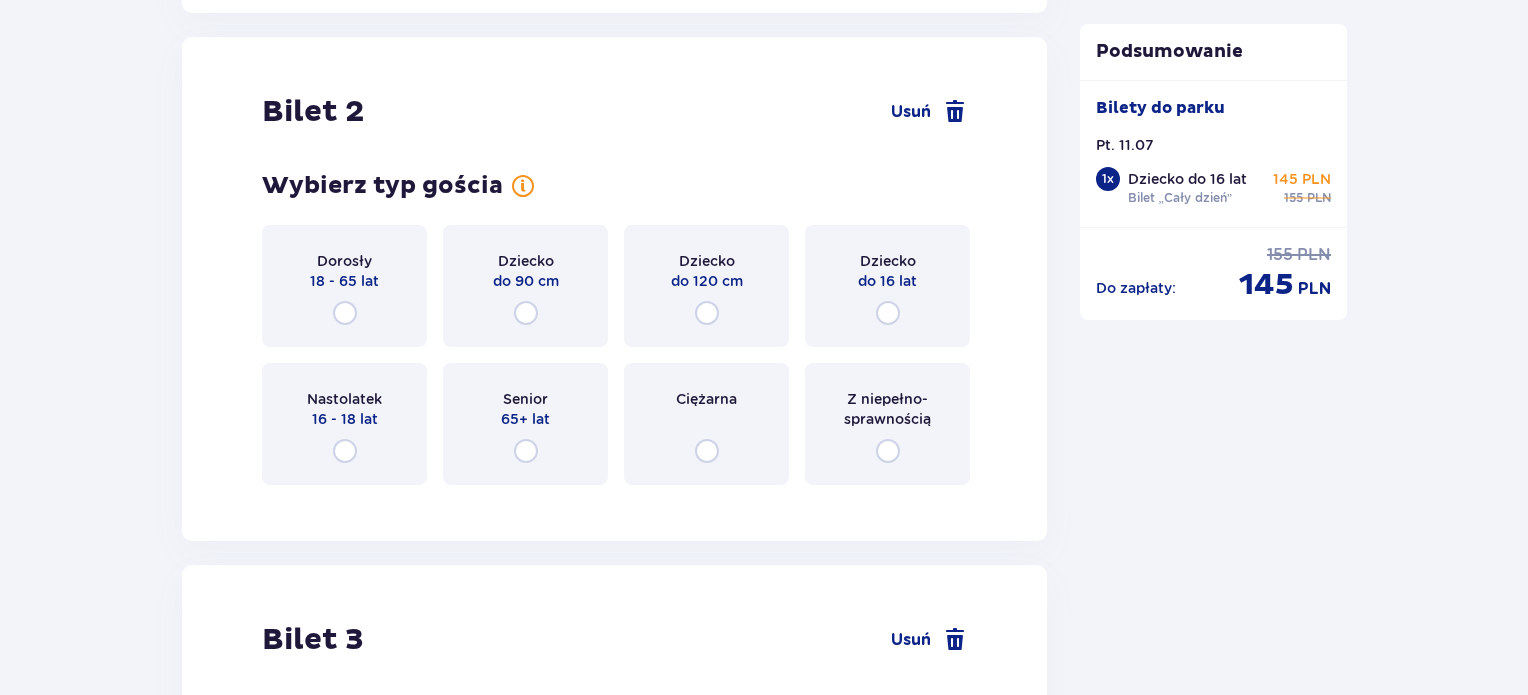 scroll, scrollTop: 2263, scrollLeft: 0, axis: vertical 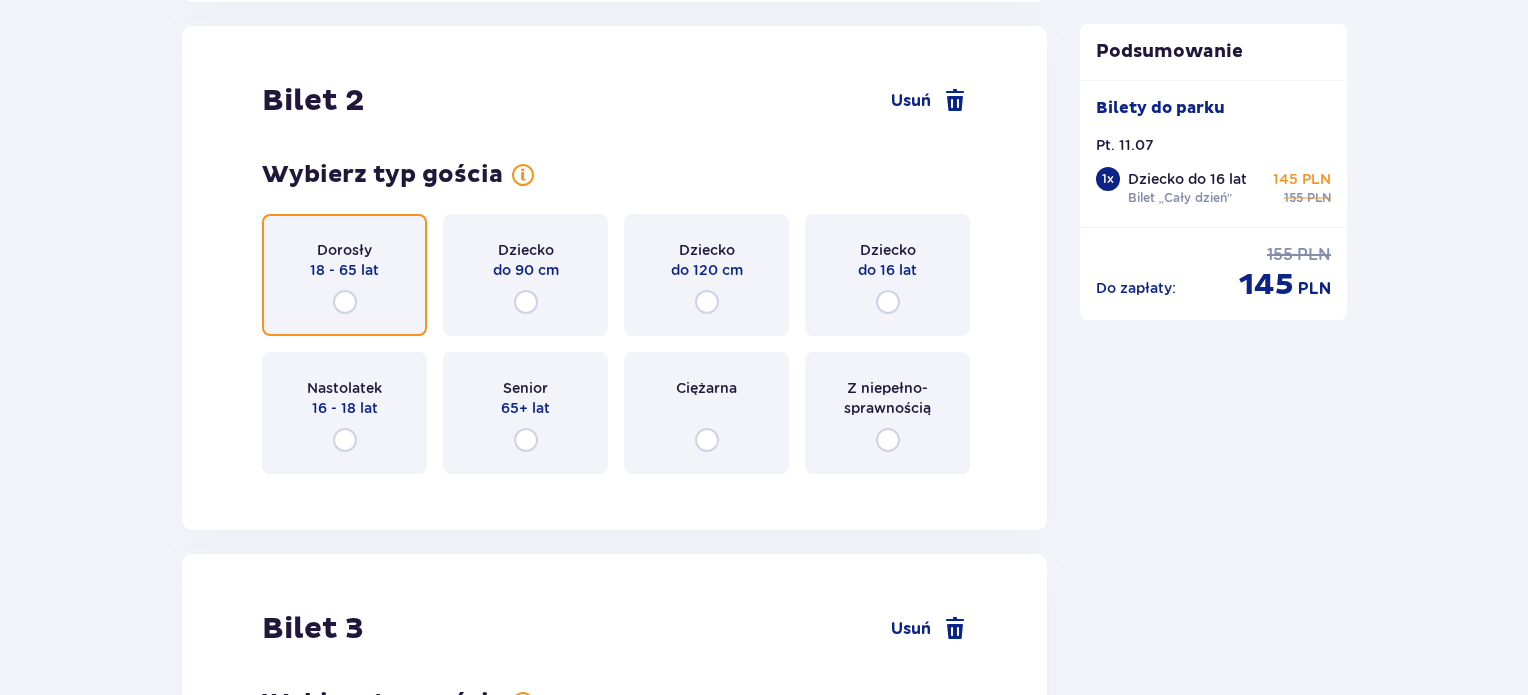 click at bounding box center (345, 302) 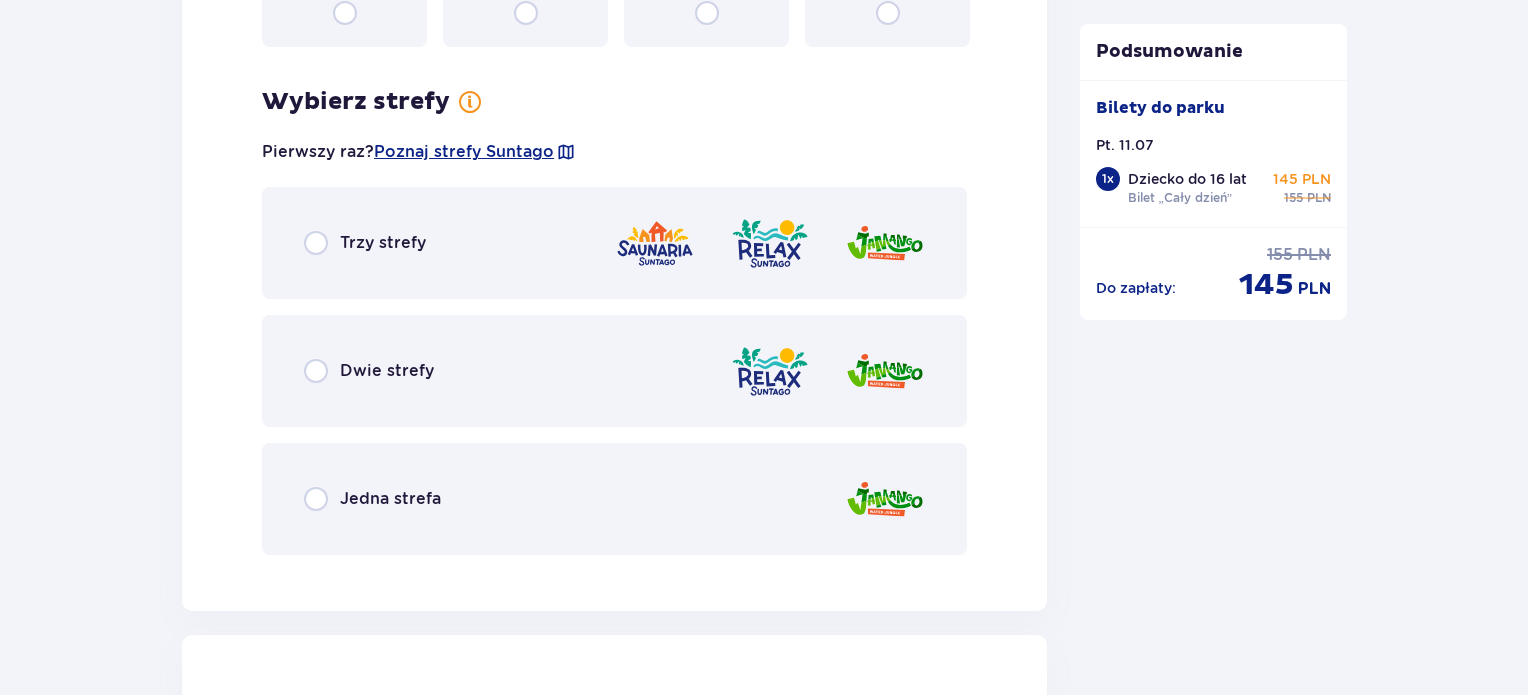 scroll, scrollTop: 2751, scrollLeft: 0, axis: vertical 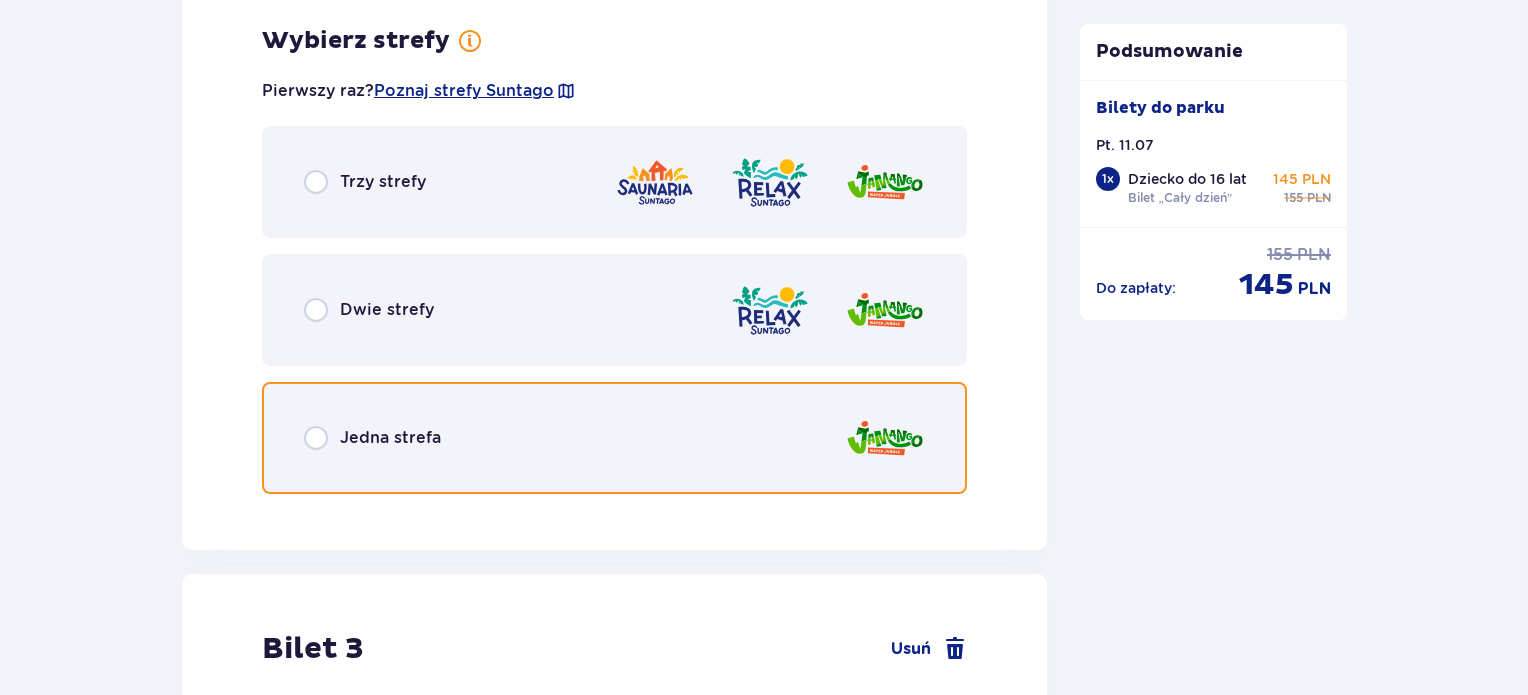 click at bounding box center [316, 438] 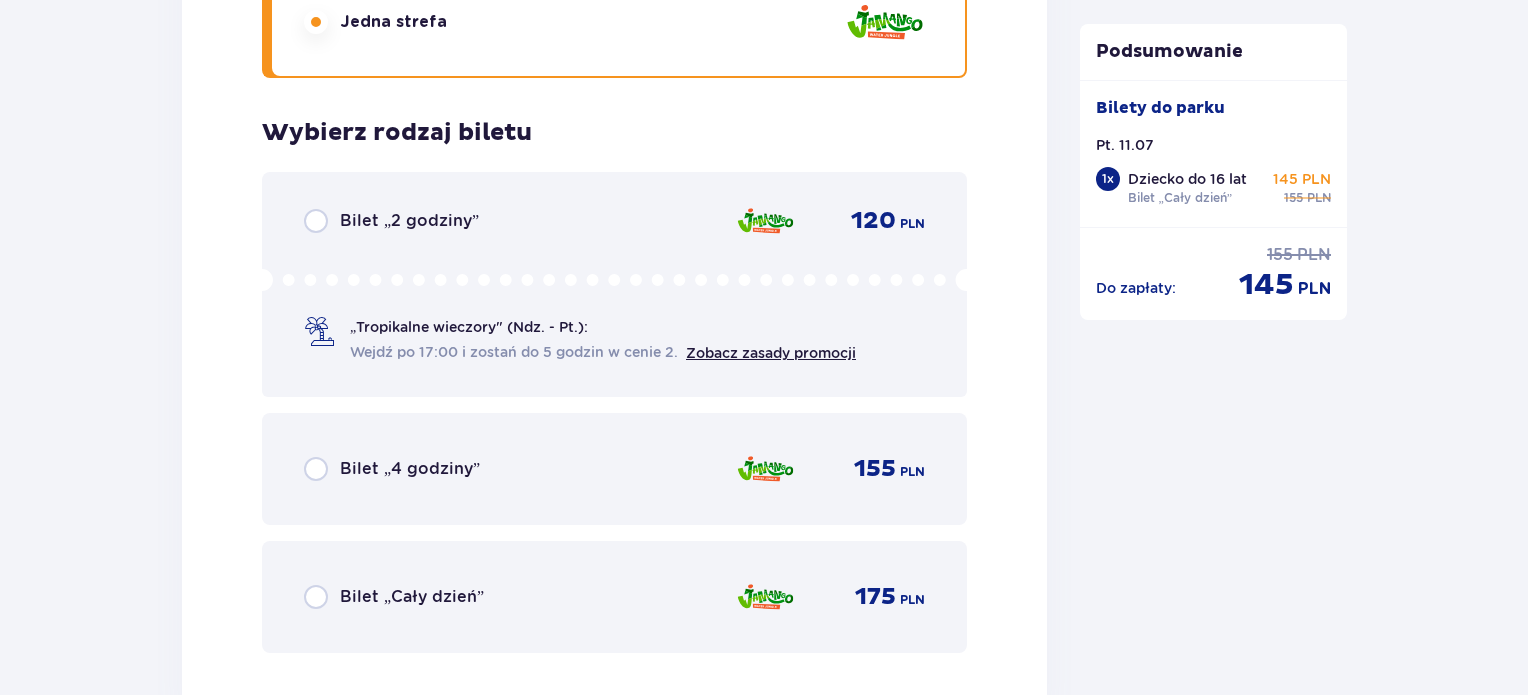 scroll, scrollTop: 3259, scrollLeft: 0, axis: vertical 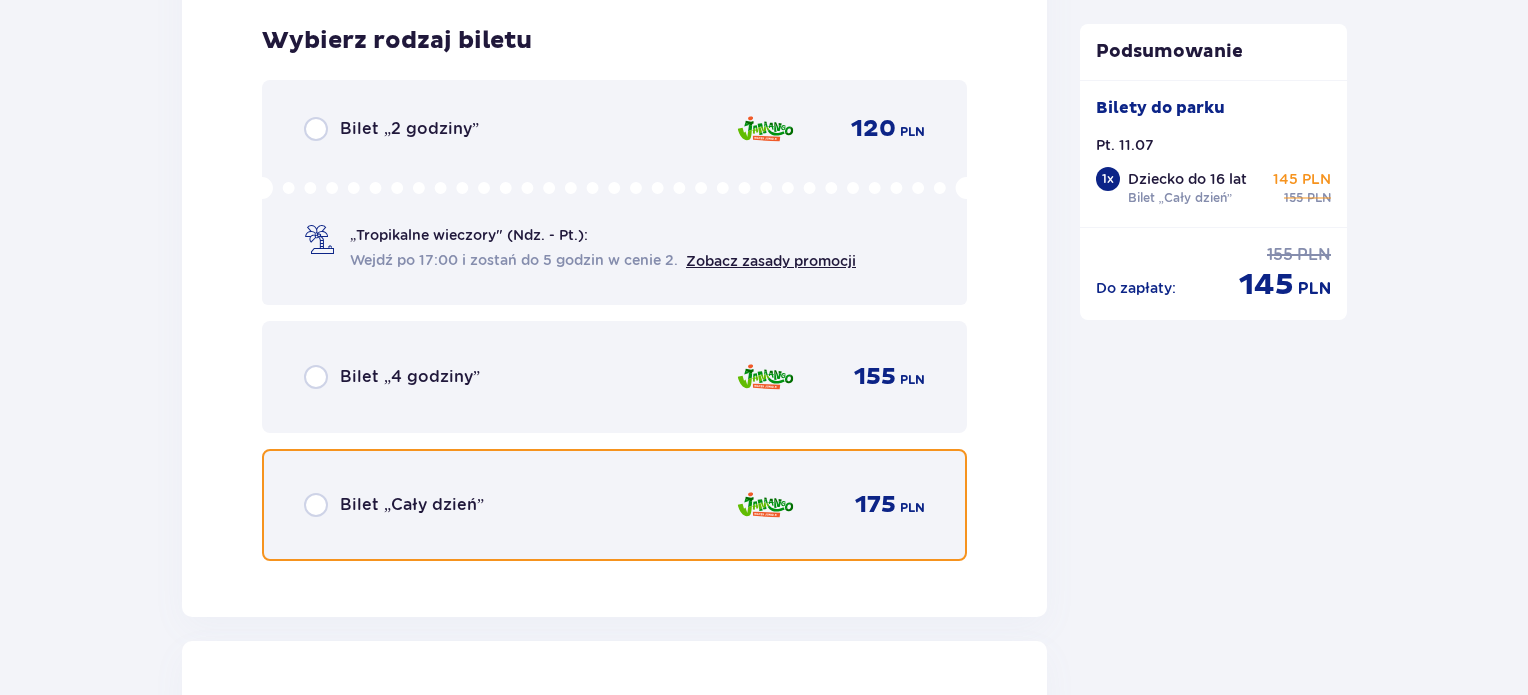 click at bounding box center [316, 505] 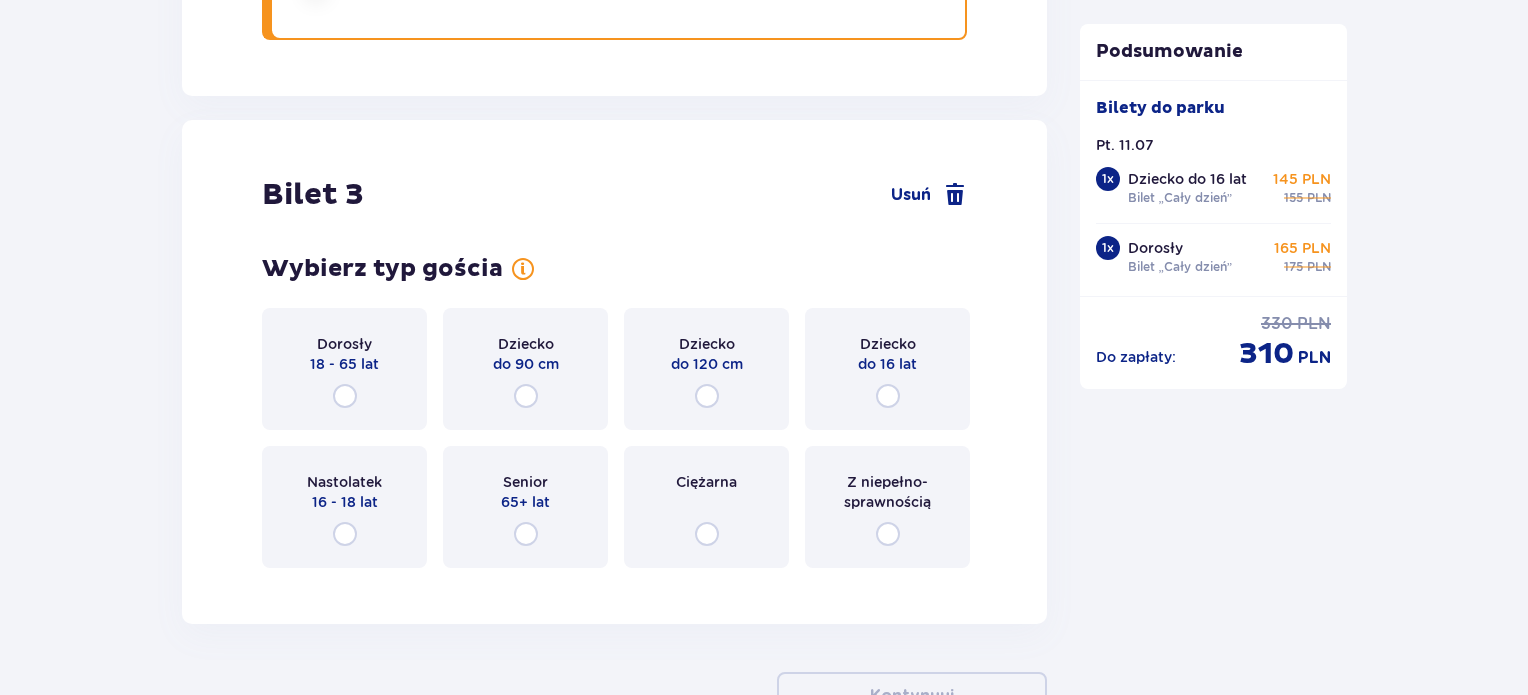scroll, scrollTop: 3873, scrollLeft: 0, axis: vertical 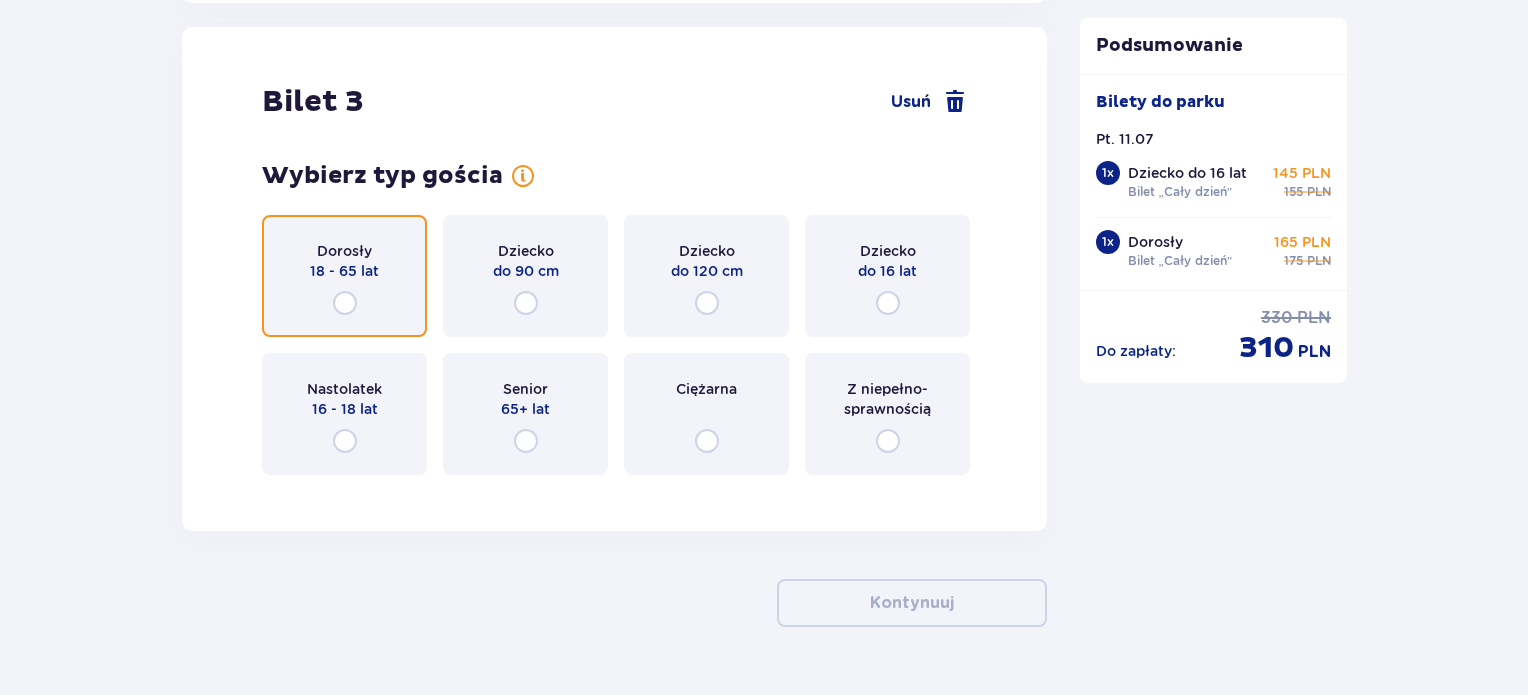 click at bounding box center (345, 303) 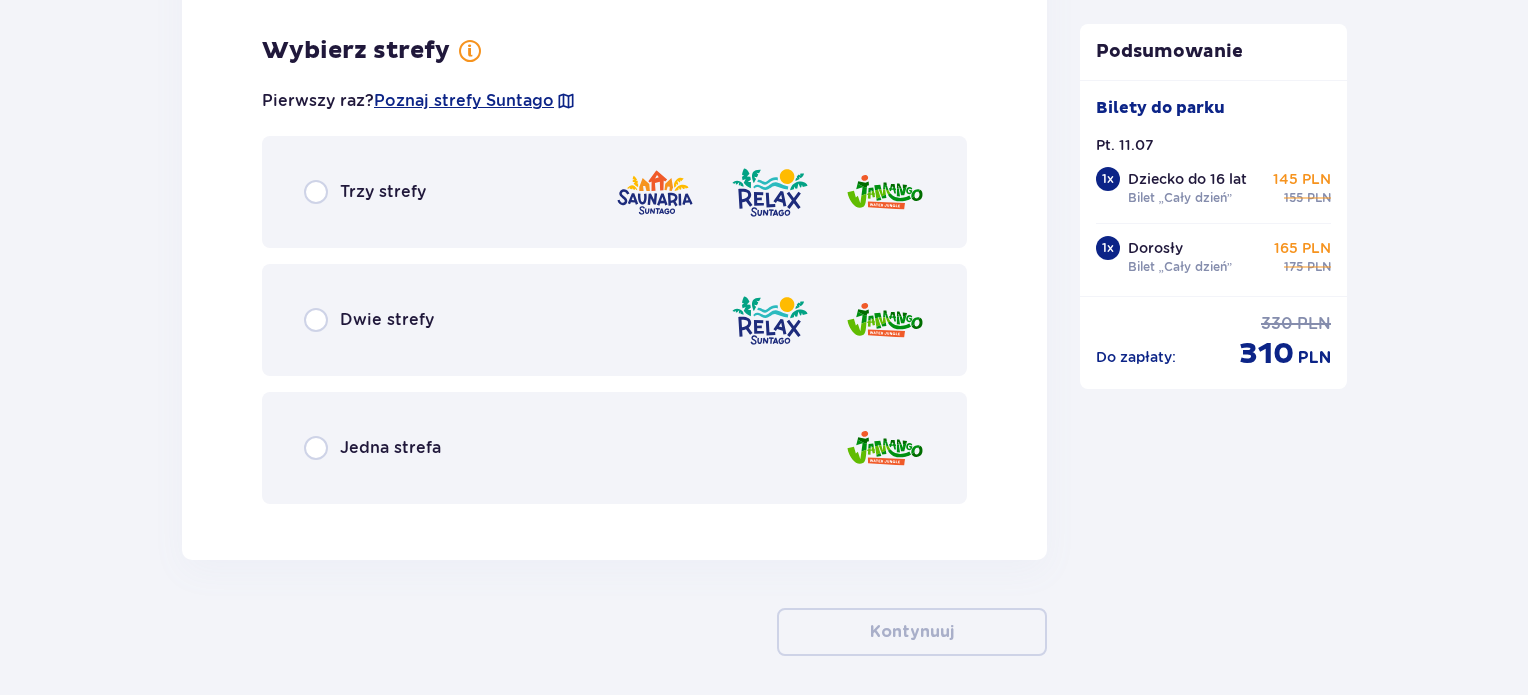 scroll, scrollTop: 4361, scrollLeft: 0, axis: vertical 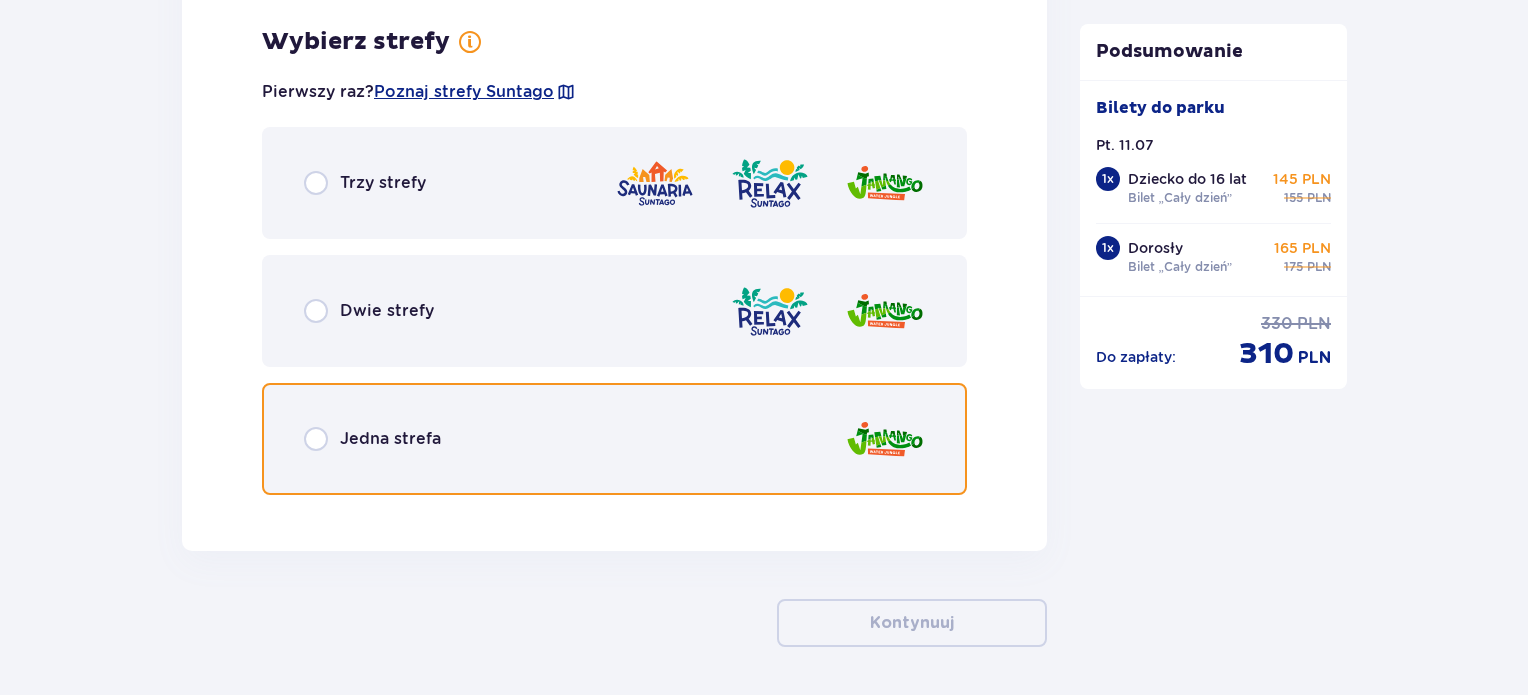 click at bounding box center [316, 439] 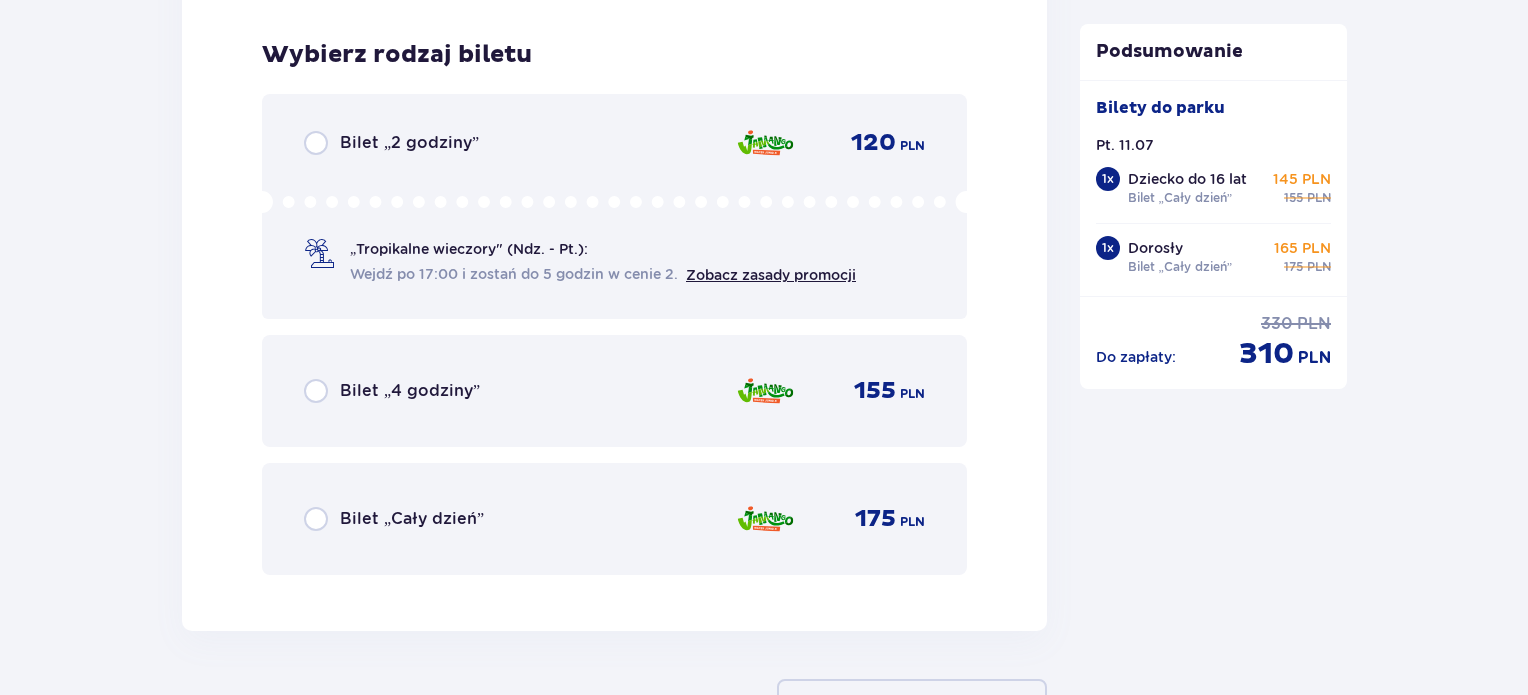 scroll, scrollTop: 4869, scrollLeft: 0, axis: vertical 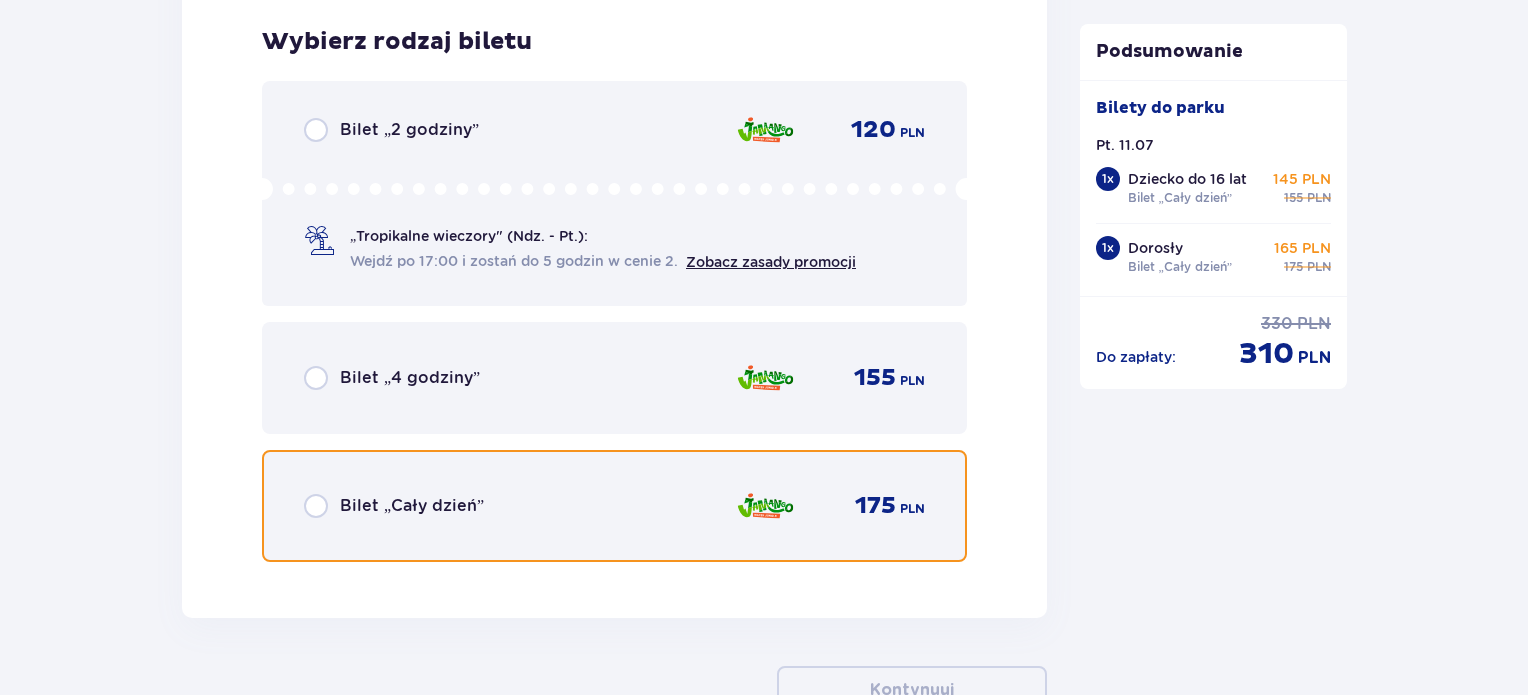 click at bounding box center [316, 506] 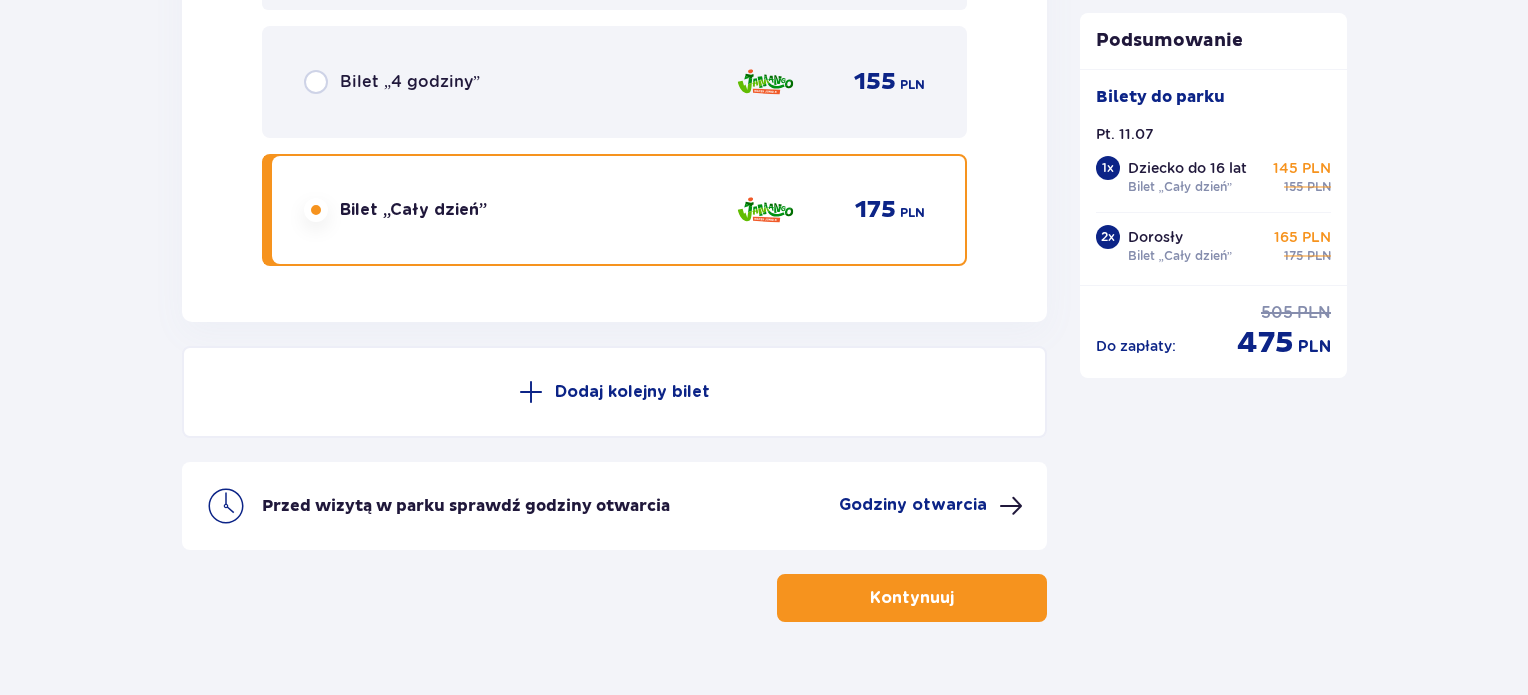 scroll, scrollTop: 5208, scrollLeft: 0, axis: vertical 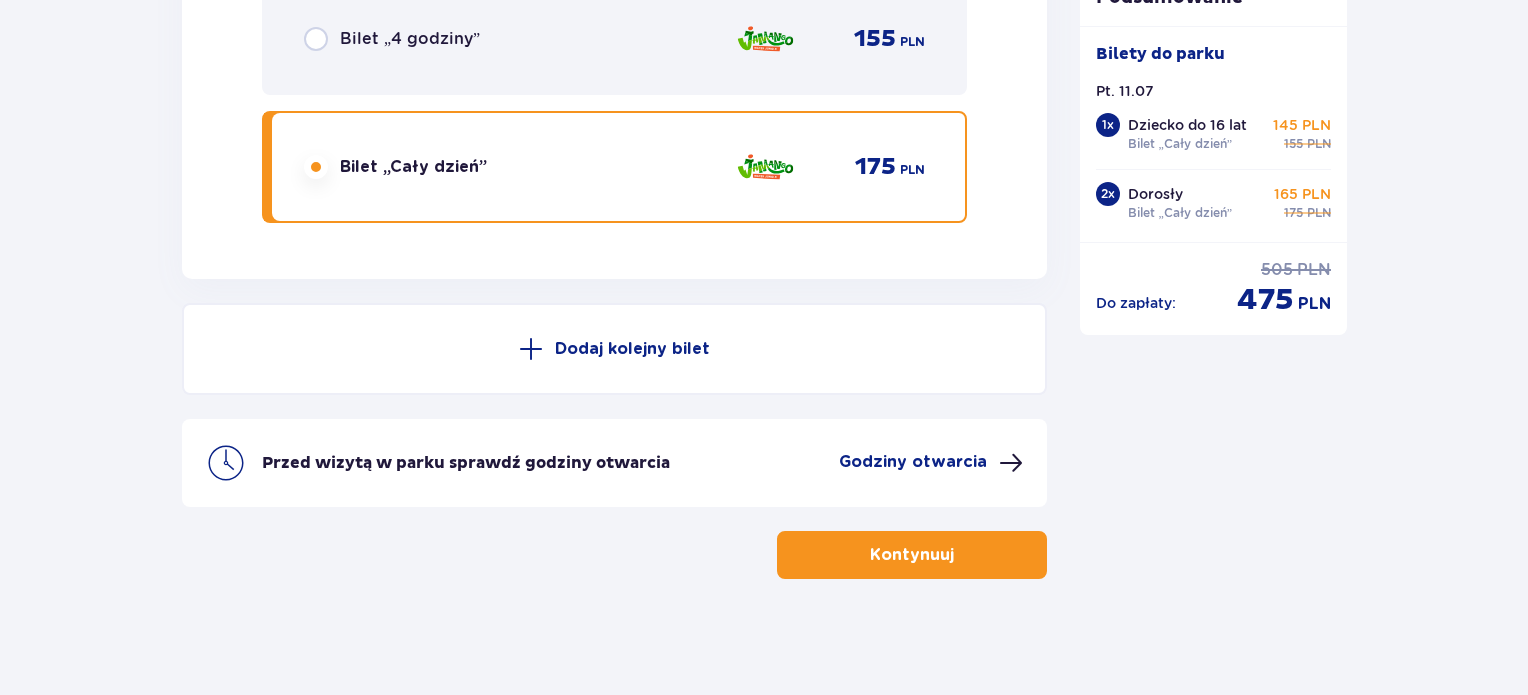 click on "Kontynuuj" at bounding box center [912, 555] 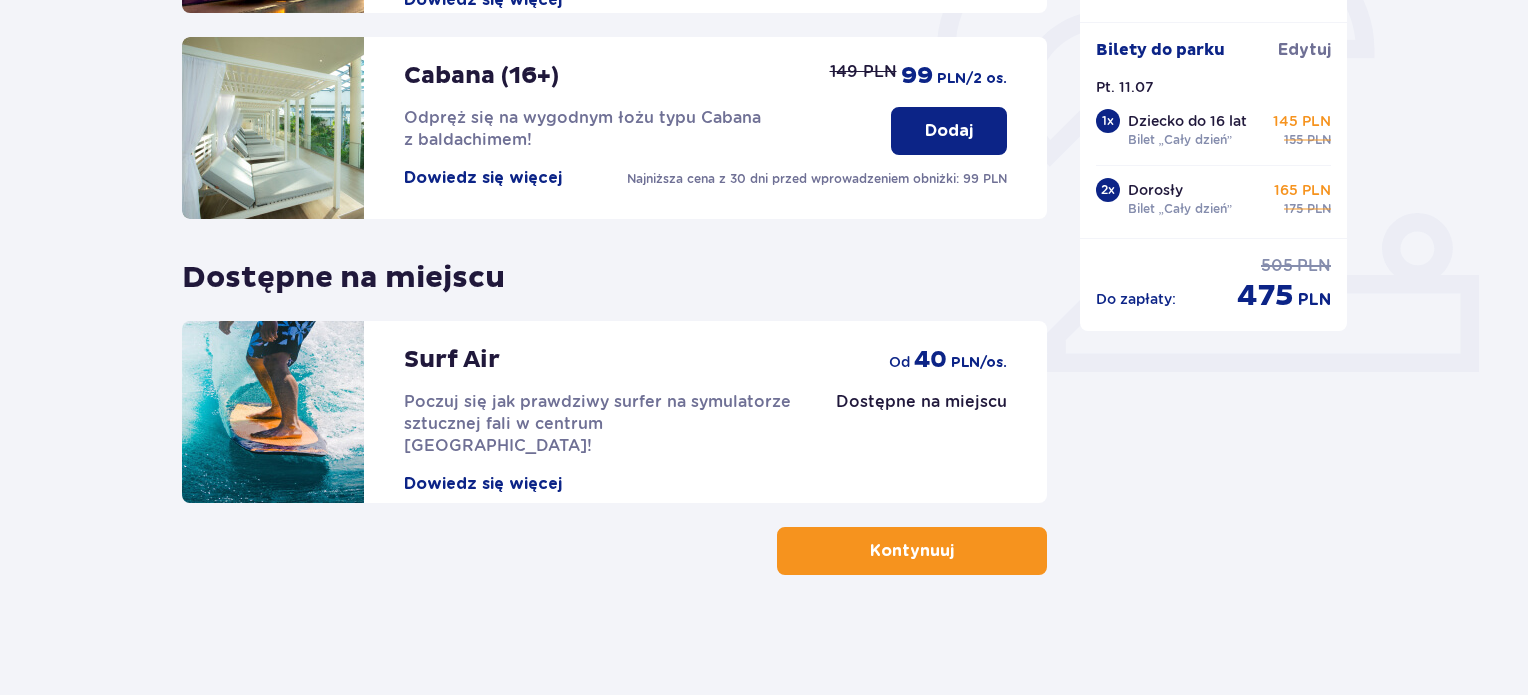 scroll, scrollTop: 0, scrollLeft: 0, axis: both 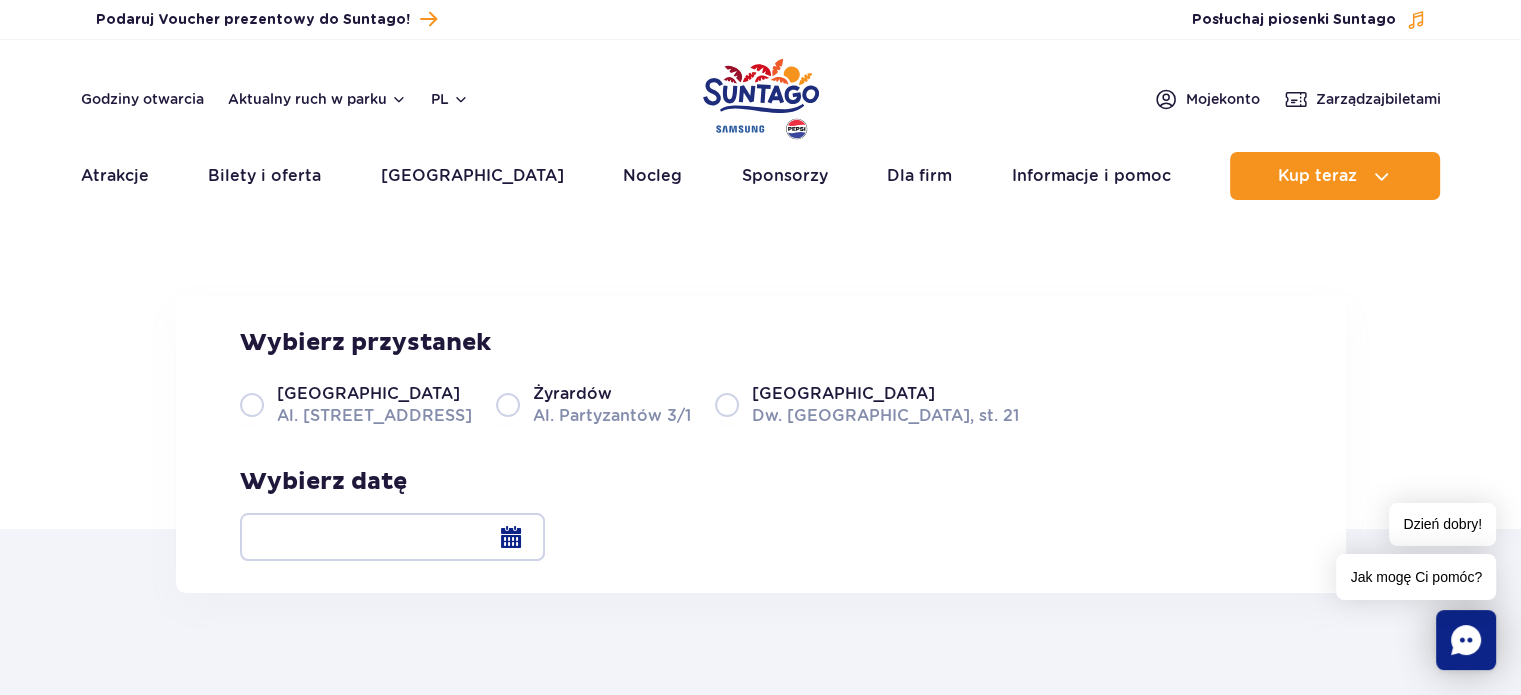 click on "Warszawa Al. [STREET_ADDRESS]" at bounding box center (356, 404) 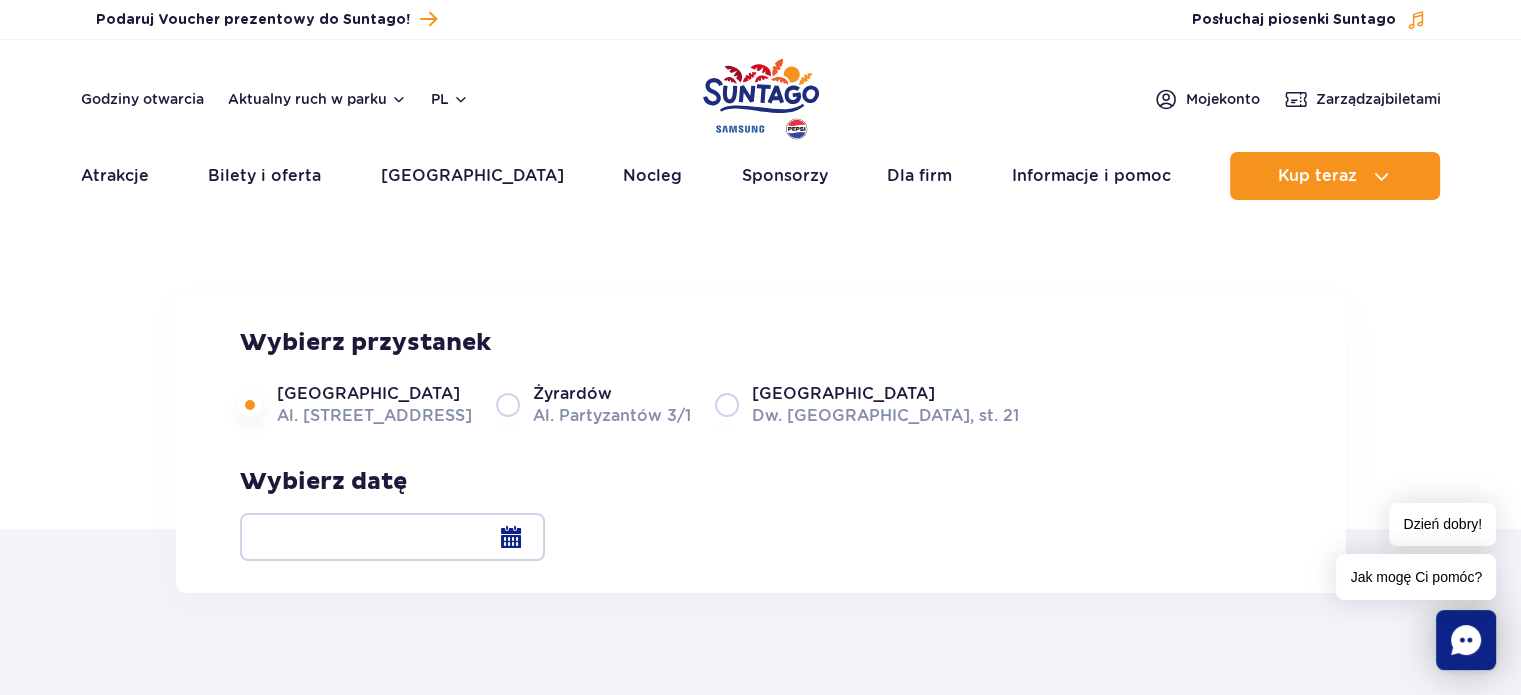 click at bounding box center (392, 537) 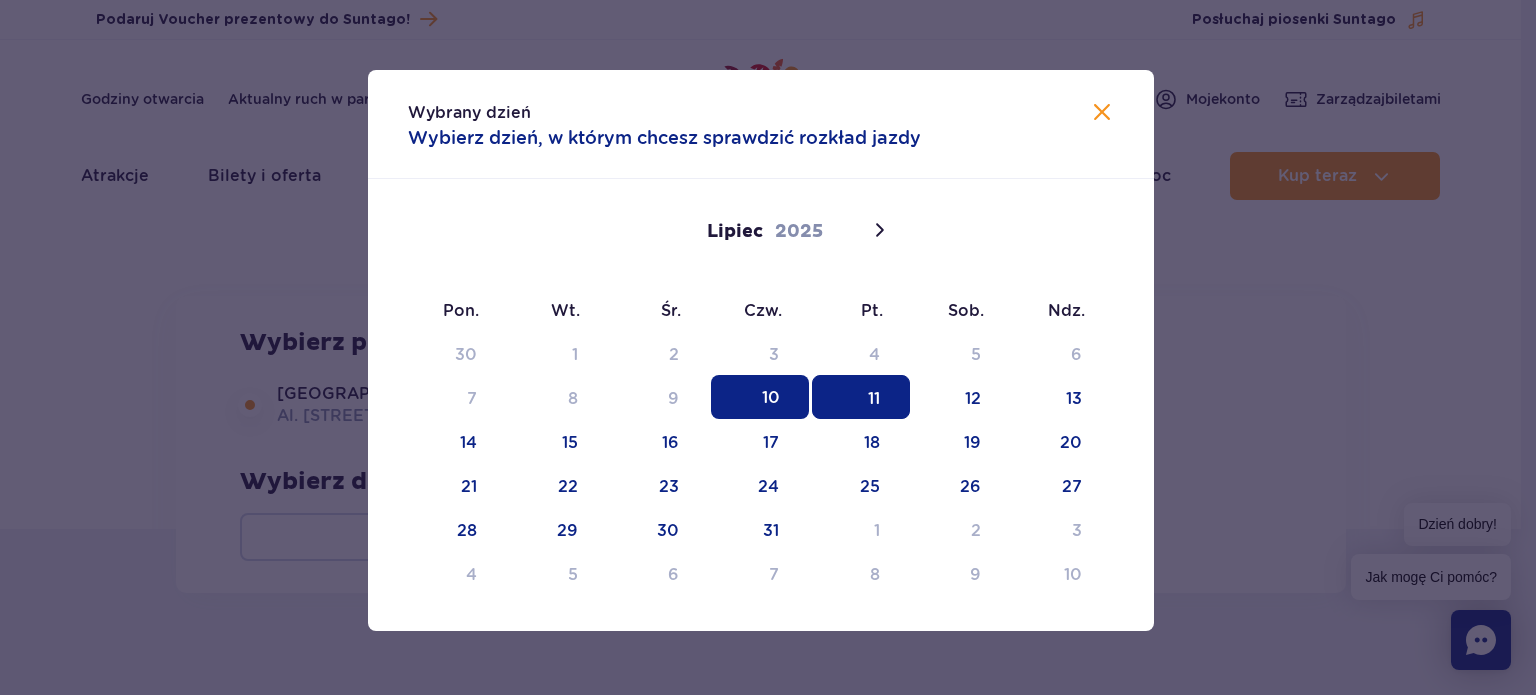 click on "11" at bounding box center (861, 397) 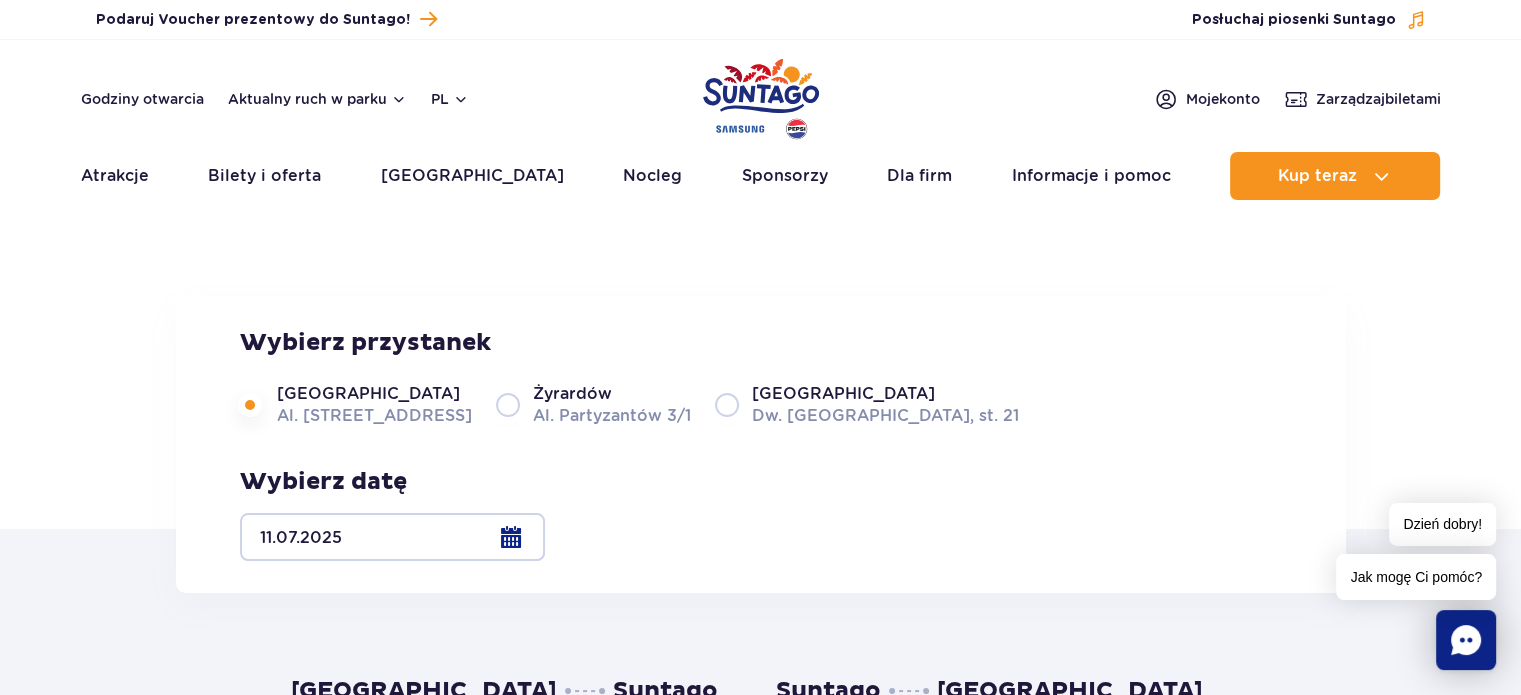 click at bounding box center (392, 537) 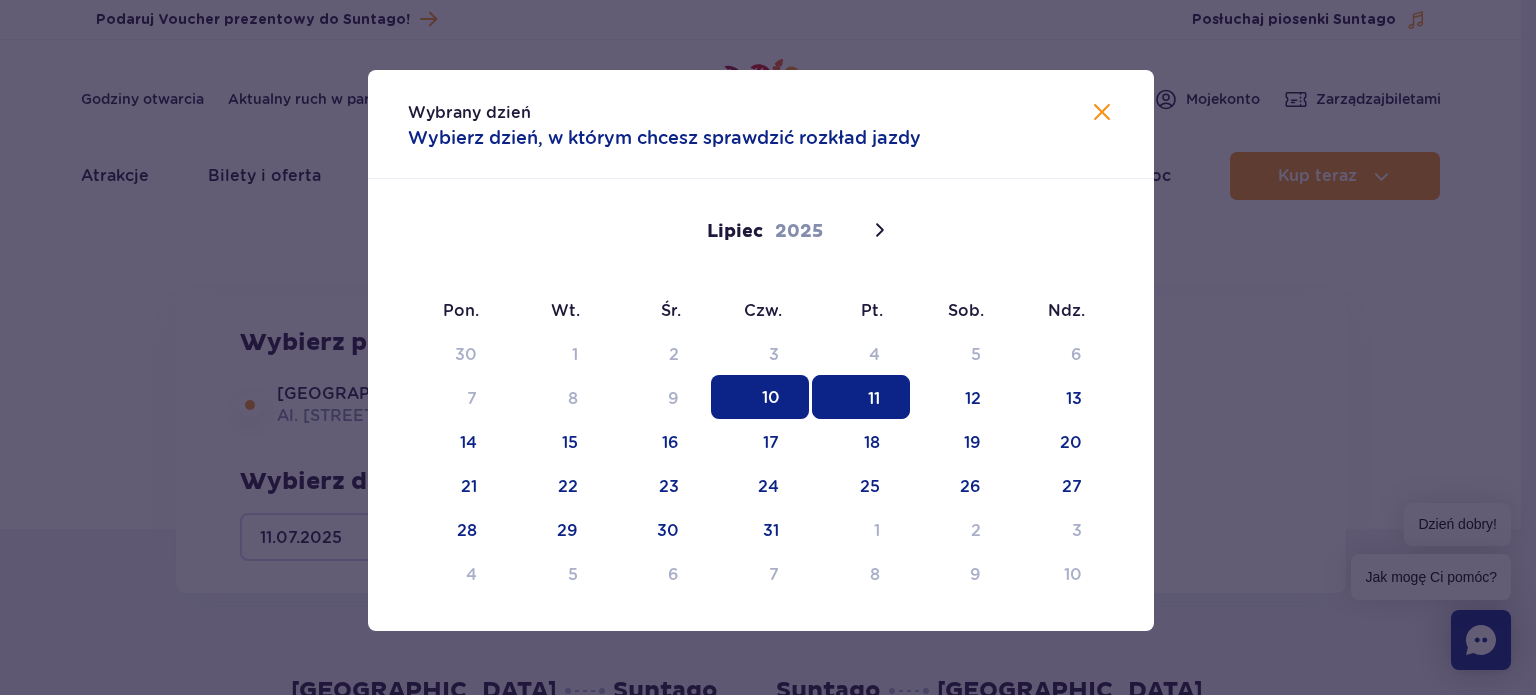 click on "10" at bounding box center (760, 397) 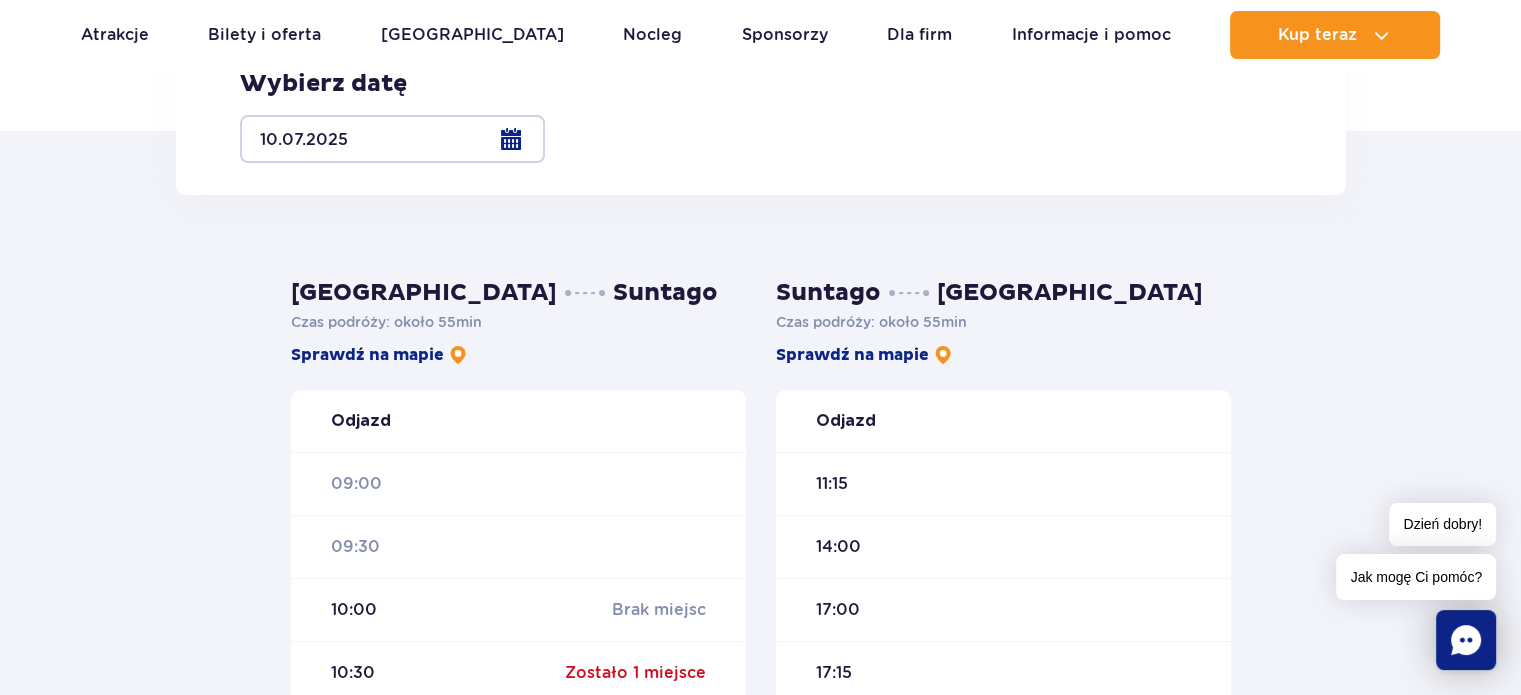 scroll, scrollTop: 221, scrollLeft: 0, axis: vertical 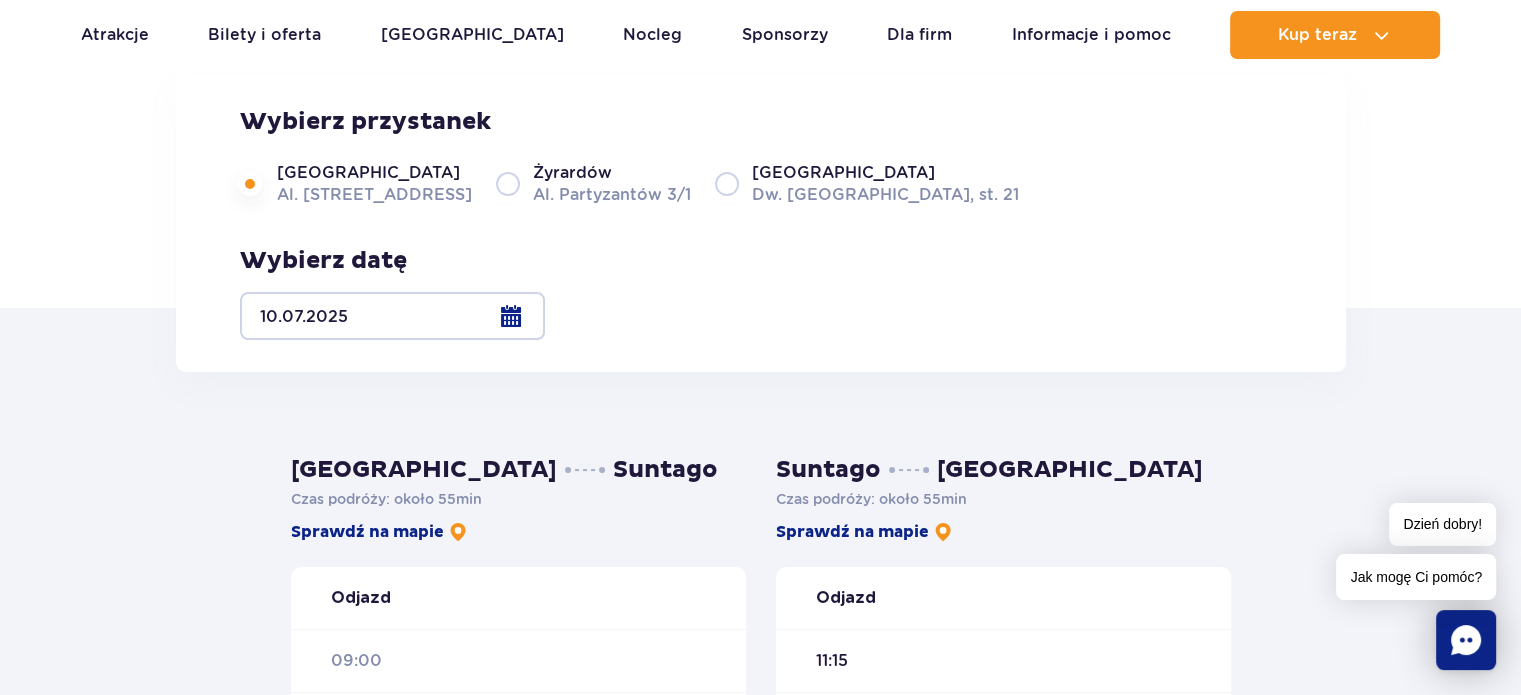 click at bounding box center (392, 316) 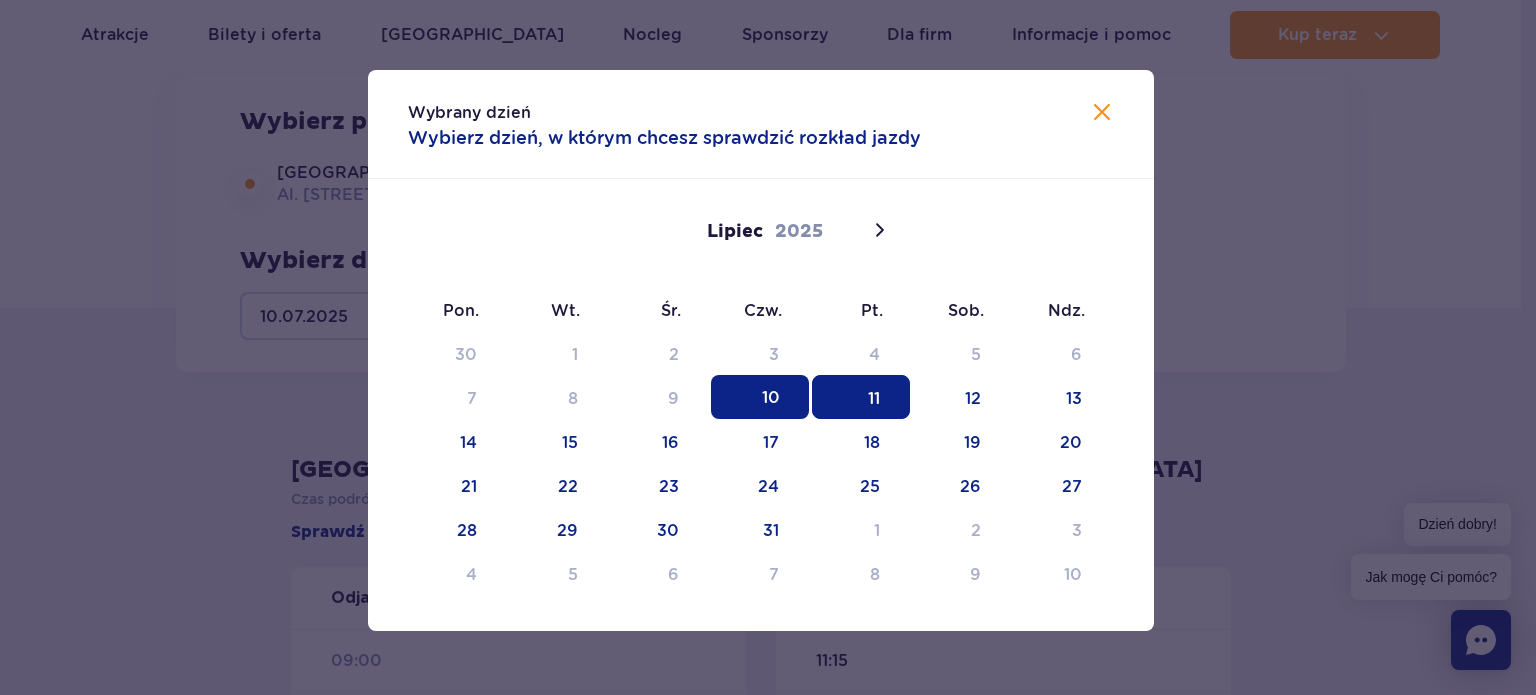 click on "11" at bounding box center [861, 397] 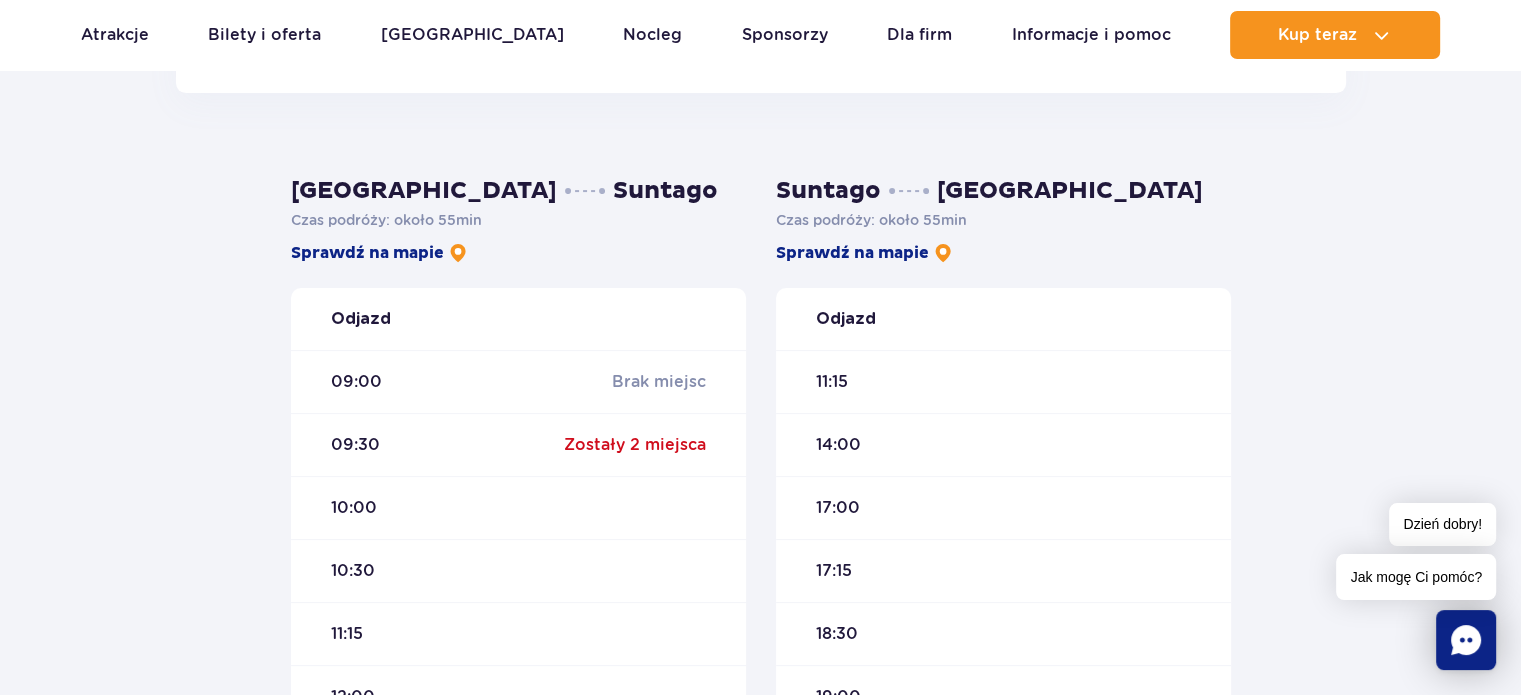 scroll, scrollTop: 402, scrollLeft: 0, axis: vertical 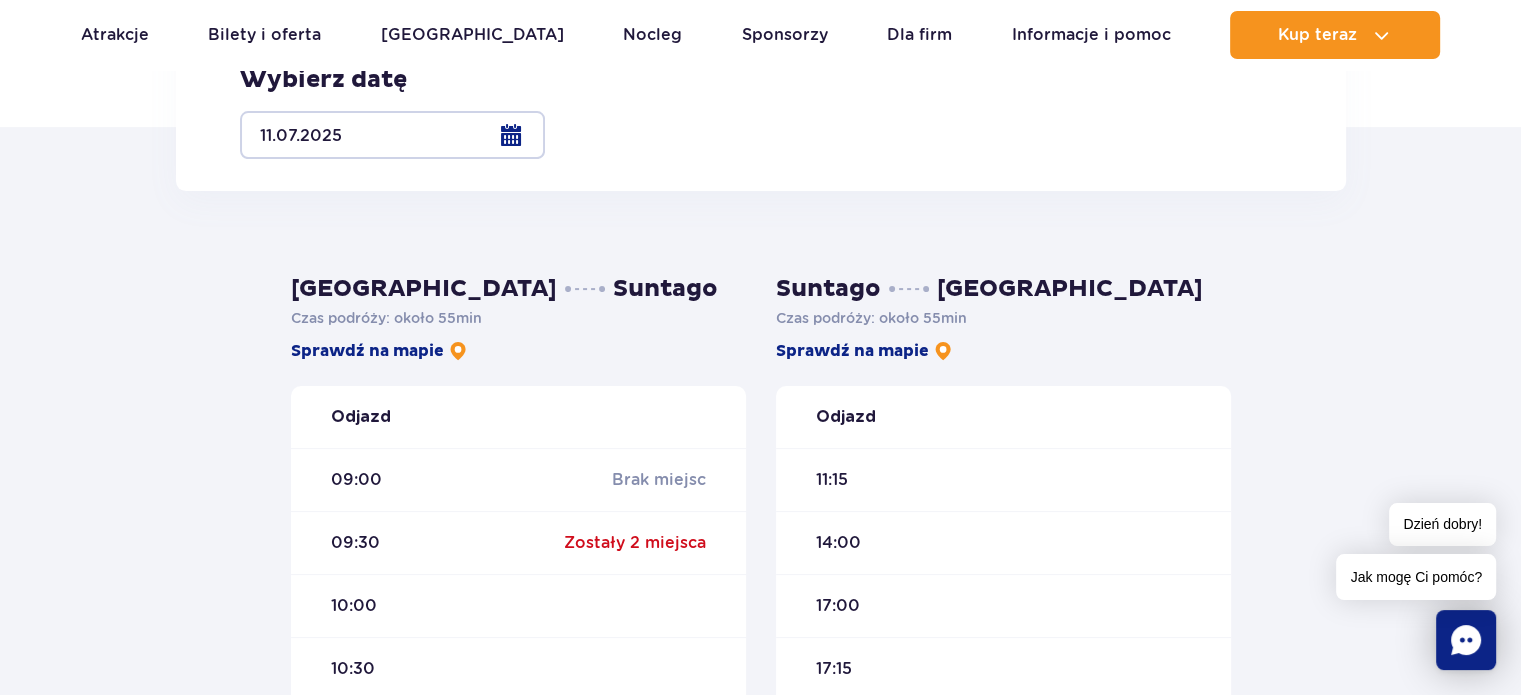 click at bounding box center [392, 135] 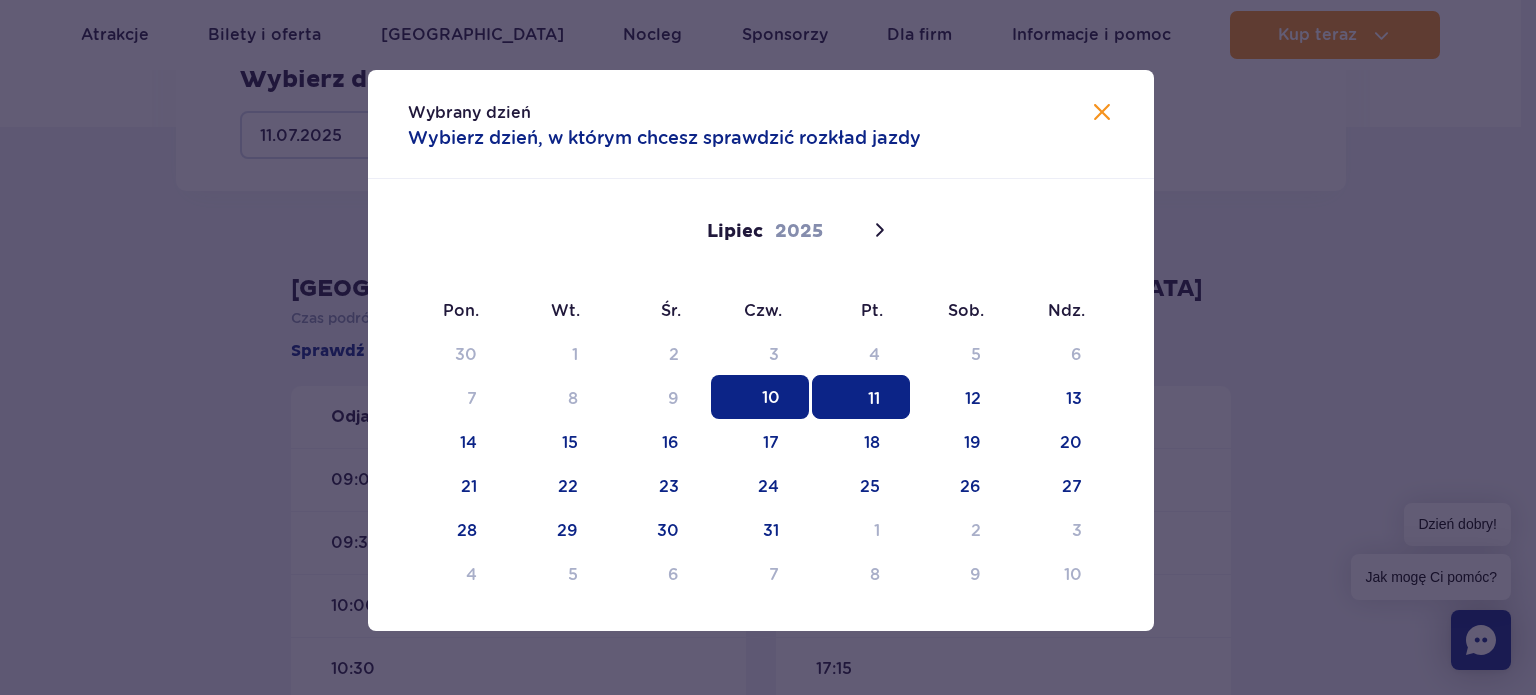 click on "10" at bounding box center (760, 397) 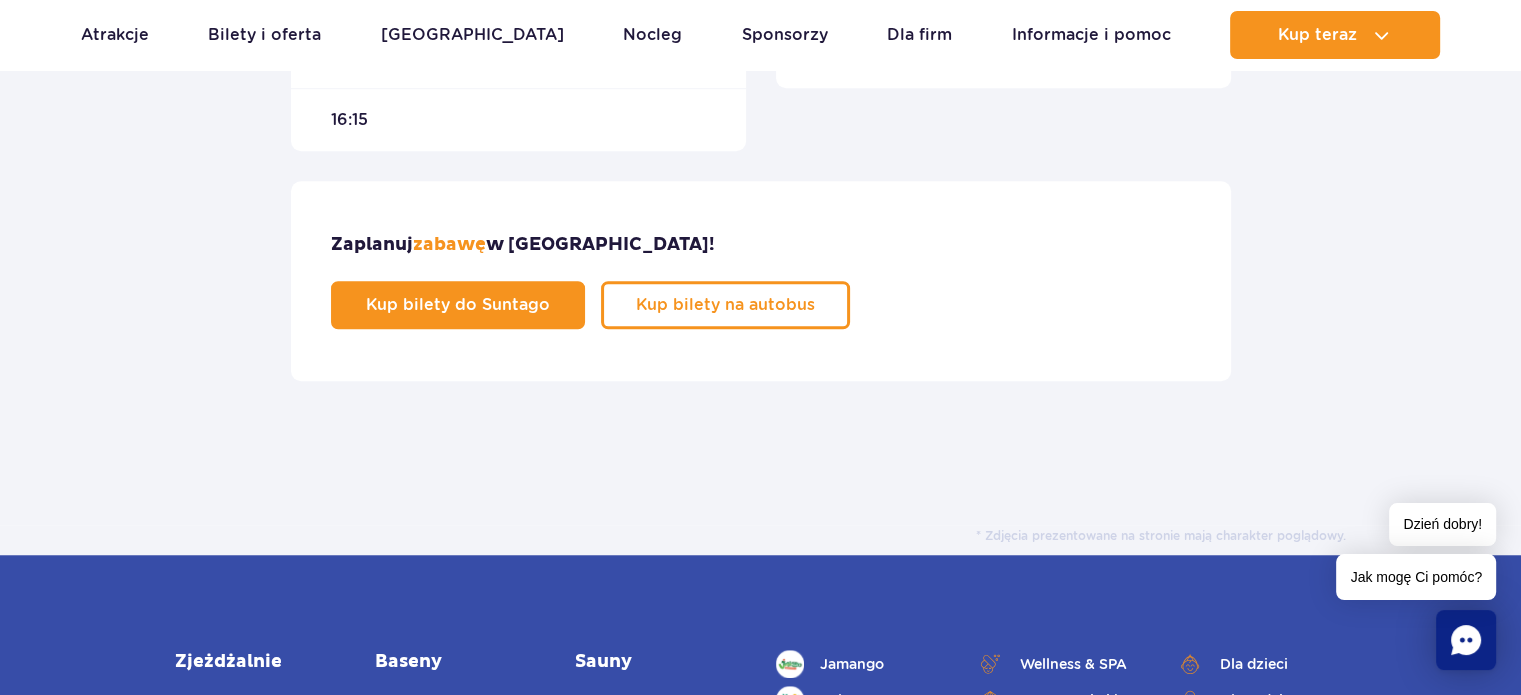 scroll, scrollTop: 1385, scrollLeft: 0, axis: vertical 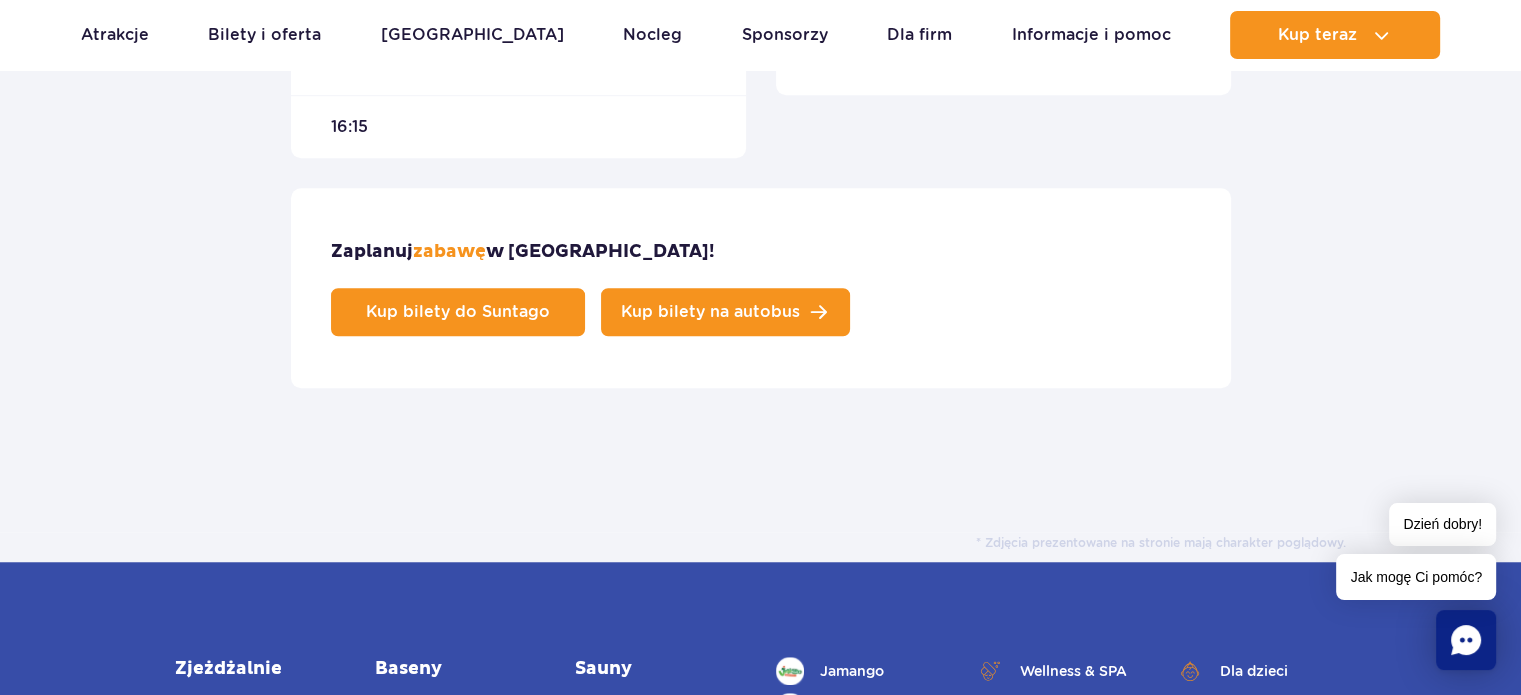 click on "Kup bilety na autobus" at bounding box center [710, 312] 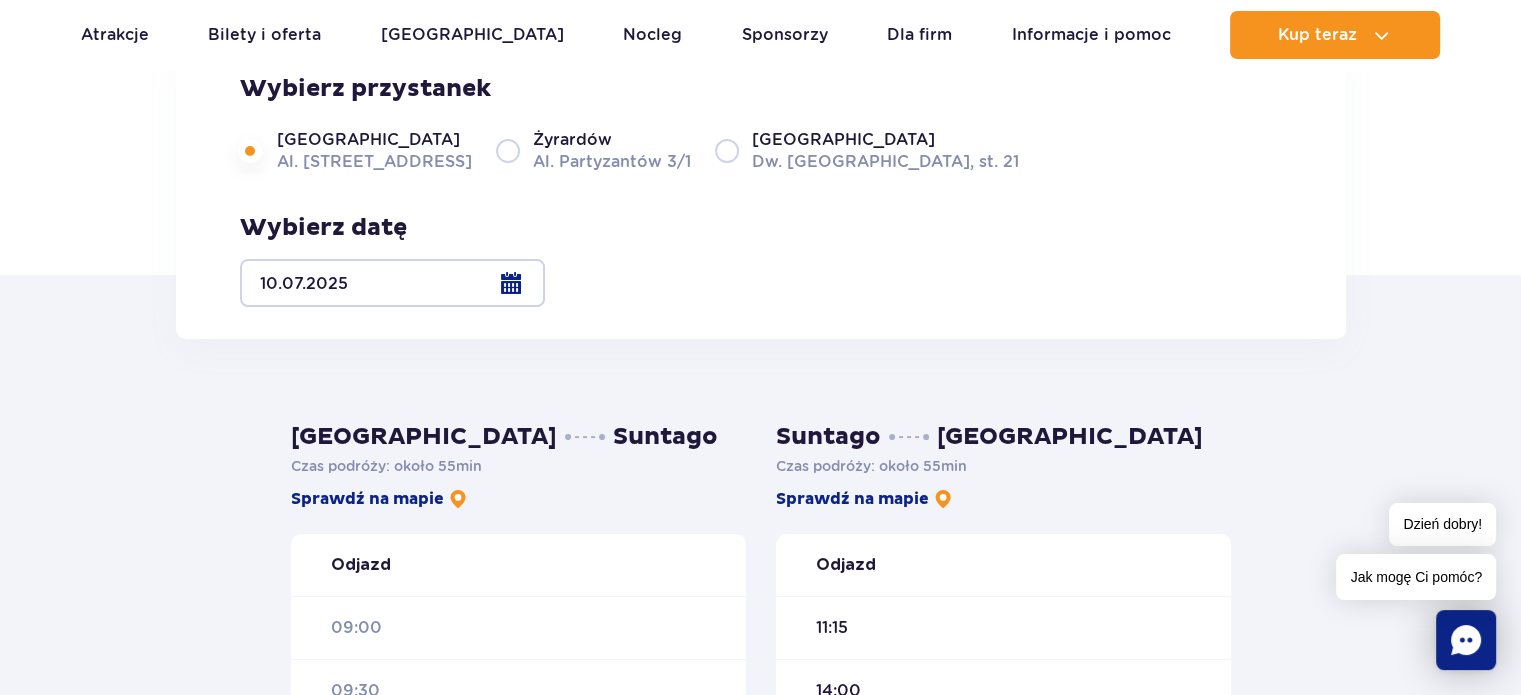 scroll, scrollTop: 153, scrollLeft: 0, axis: vertical 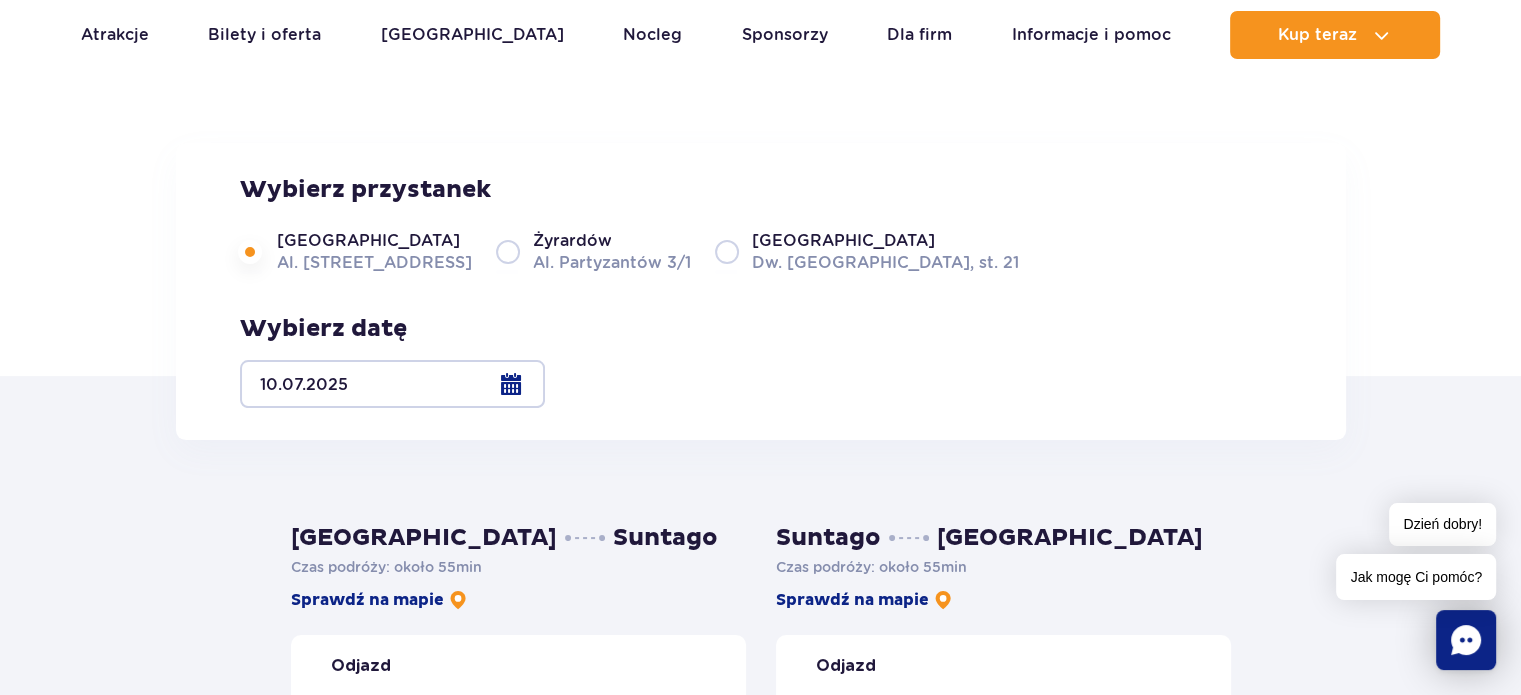 click at bounding box center [392, 384] 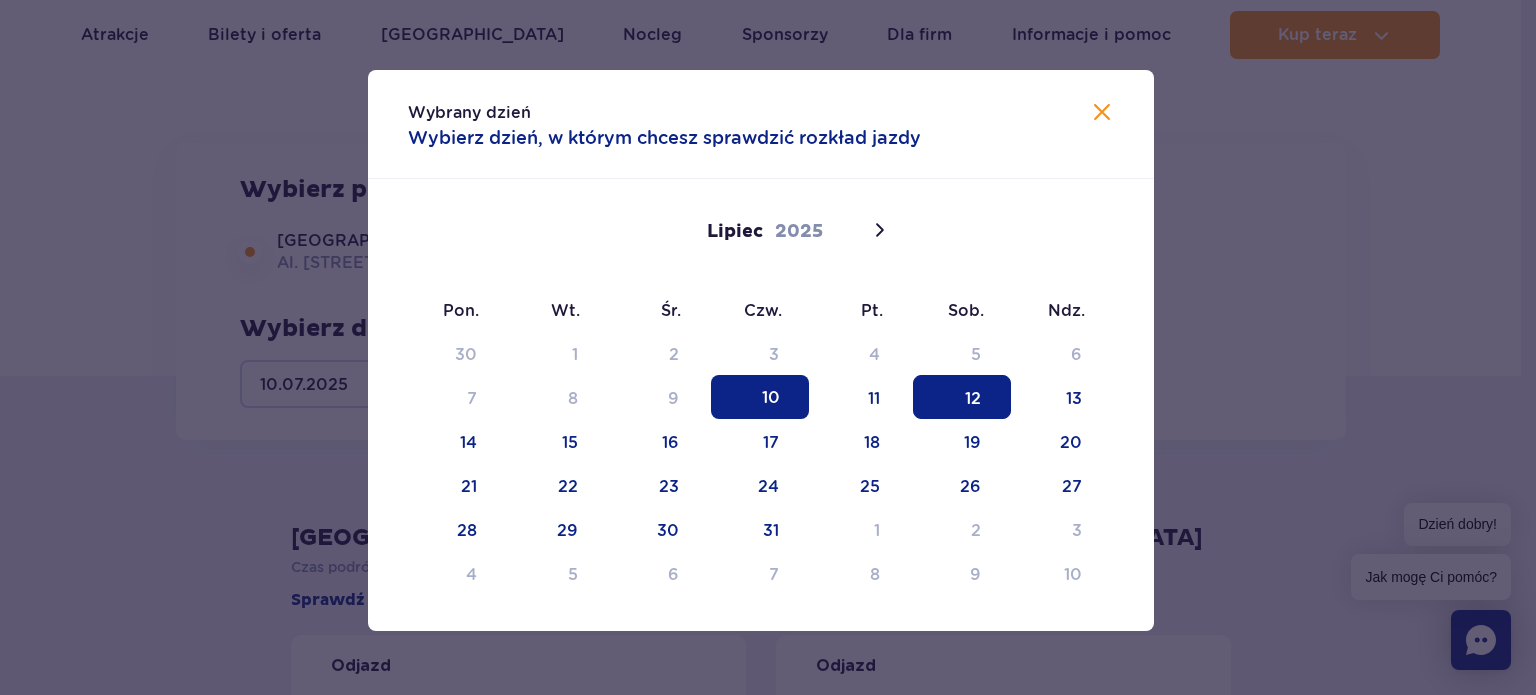 click on "12" at bounding box center [962, 397] 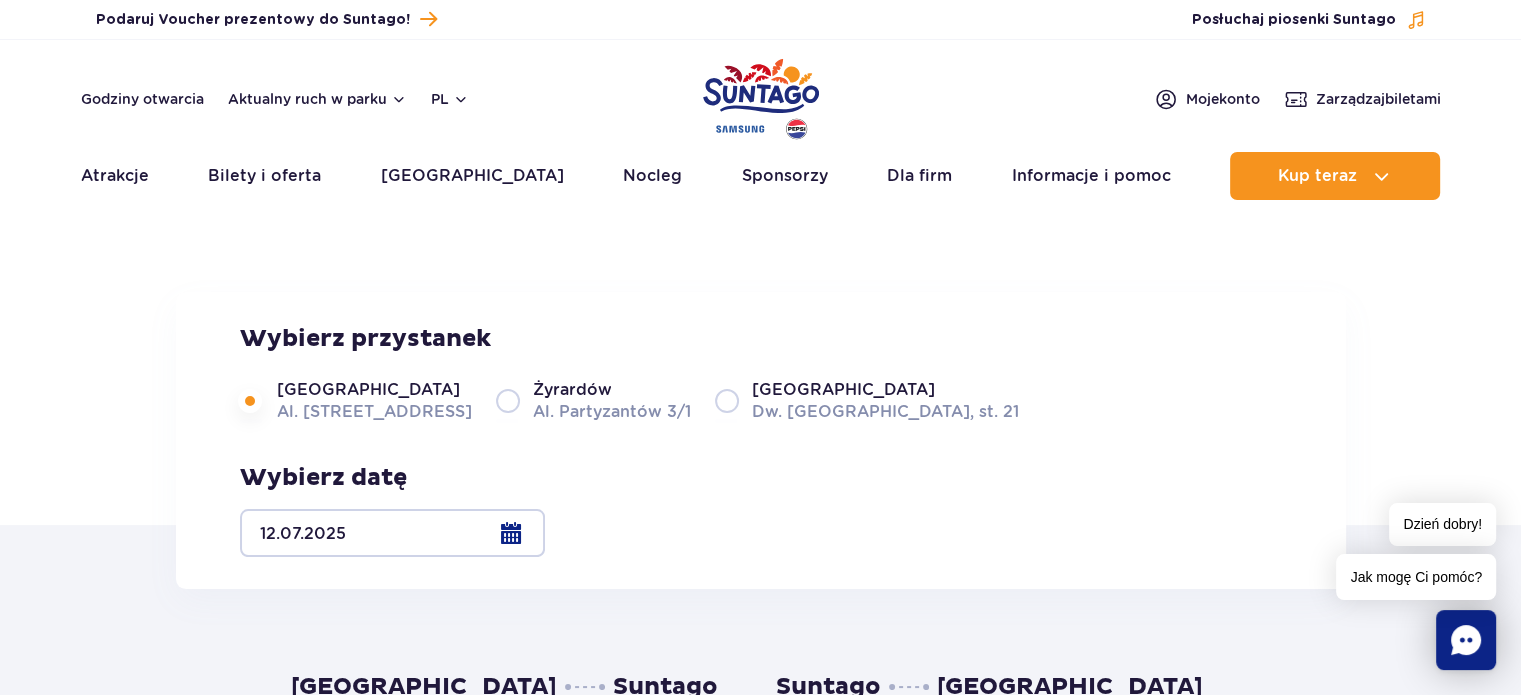 scroll, scrollTop: 0, scrollLeft: 0, axis: both 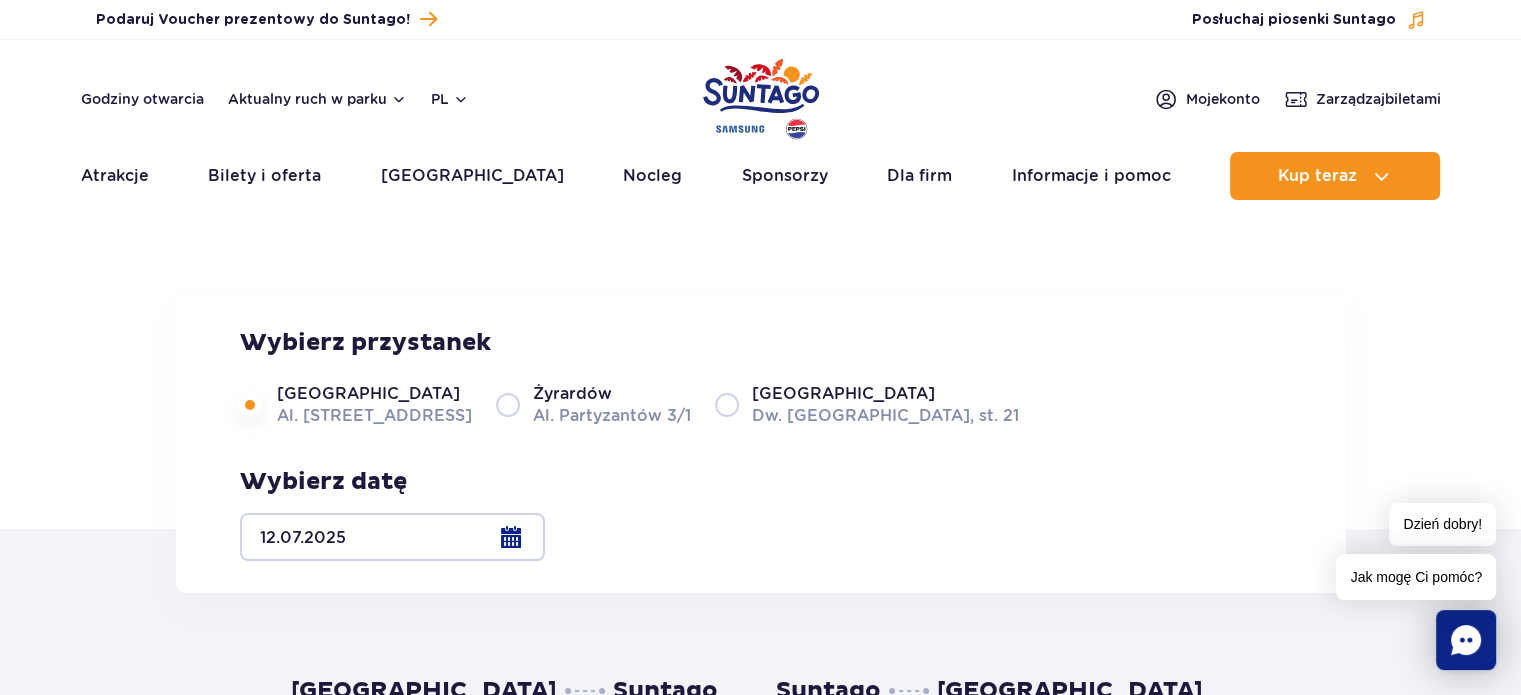 click at bounding box center (392, 537) 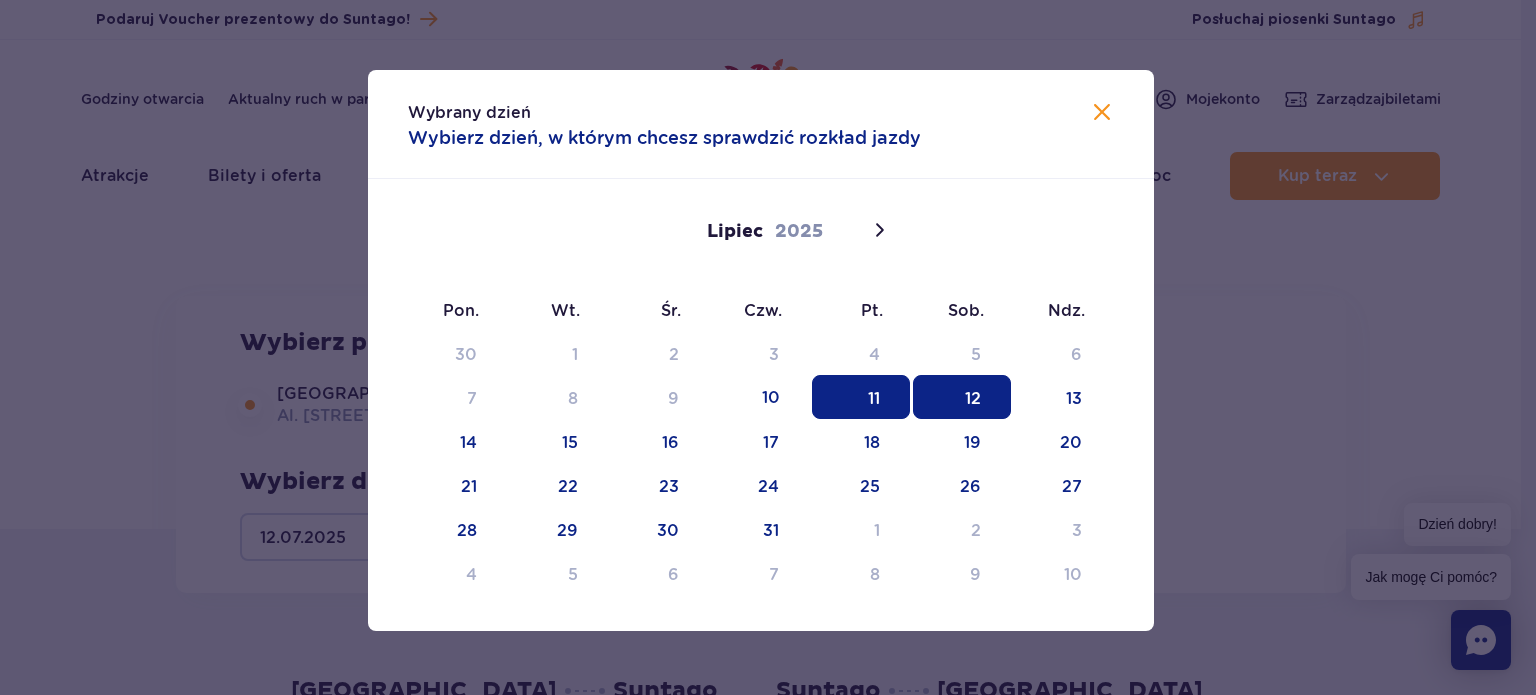click on "11" at bounding box center (861, 397) 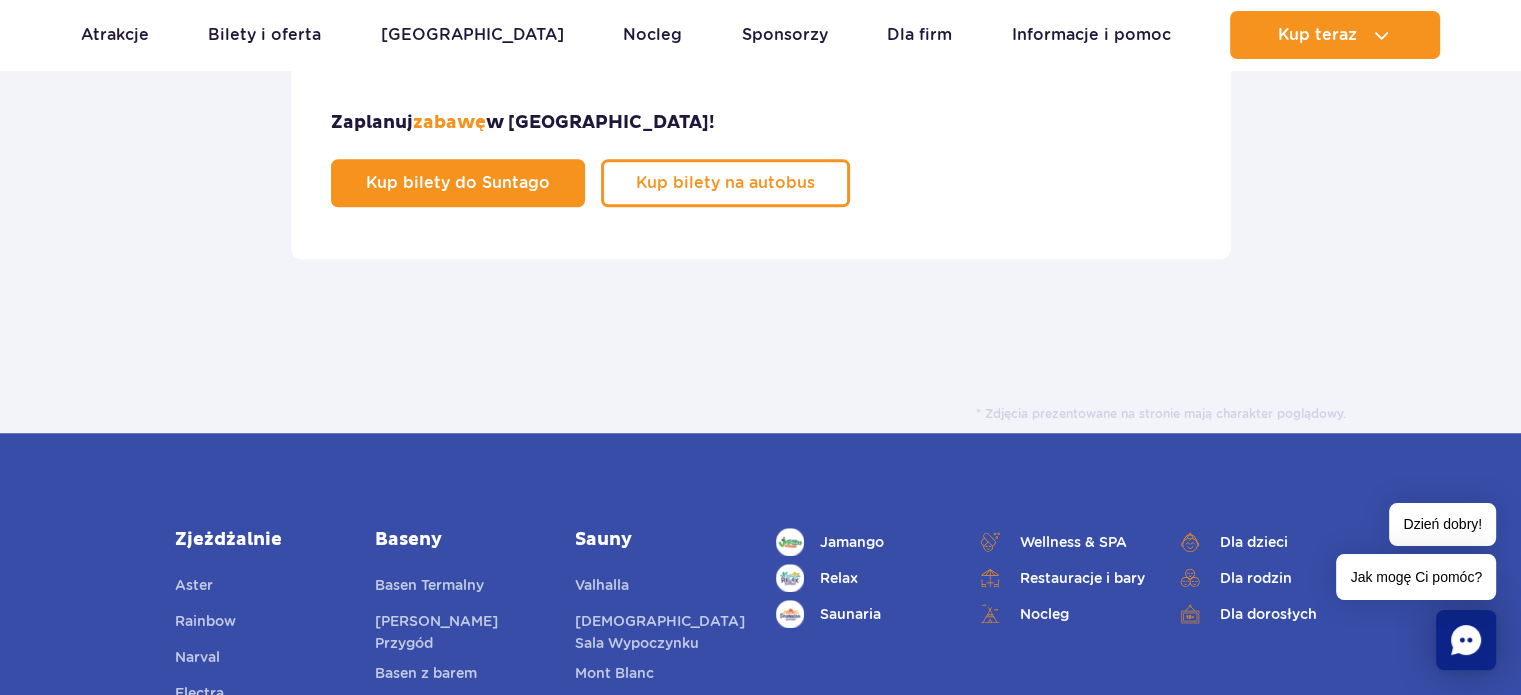 scroll, scrollTop: 0, scrollLeft: 0, axis: both 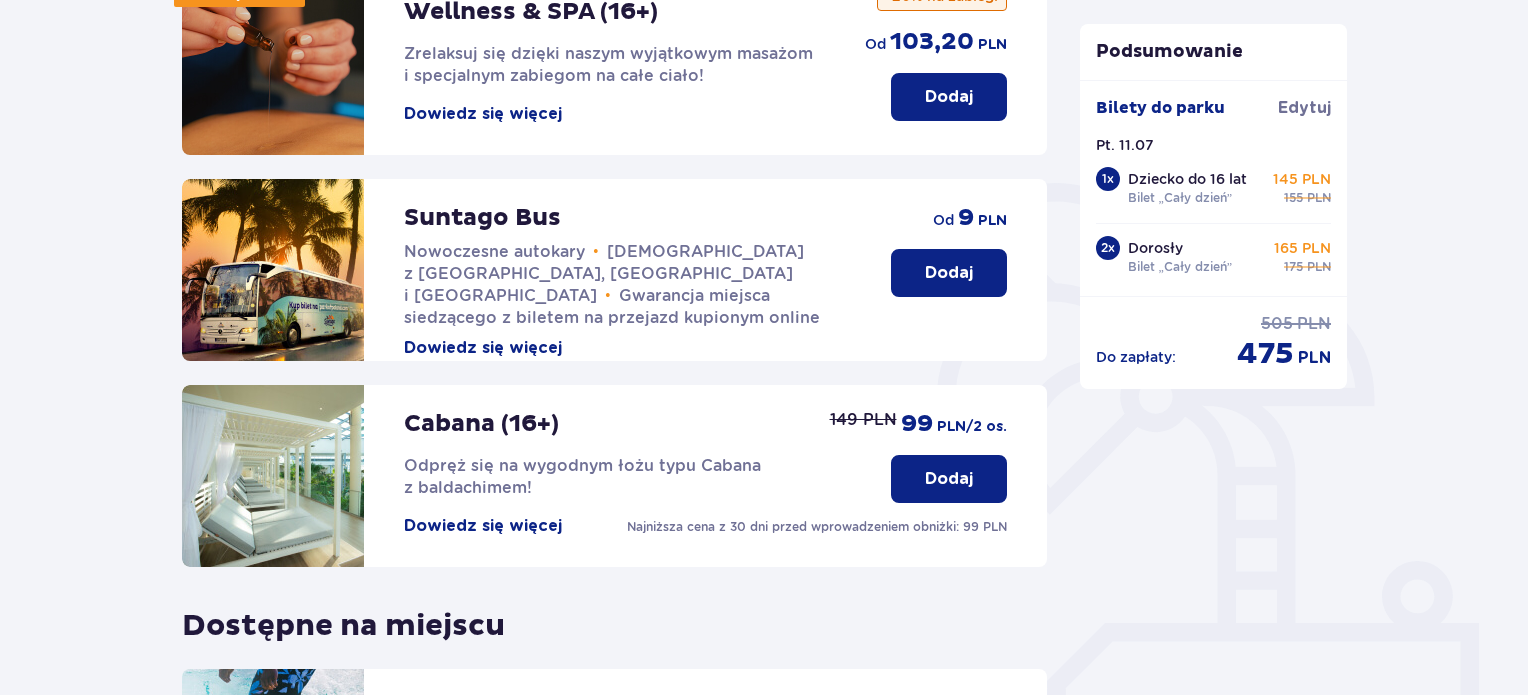 click on "Dowiedz się więcej" at bounding box center [483, 348] 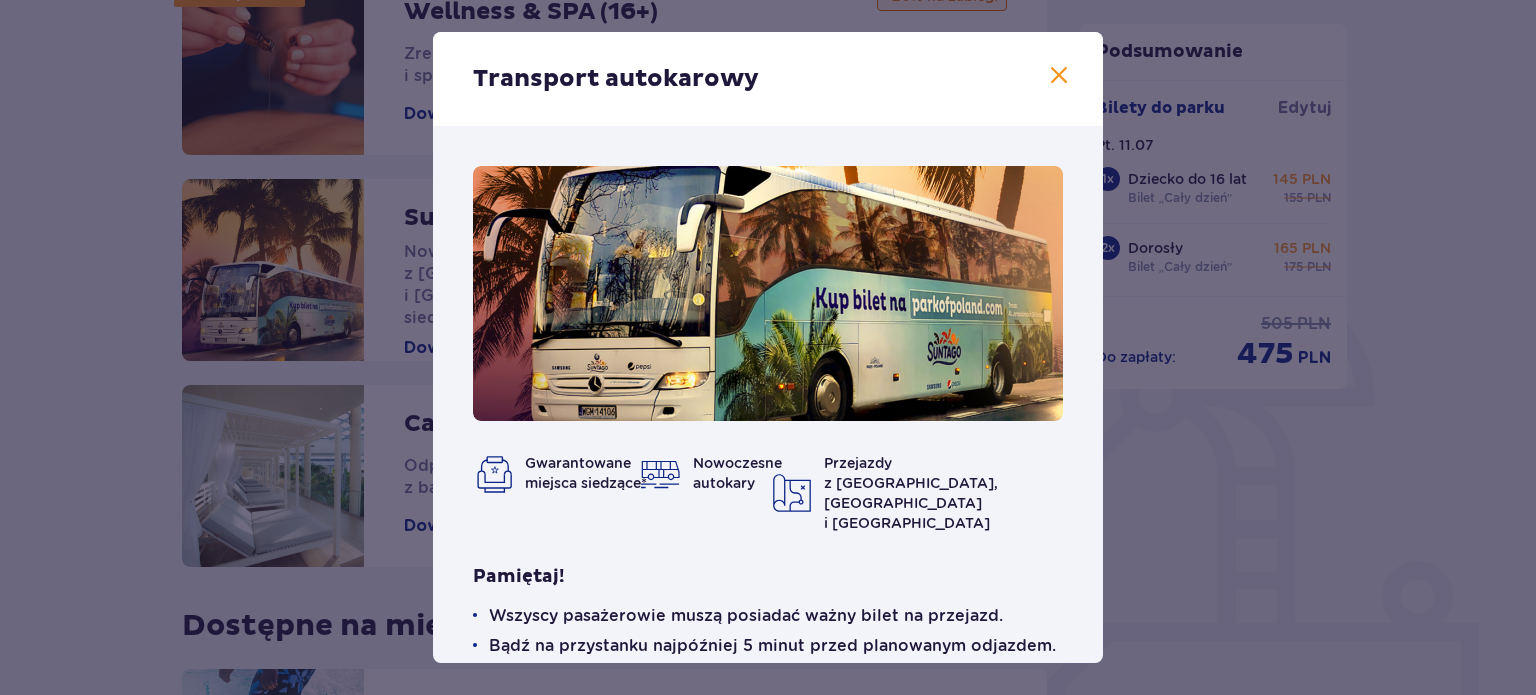 click at bounding box center (1059, 76) 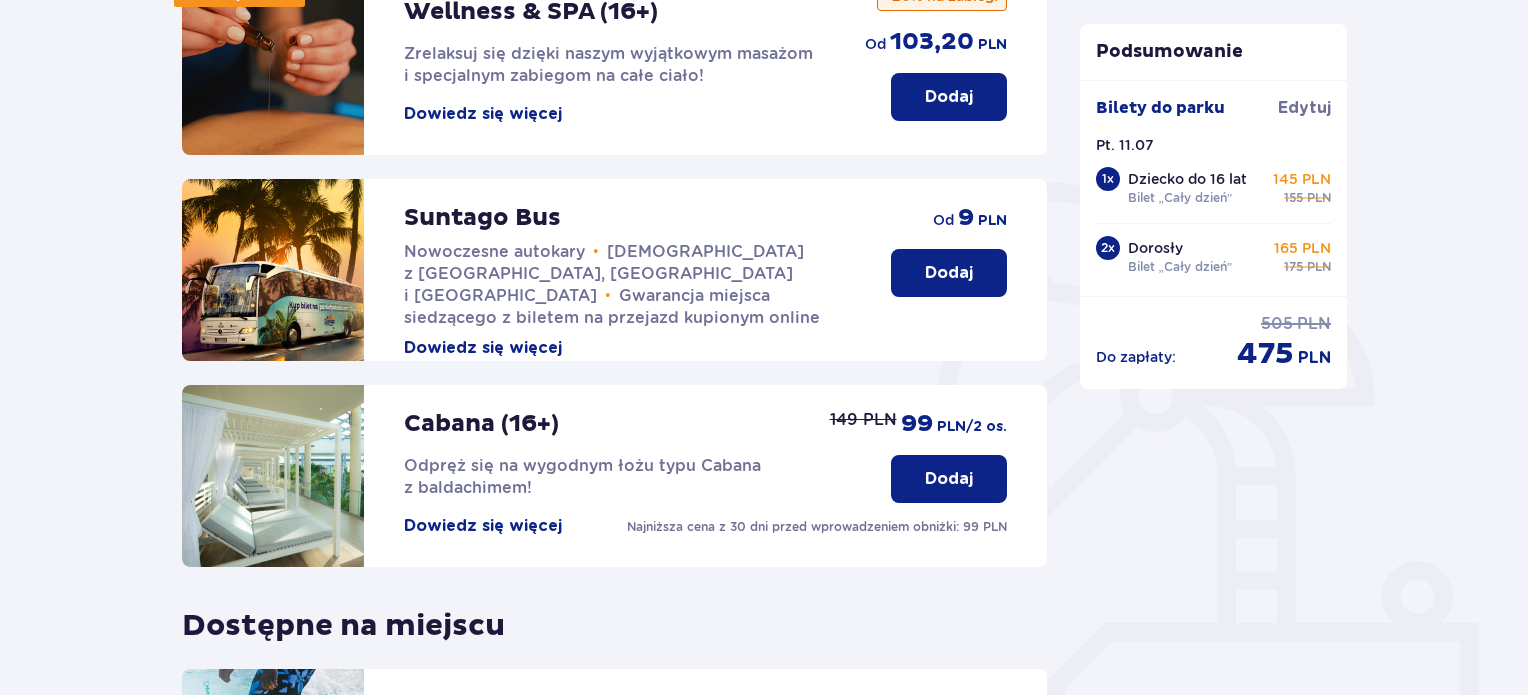 scroll, scrollTop: 0, scrollLeft: 0, axis: both 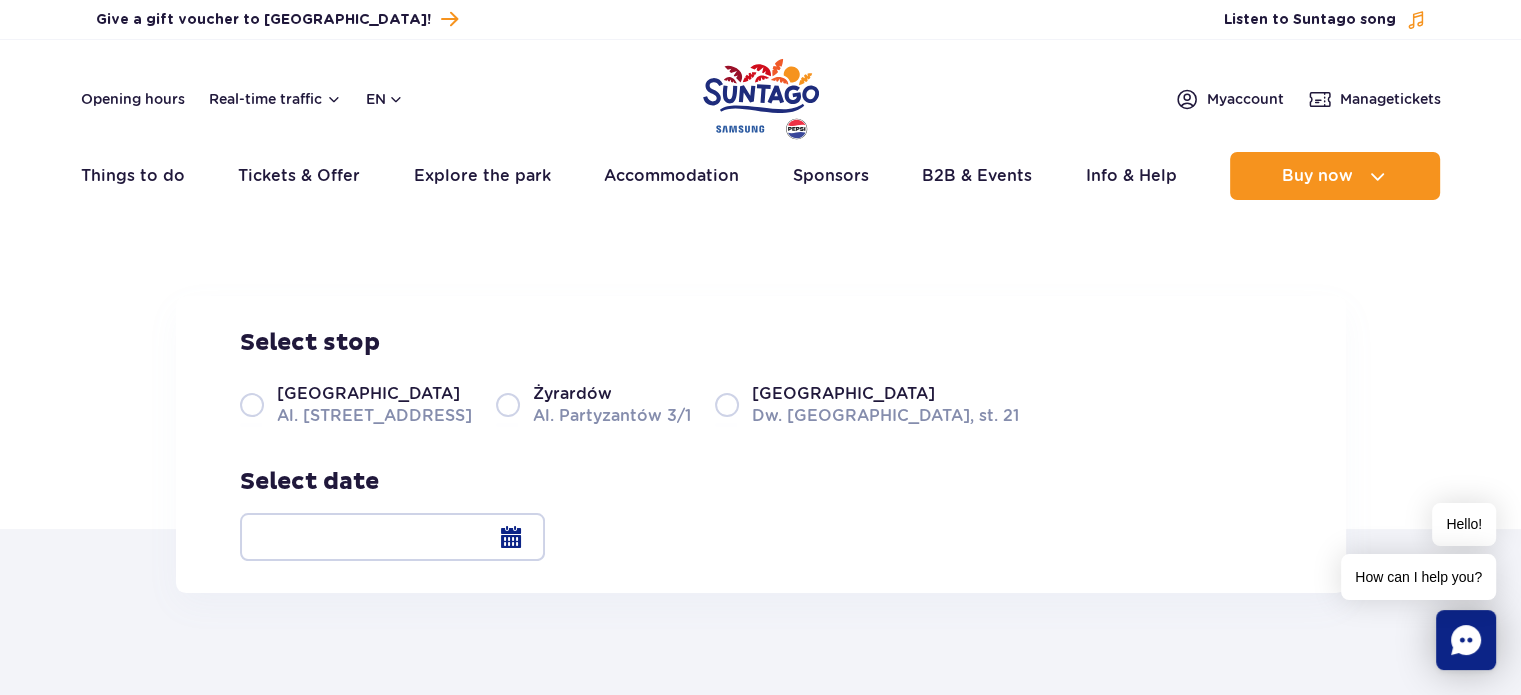 click on "Żyrardów Al. Partyzantów 3/1" at bounding box center (593, 404) 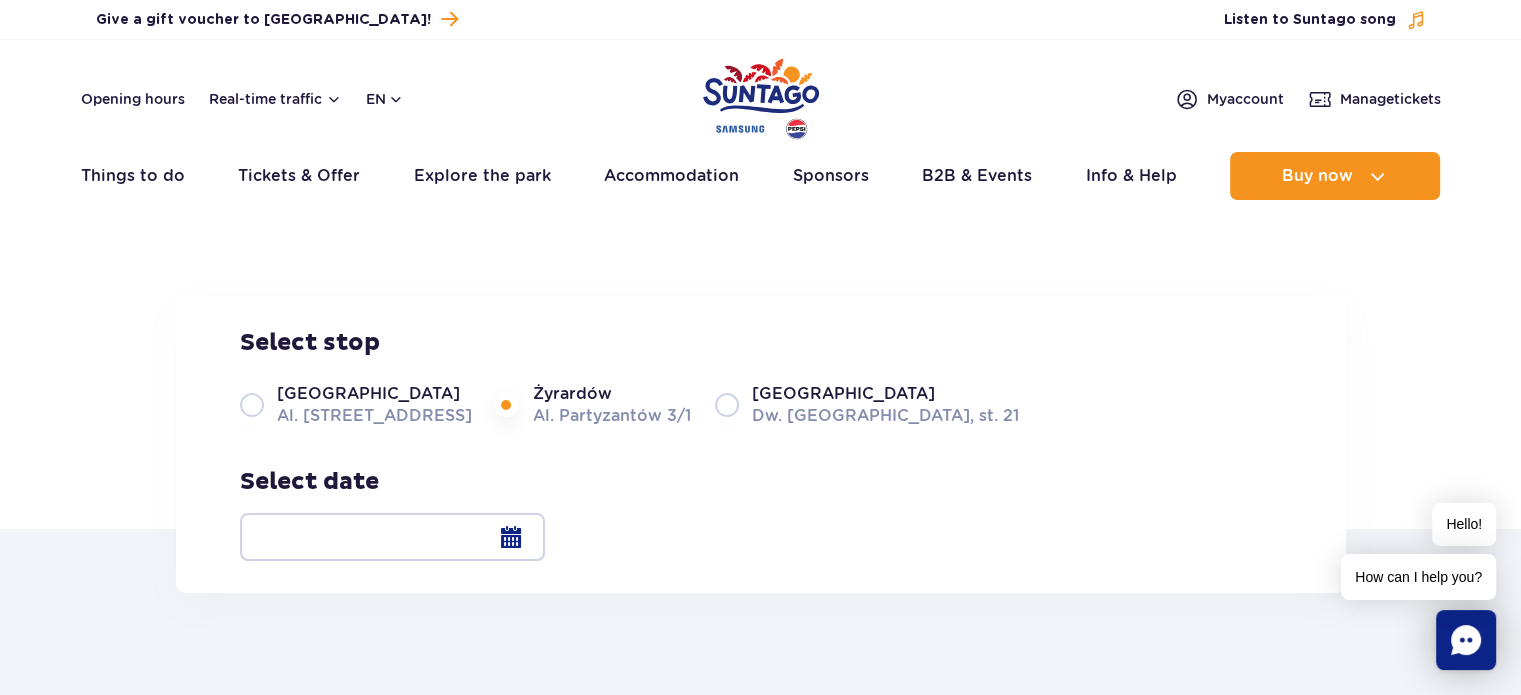 click at bounding box center (392, 537) 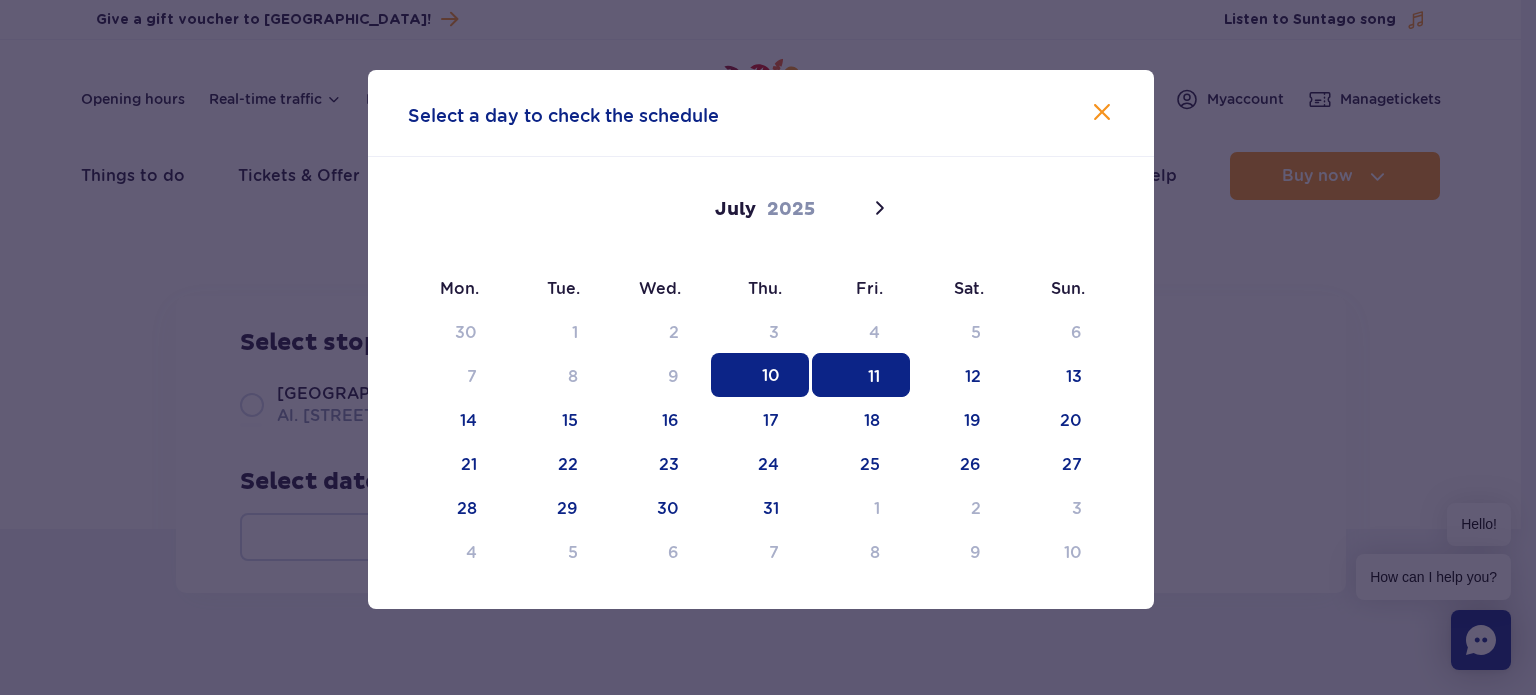 click on "11" at bounding box center [861, 375] 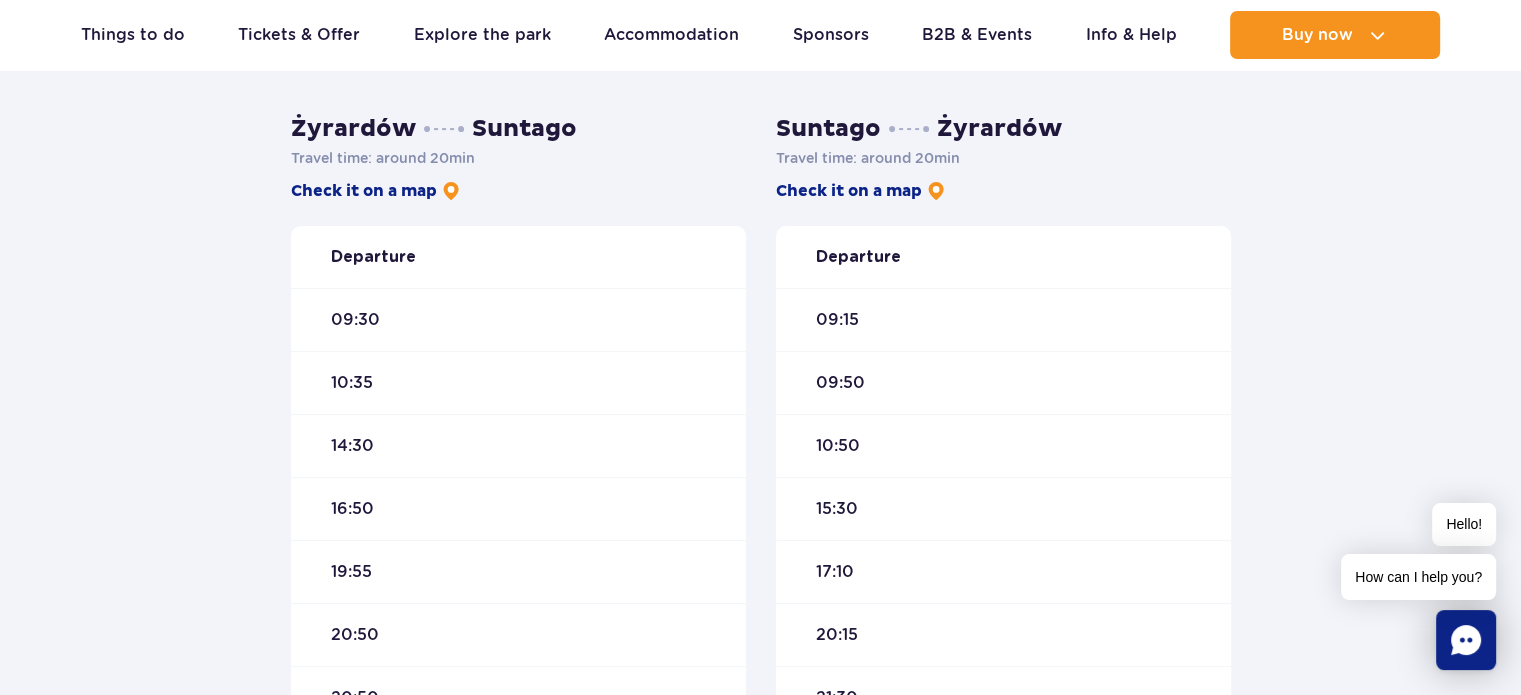 scroll, scrollTop: 572, scrollLeft: 0, axis: vertical 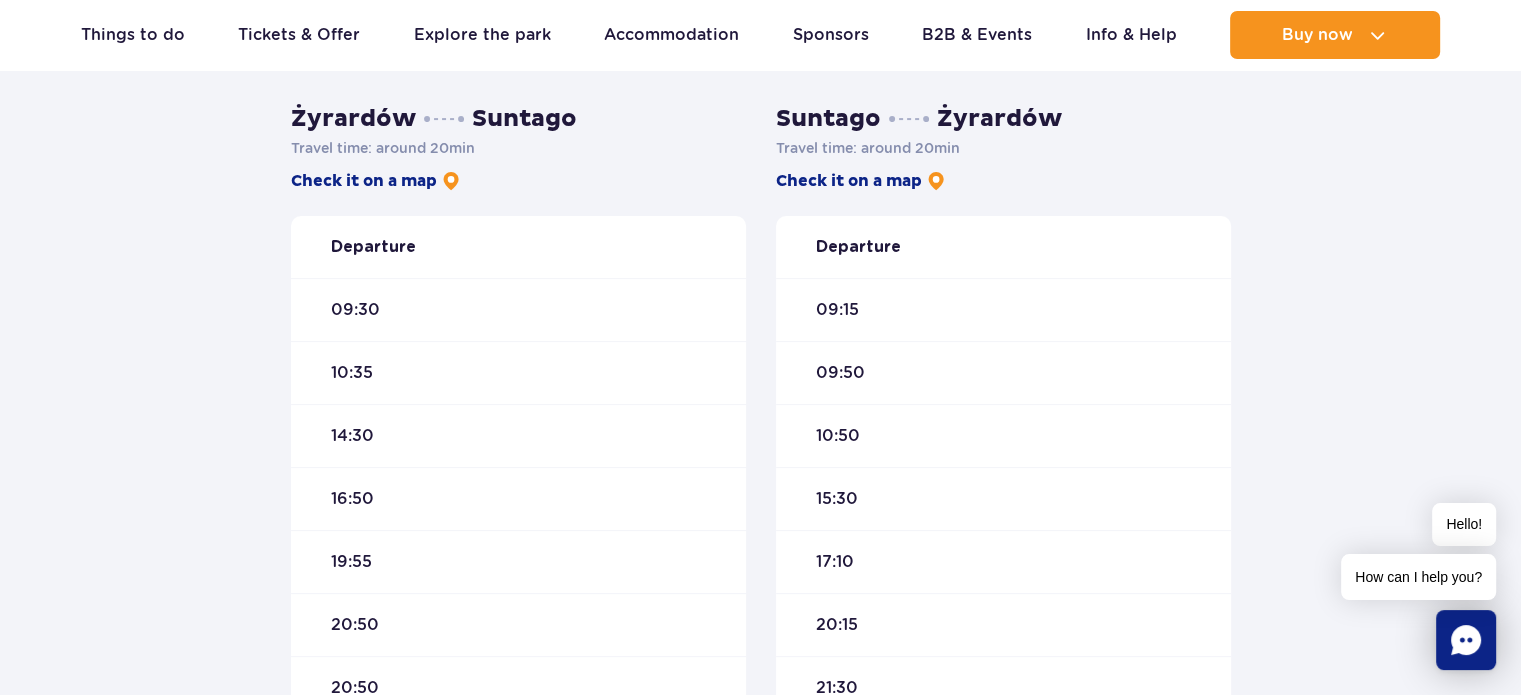 click on "10:35" at bounding box center (518, 372) 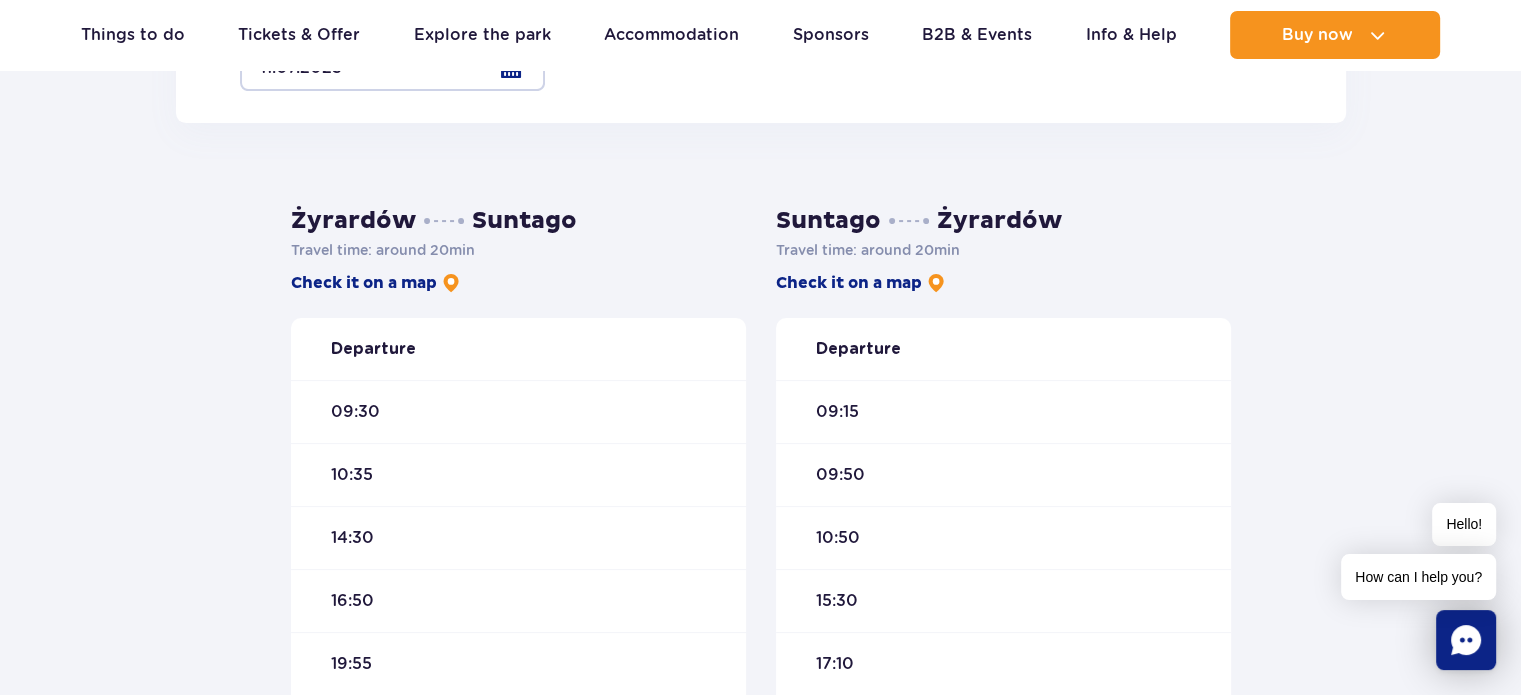 scroll, scrollTop: 427, scrollLeft: 0, axis: vertical 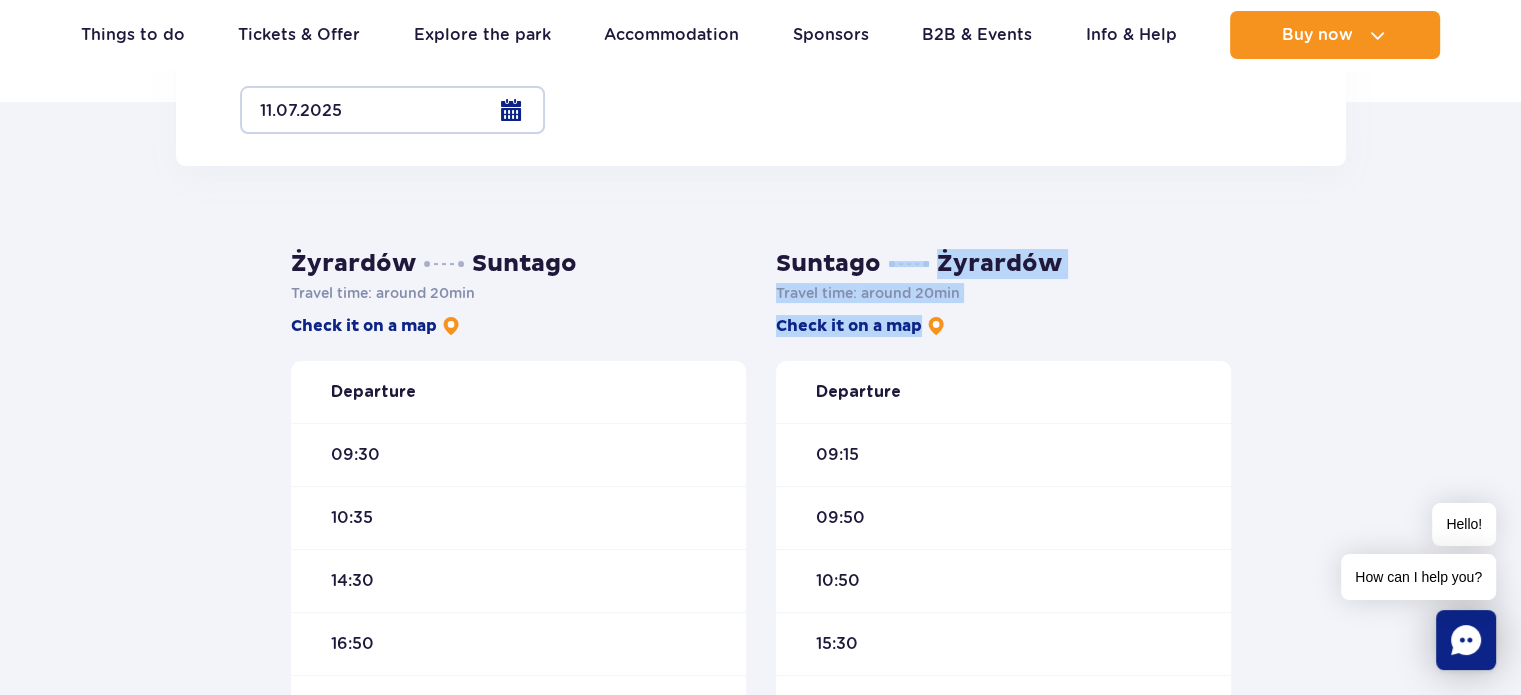 drag, startPoint x: 1516, startPoint y: 175, endPoint x: 1518, endPoint y: 325, distance: 150.01334 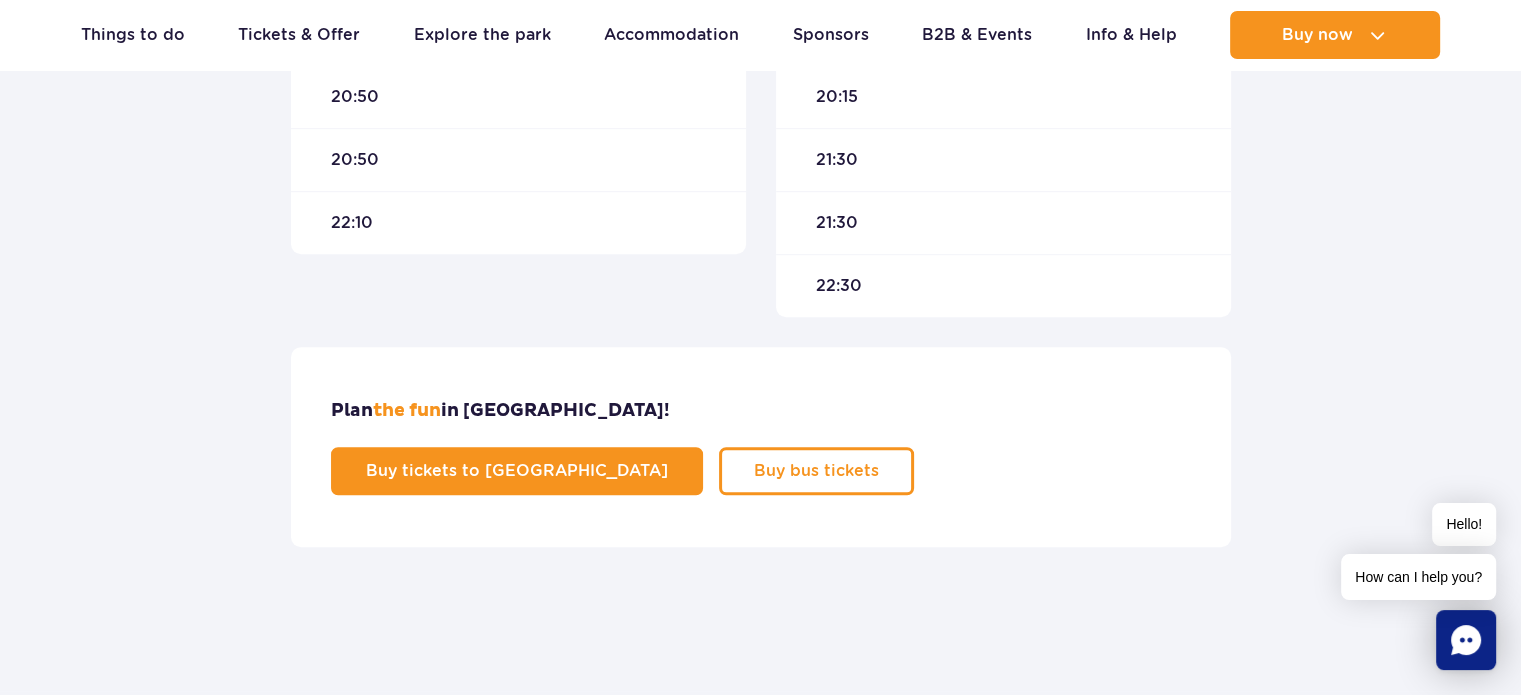 scroll, scrollTop: 1060, scrollLeft: 0, axis: vertical 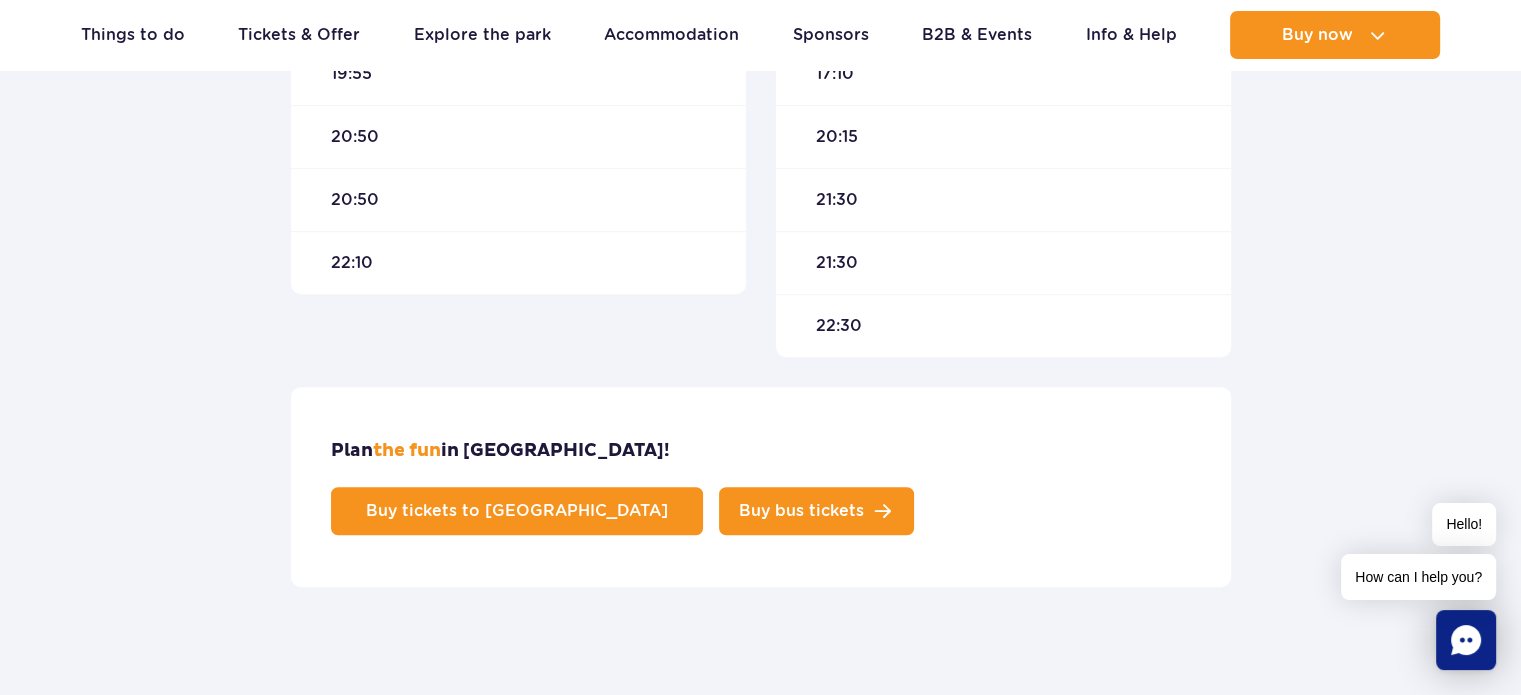 click on "Buy bus tickets" at bounding box center [801, 511] 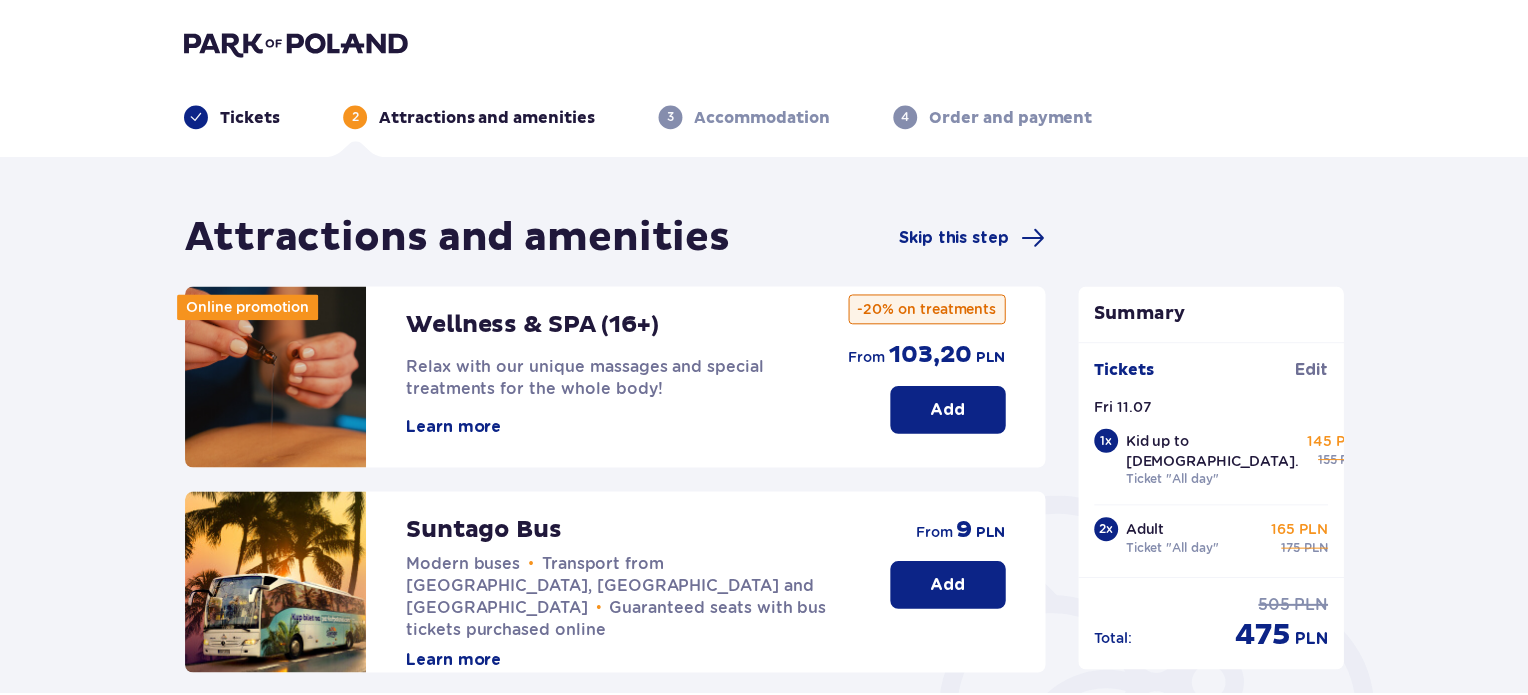 scroll, scrollTop: 0, scrollLeft: 0, axis: both 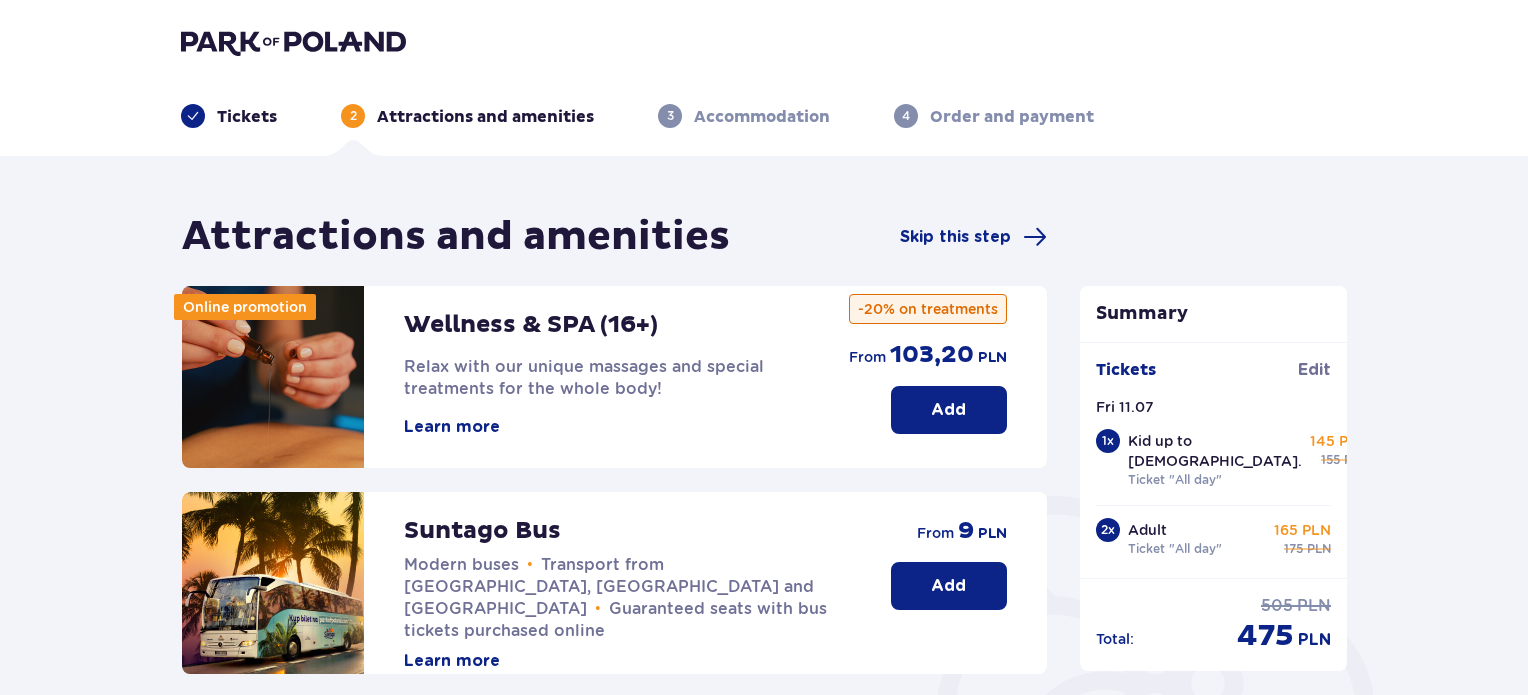 click on "Add" at bounding box center [948, 586] 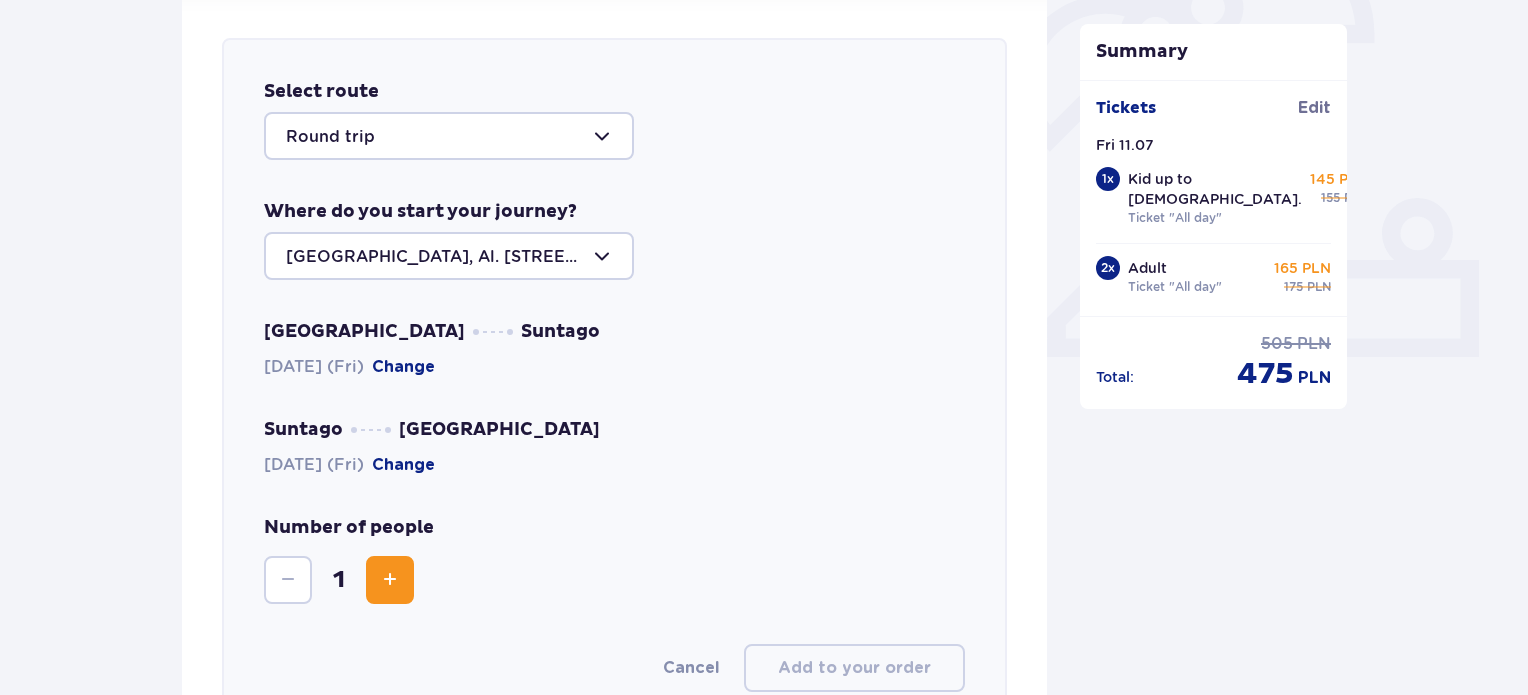 scroll, scrollTop: 690, scrollLeft: 0, axis: vertical 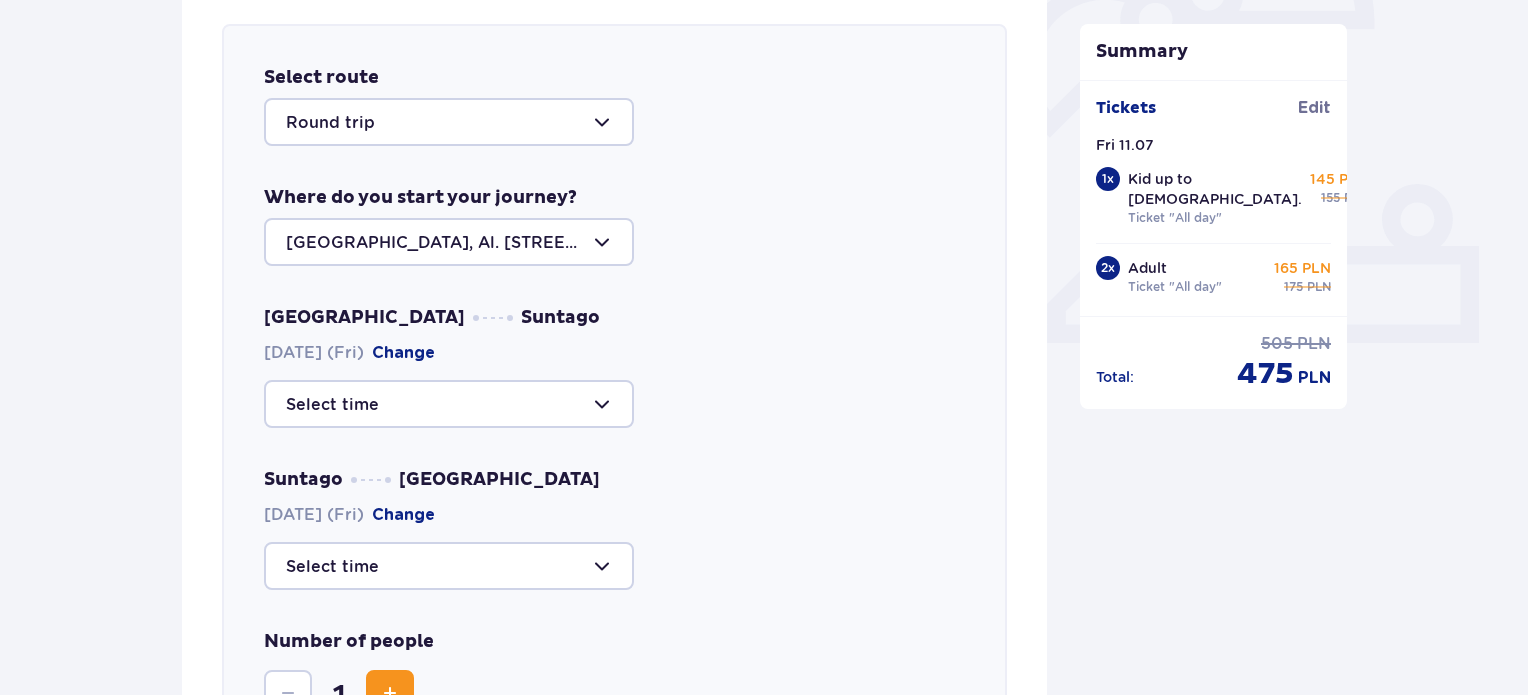 click at bounding box center [449, 404] 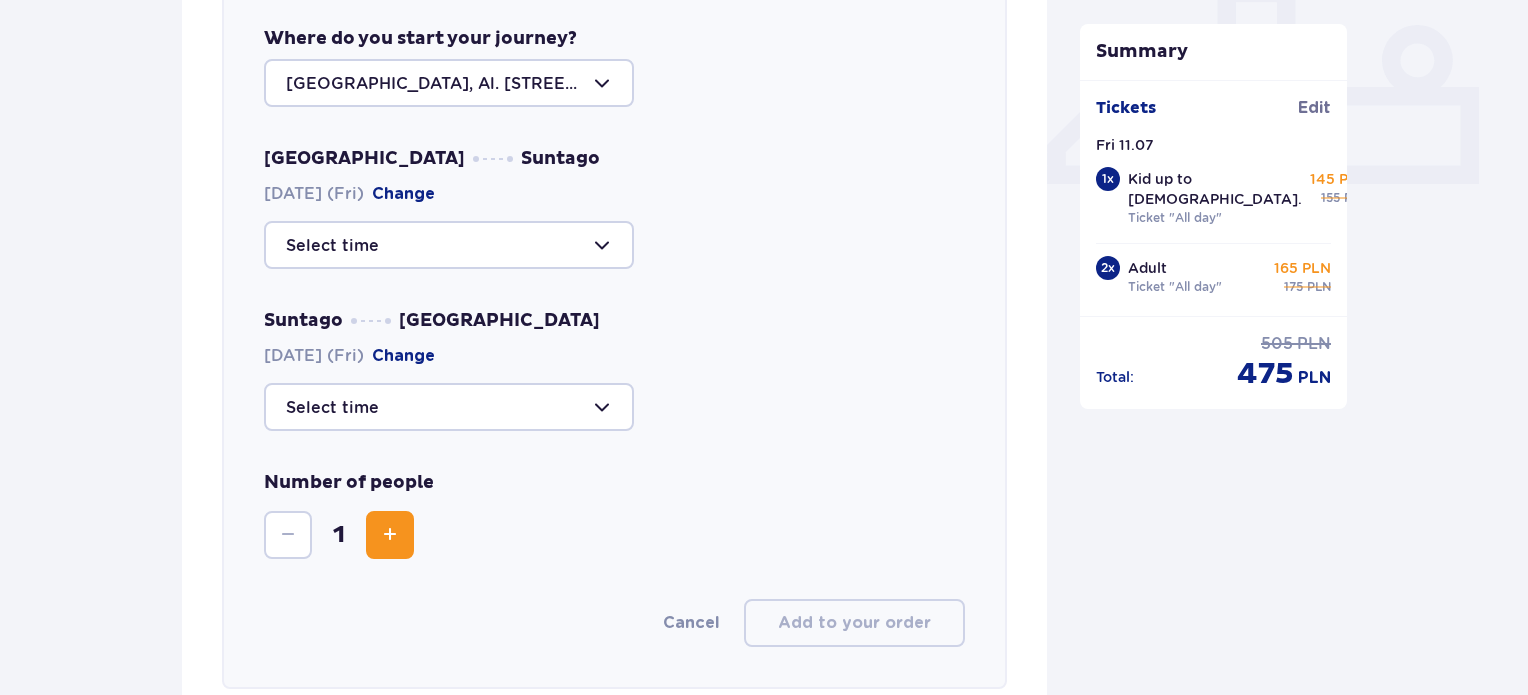 scroll, scrollTop: 845, scrollLeft: 0, axis: vertical 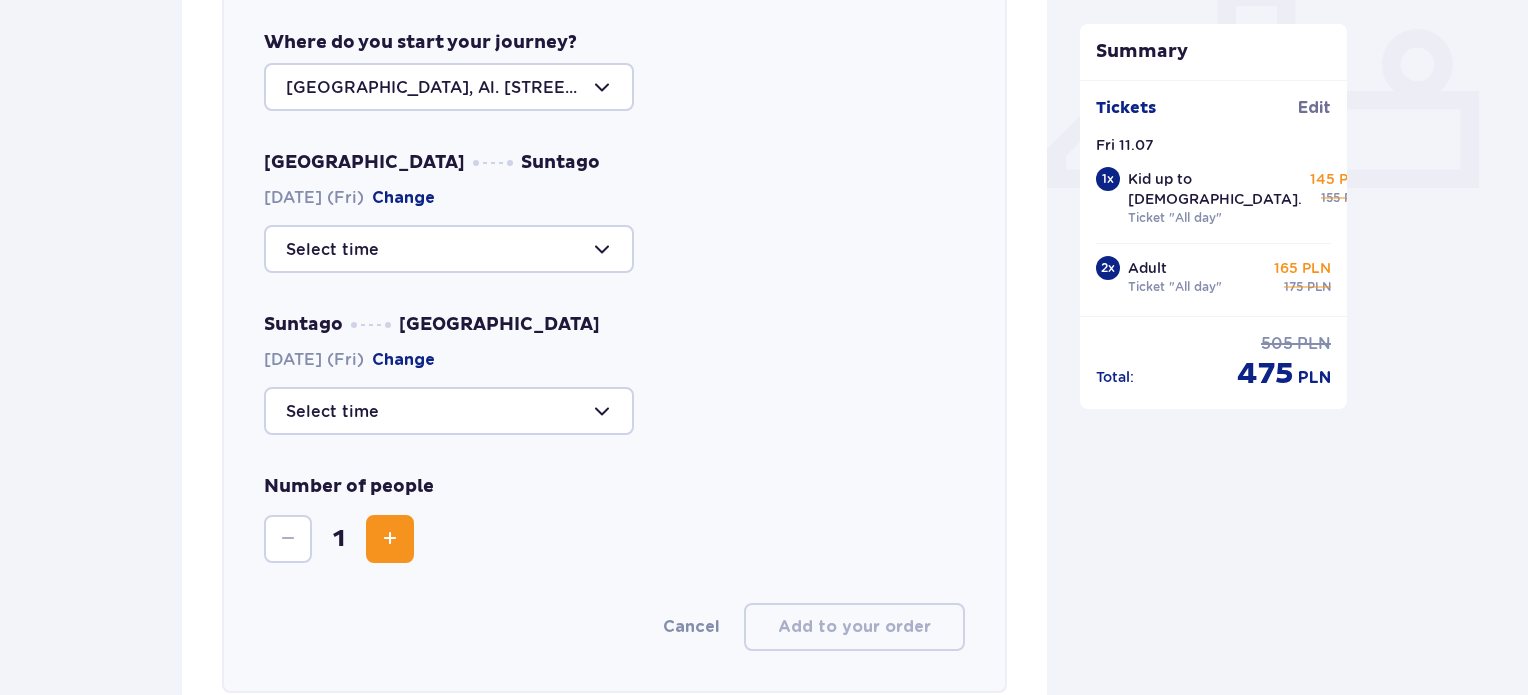 click at bounding box center [449, 249] 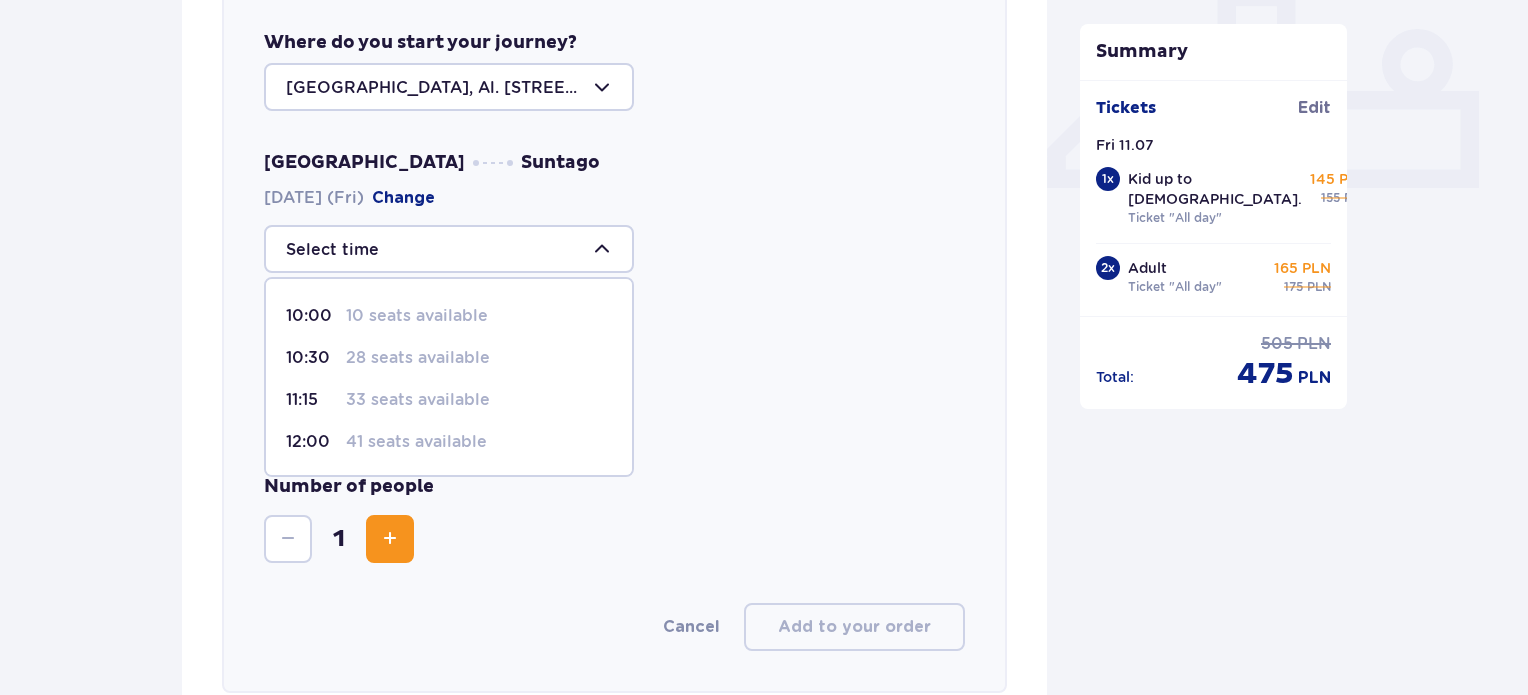 scroll, scrollTop: 80, scrollLeft: 0, axis: vertical 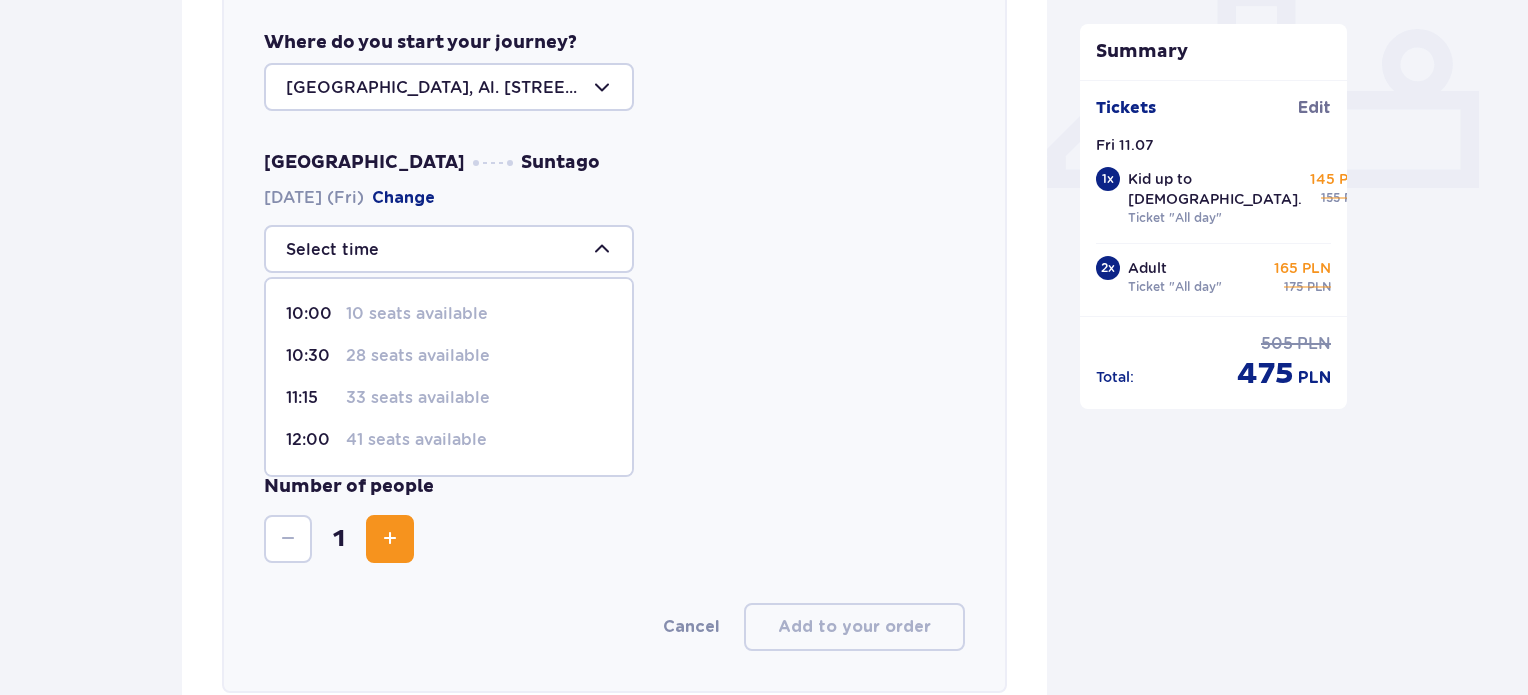 click on "33 seats available" at bounding box center [418, 398] 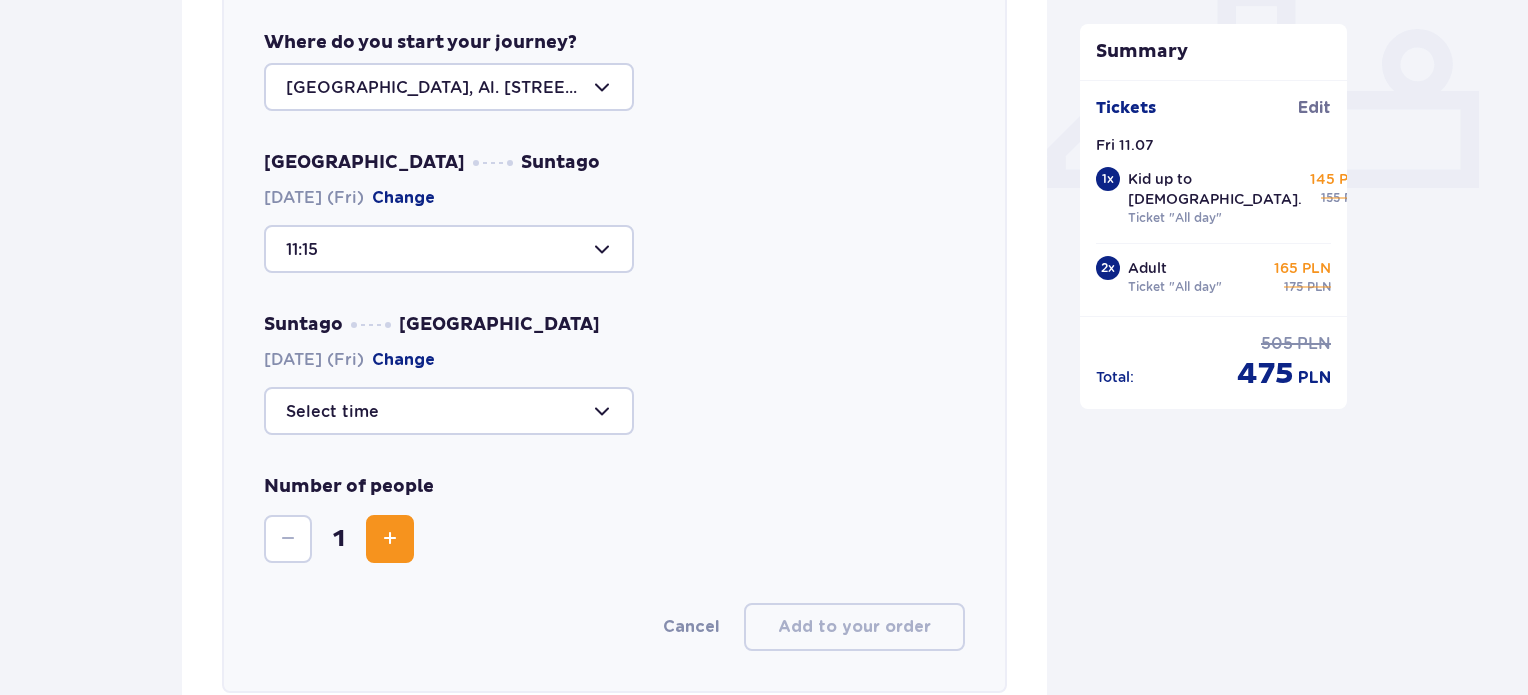 click at bounding box center [390, 539] 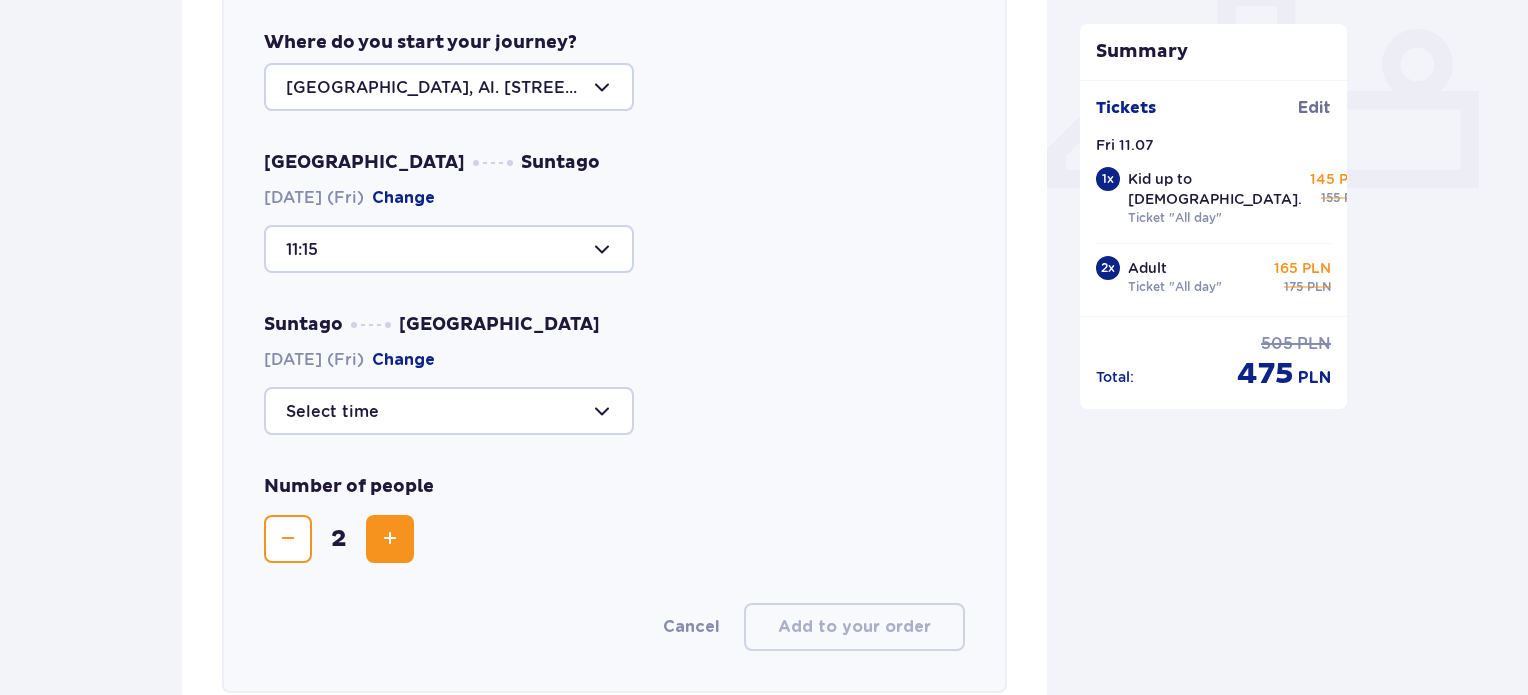 click at bounding box center (390, 539) 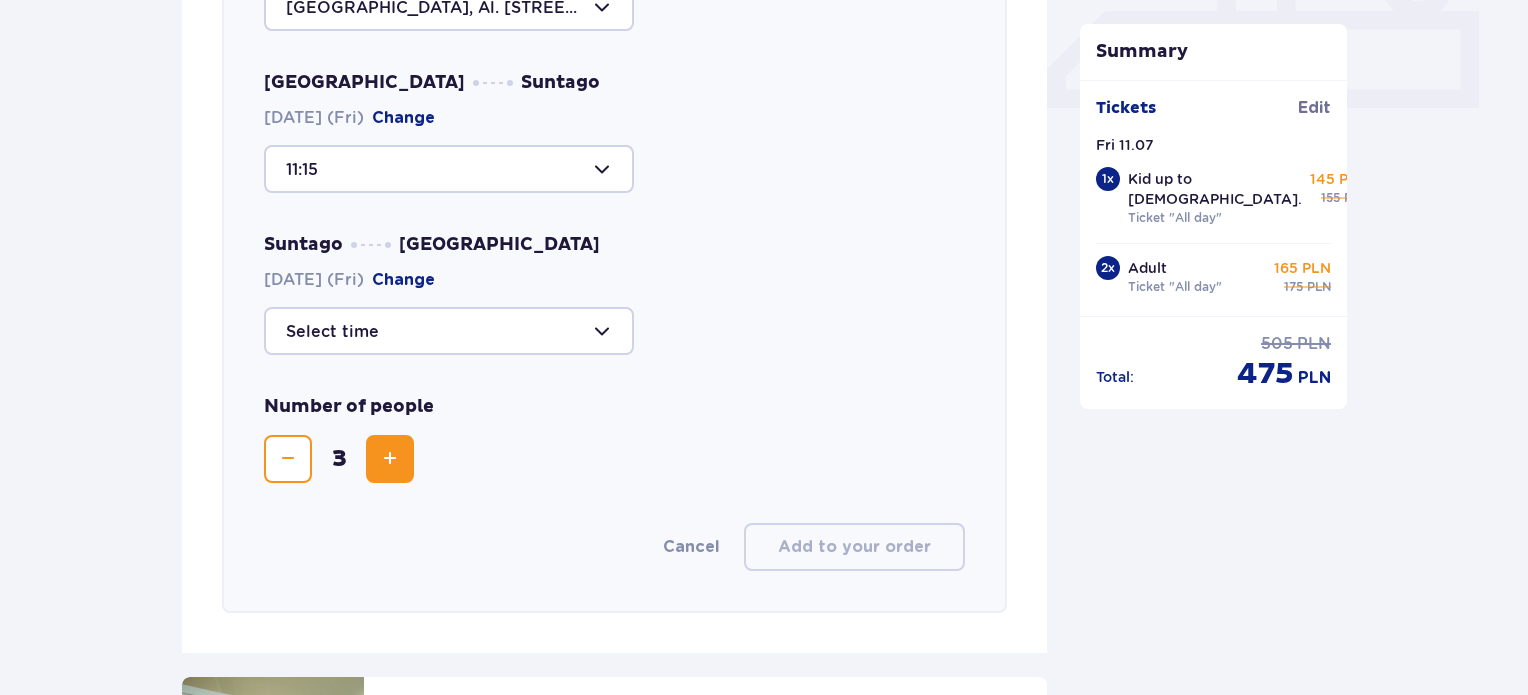 scroll, scrollTop: 952, scrollLeft: 0, axis: vertical 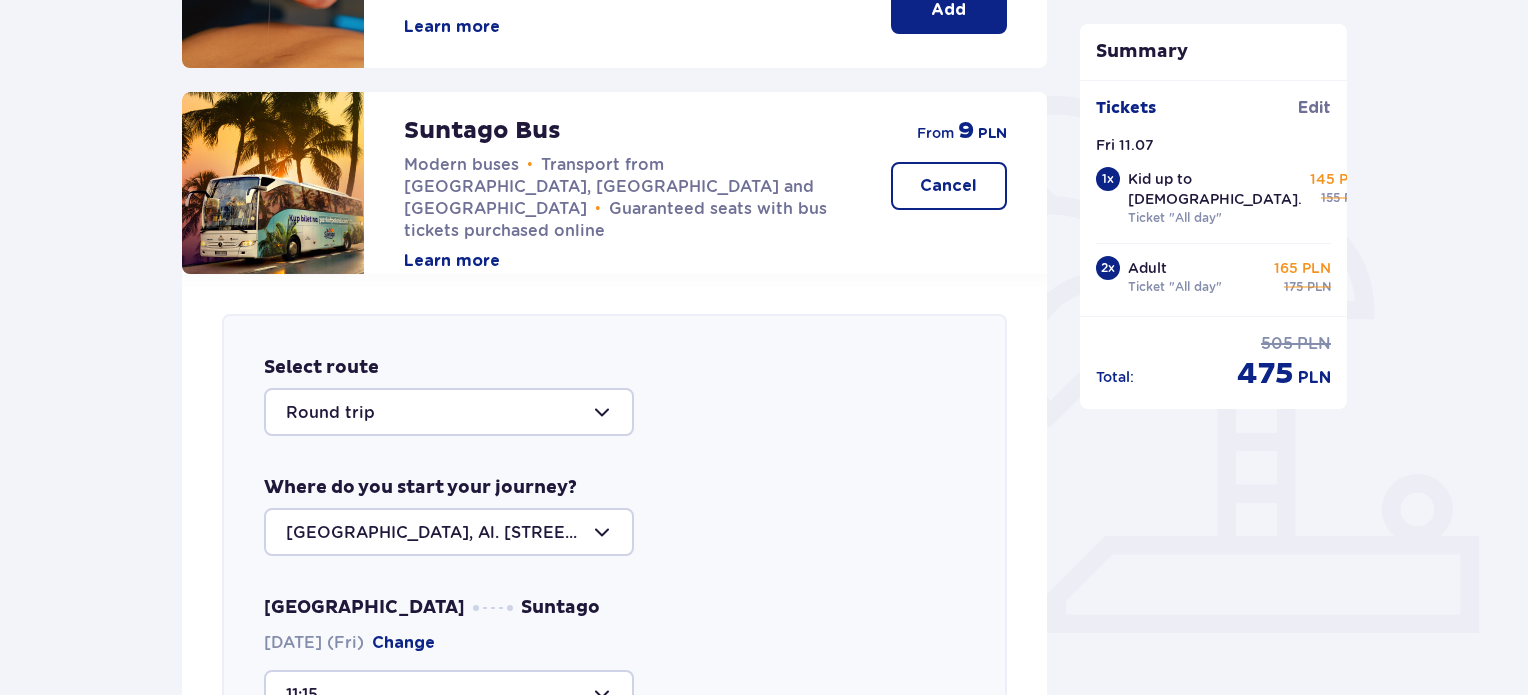 click at bounding box center [449, 412] 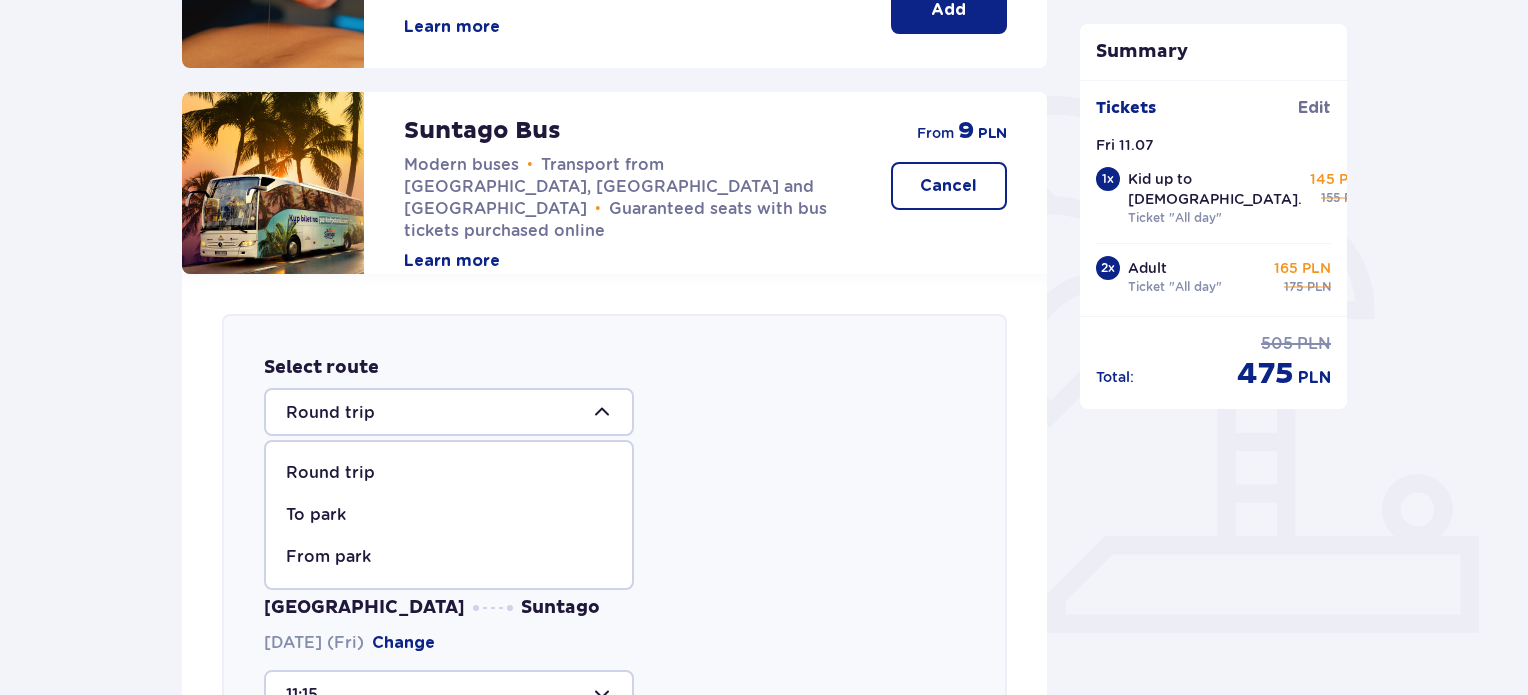 click at bounding box center (449, 412) 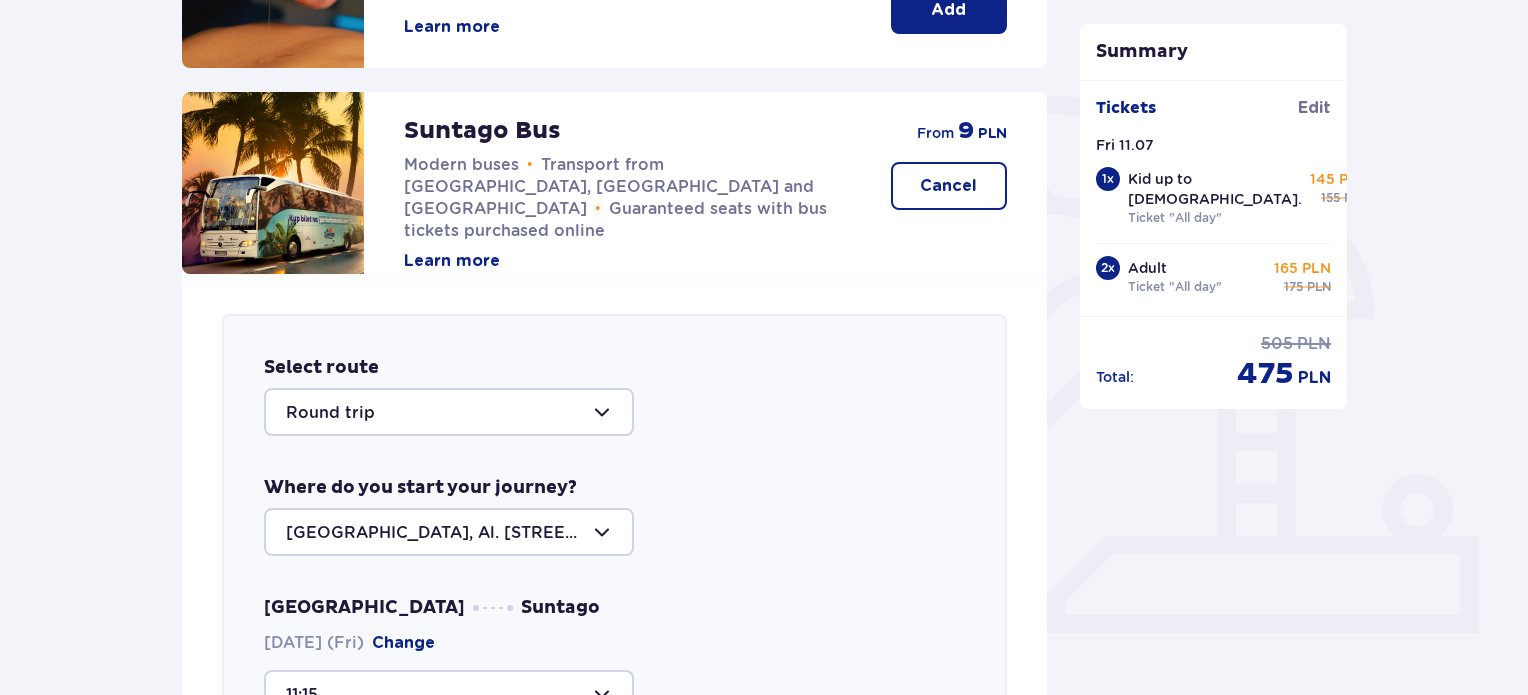 drag, startPoint x: 1527, startPoint y: 243, endPoint x: 1531, endPoint y: 346, distance: 103.077644 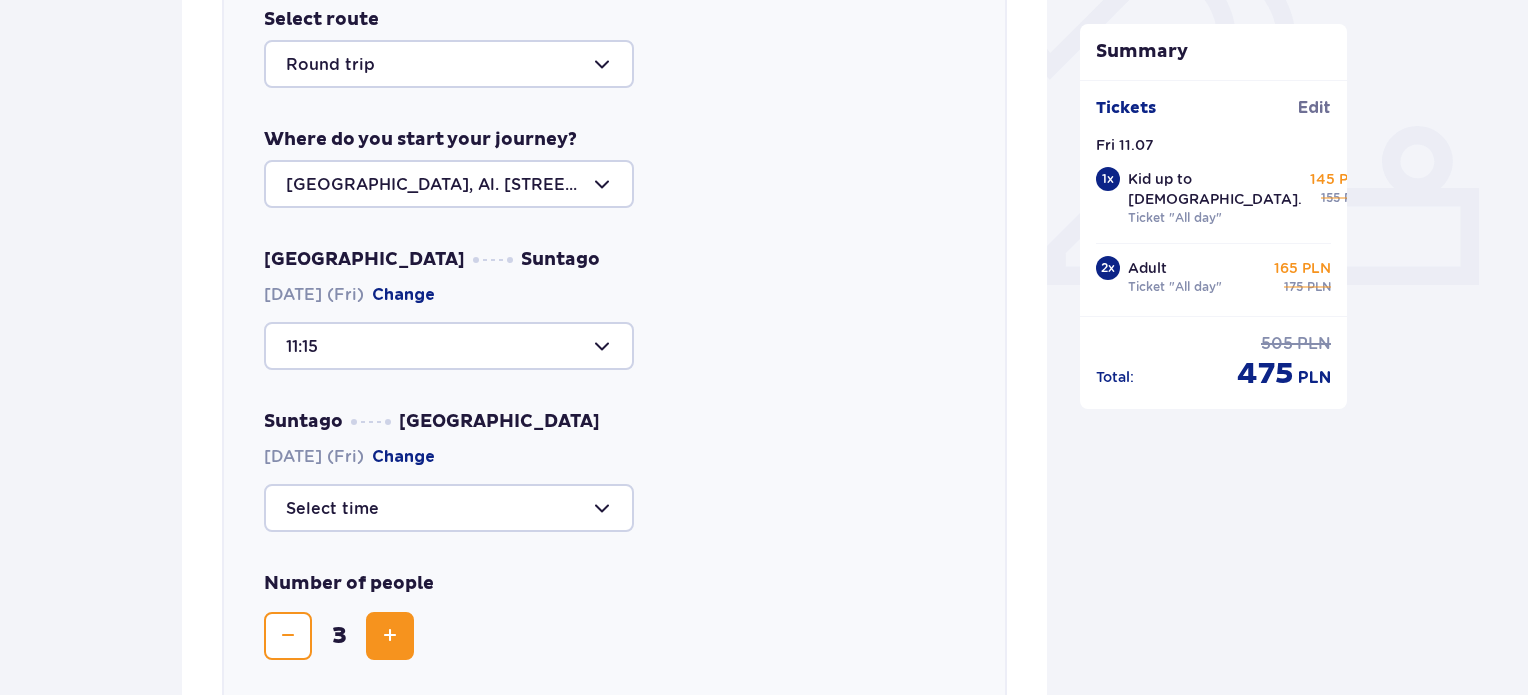 scroll, scrollTop: 753, scrollLeft: 0, axis: vertical 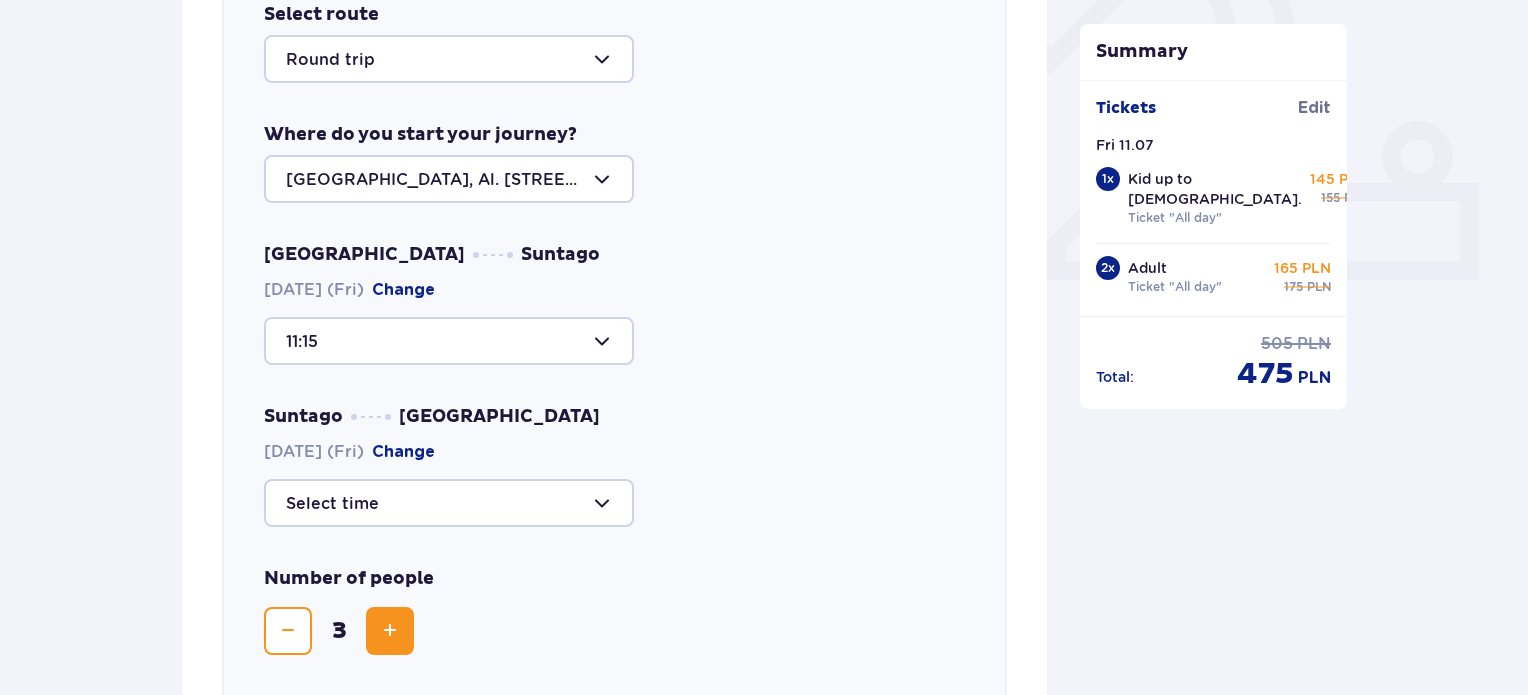 click at bounding box center [449, 503] 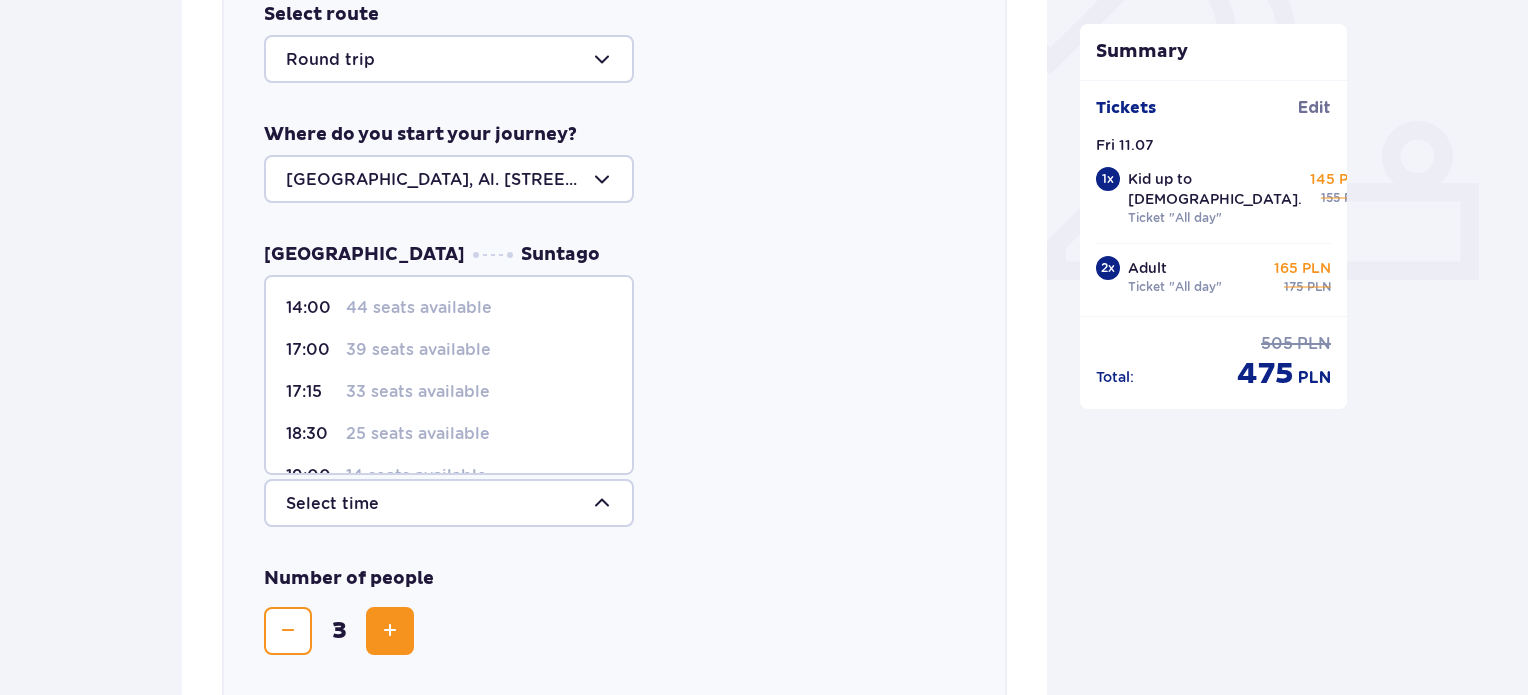 scroll, scrollTop: 148, scrollLeft: 0, axis: vertical 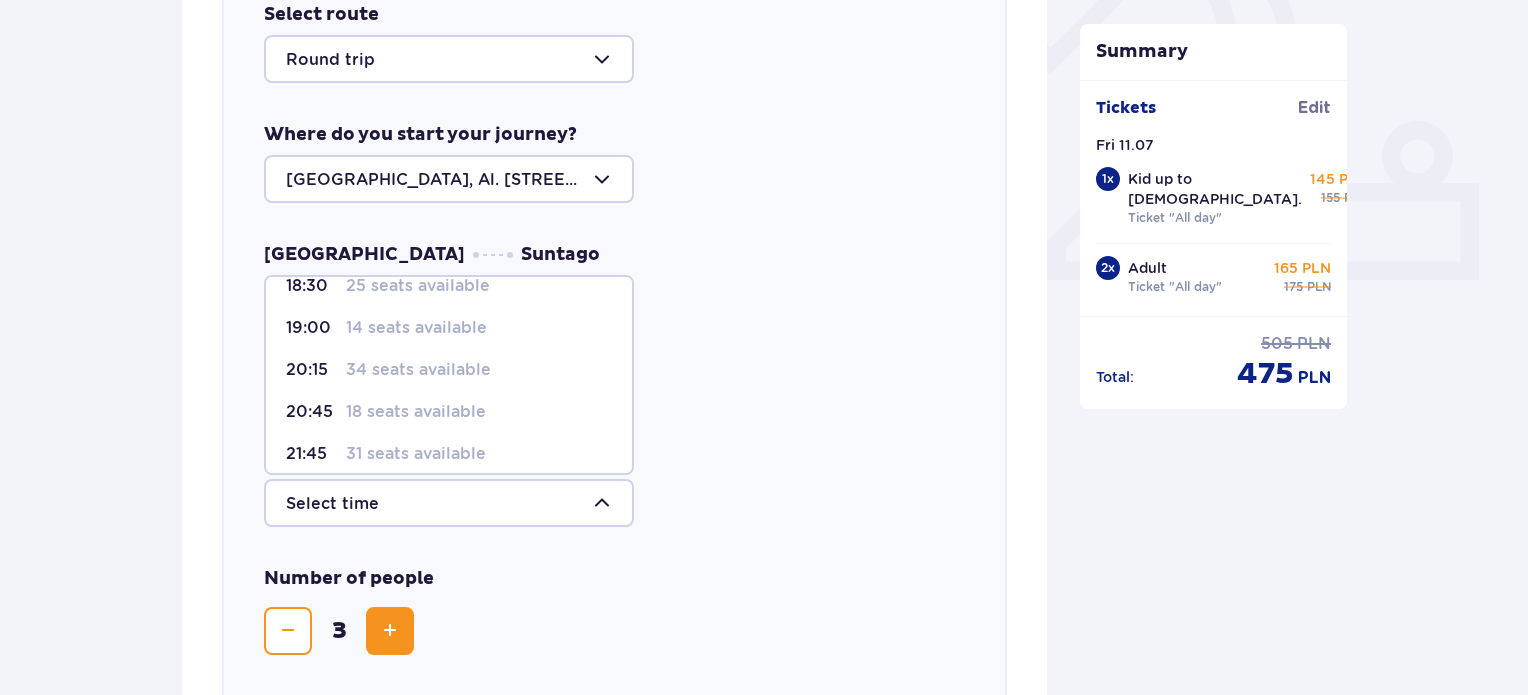 click on "14 seats available" at bounding box center (416, 328) 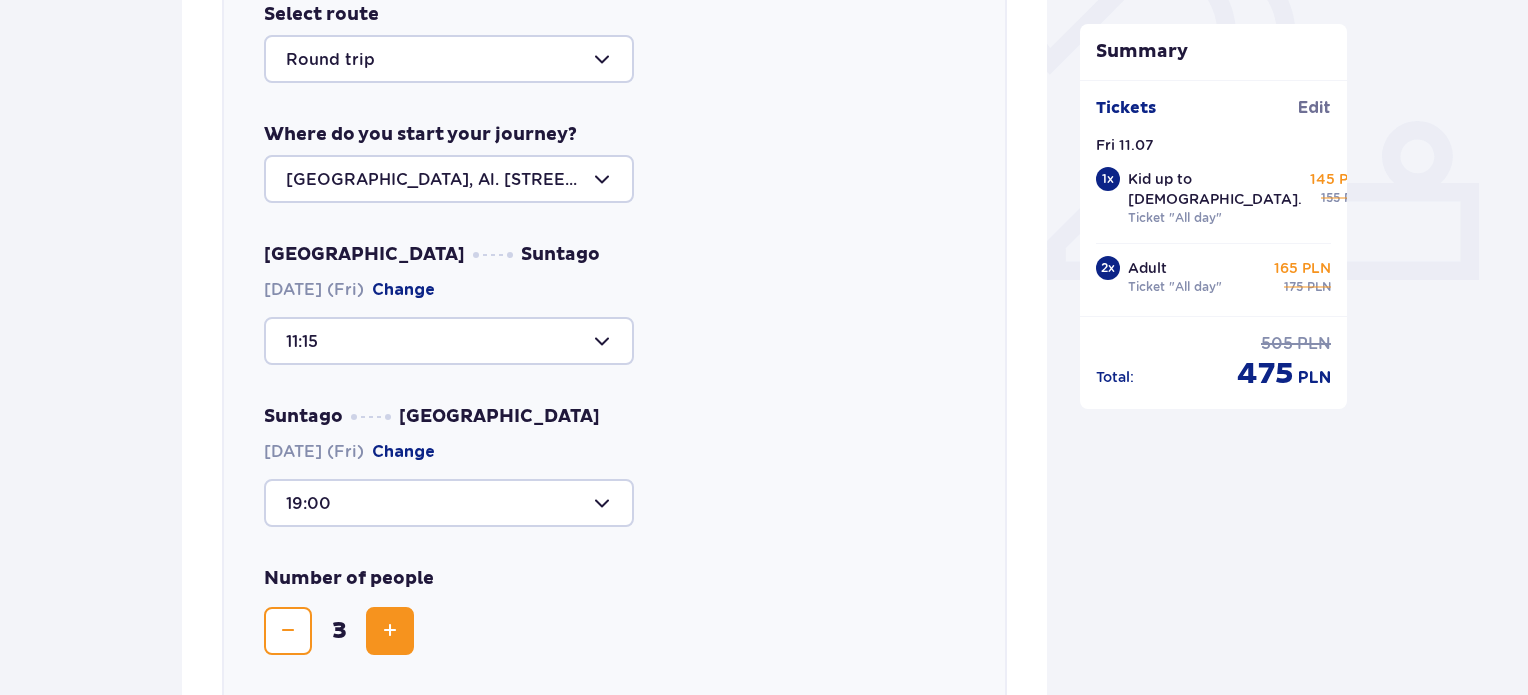 scroll, scrollTop: 1052, scrollLeft: 0, axis: vertical 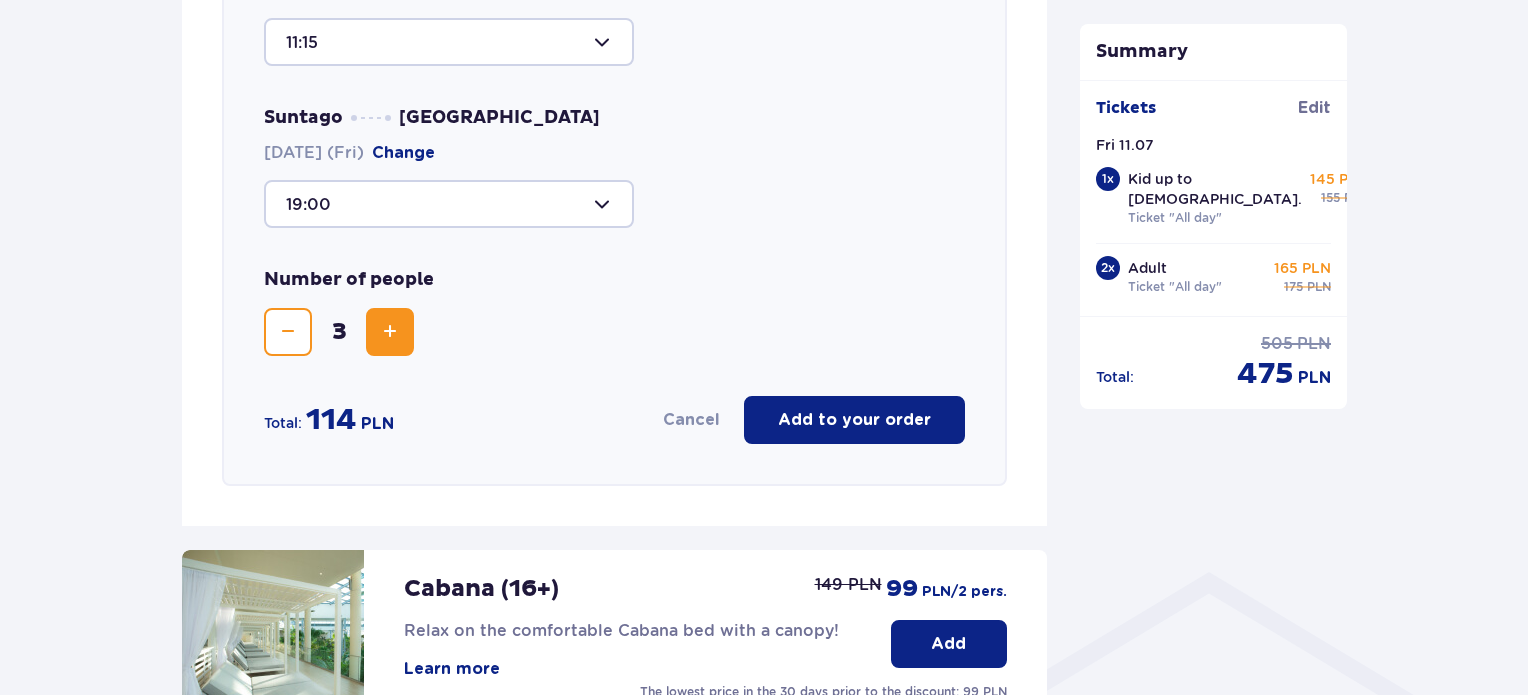 click on "Add to your order" at bounding box center (854, 420) 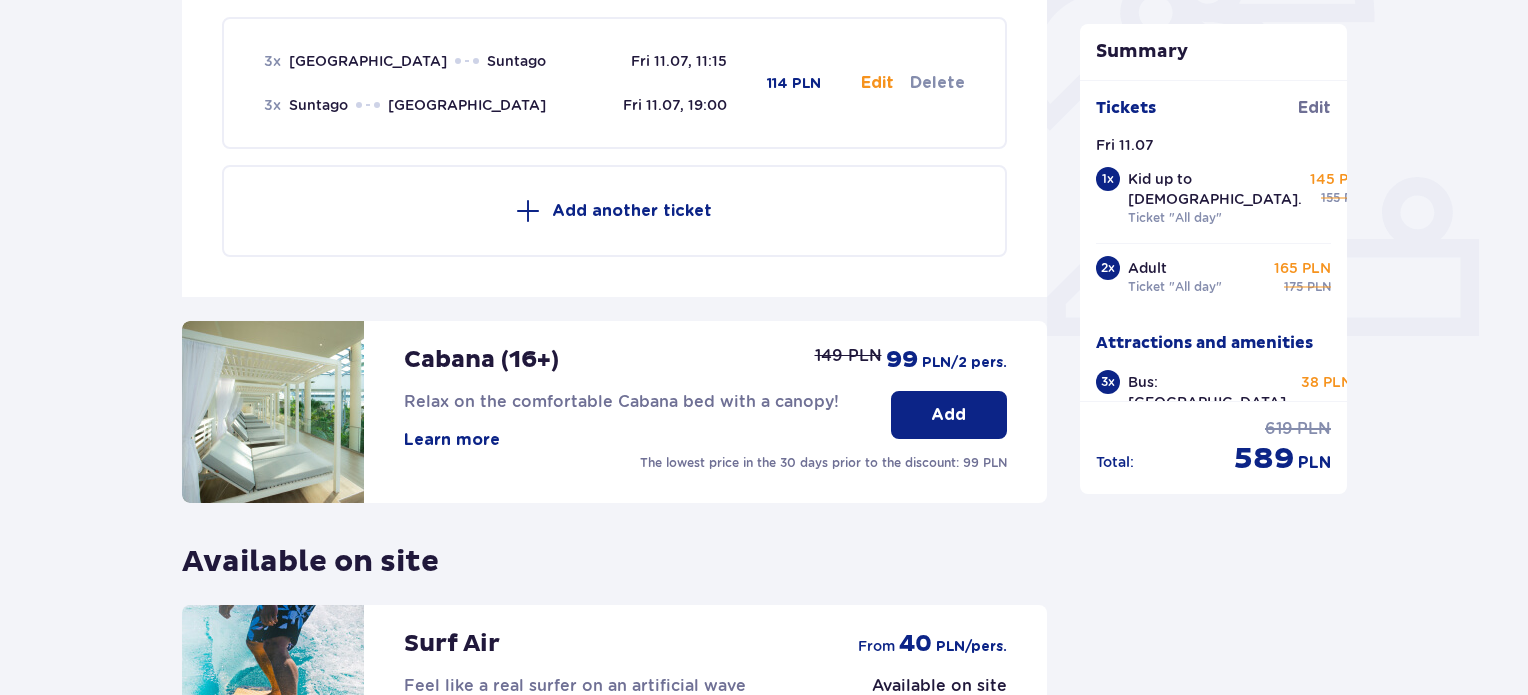 scroll, scrollTop: 690, scrollLeft: 0, axis: vertical 